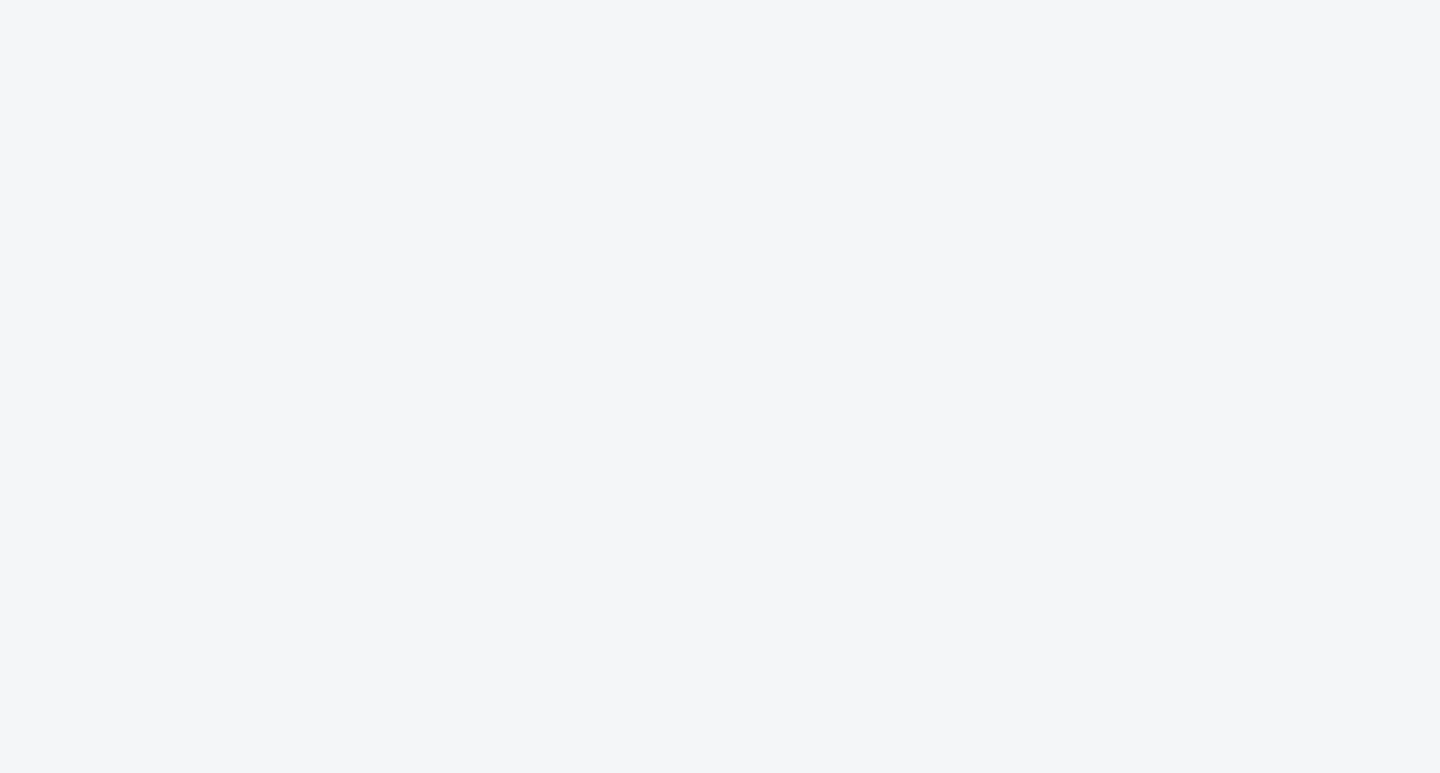 scroll, scrollTop: 0, scrollLeft: 0, axis: both 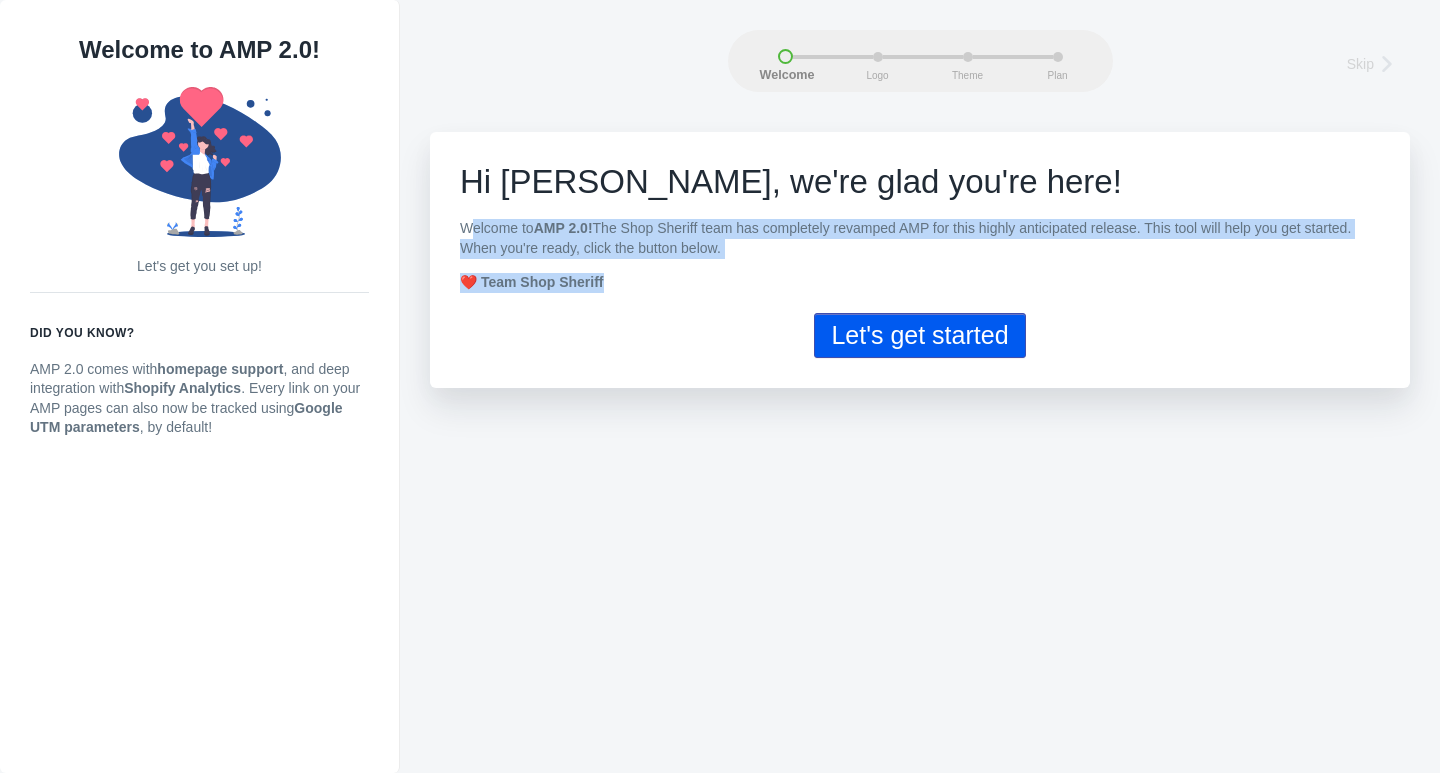 drag, startPoint x: 457, startPoint y: 226, endPoint x: 735, endPoint y: 289, distance: 285.04913 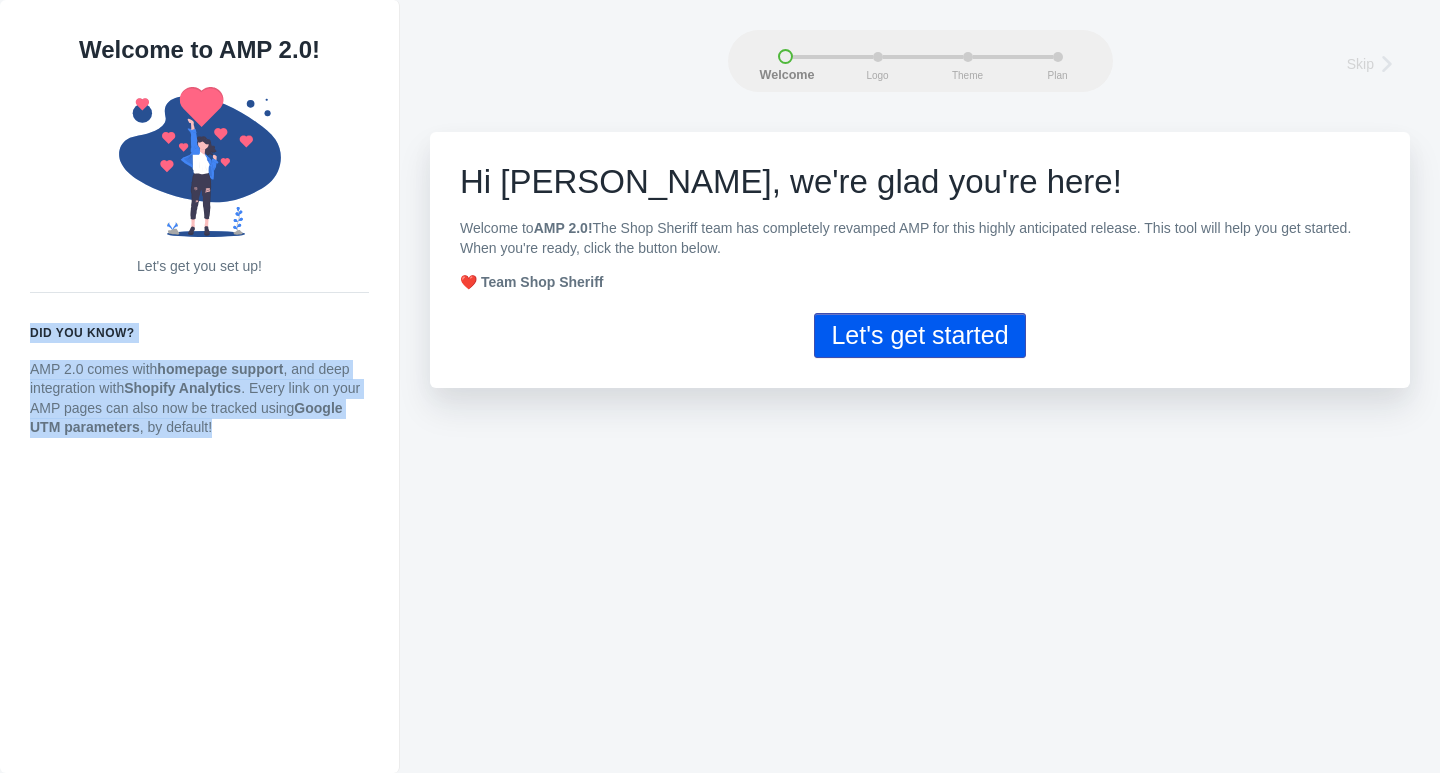 drag, startPoint x: 24, startPoint y: 331, endPoint x: 235, endPoint y: 433, distance: 234.36084 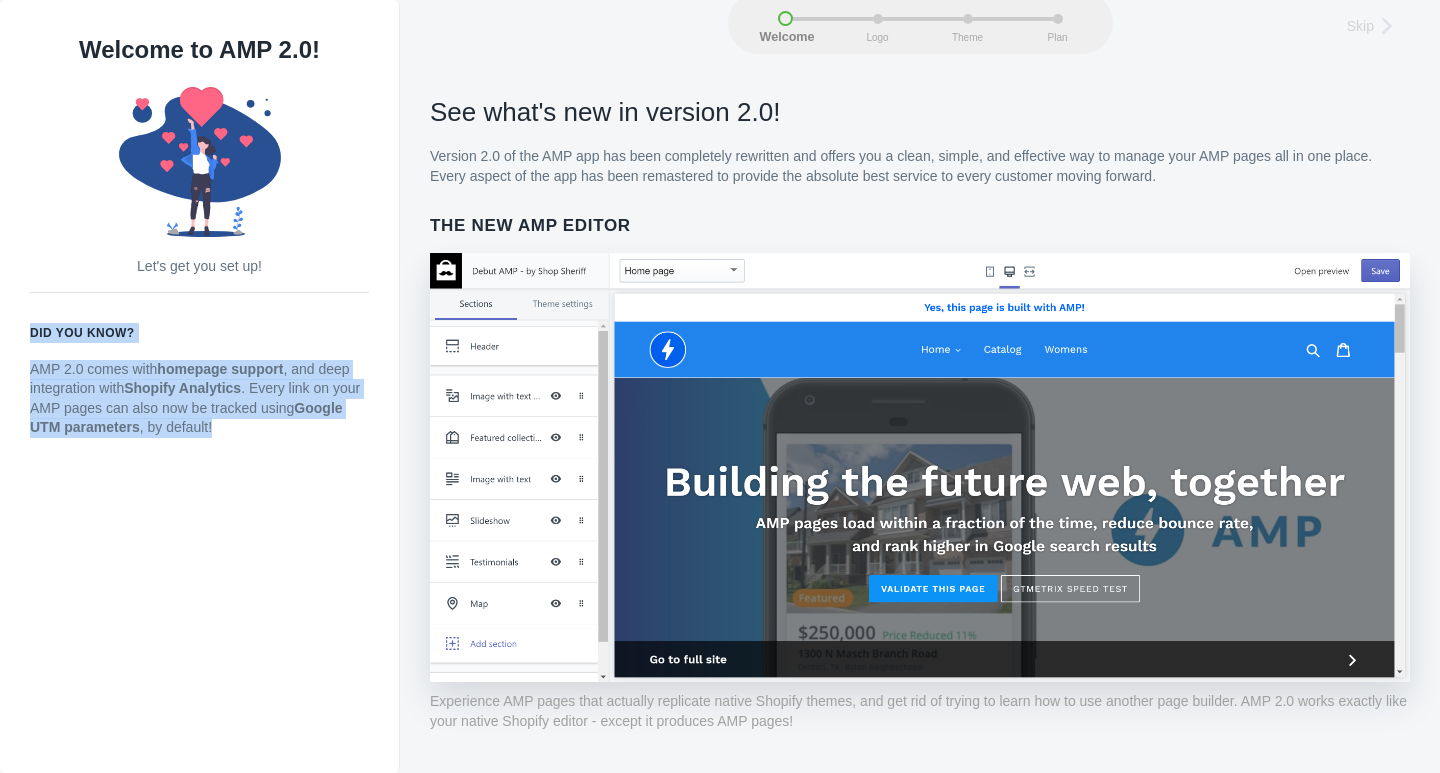 scroll, scrollTop: 100, scrollLeft: 0, axis: vertical 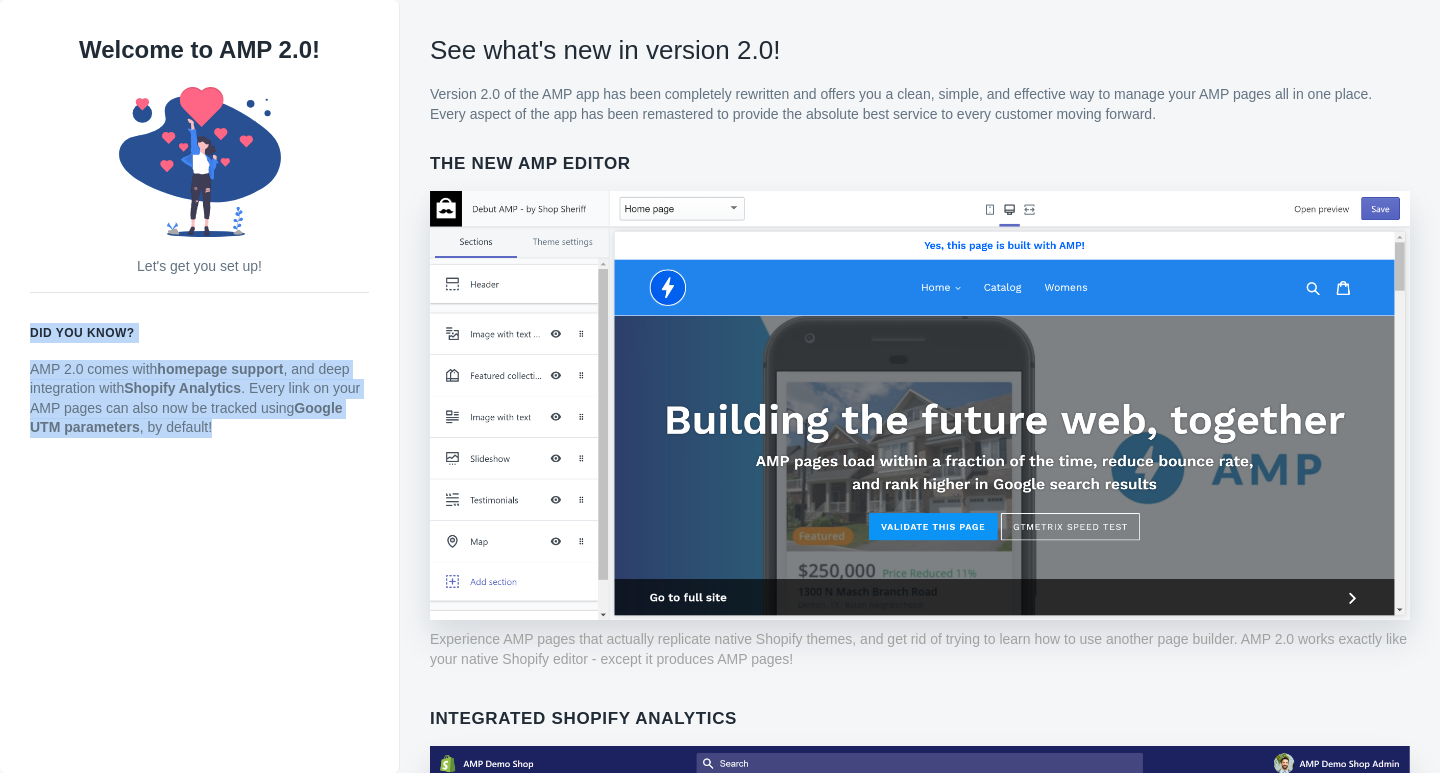 drag, startPoint x: 429, startPoint y: 92, endPoint x: 1181, endPoint y: 122, distance: 752.59814 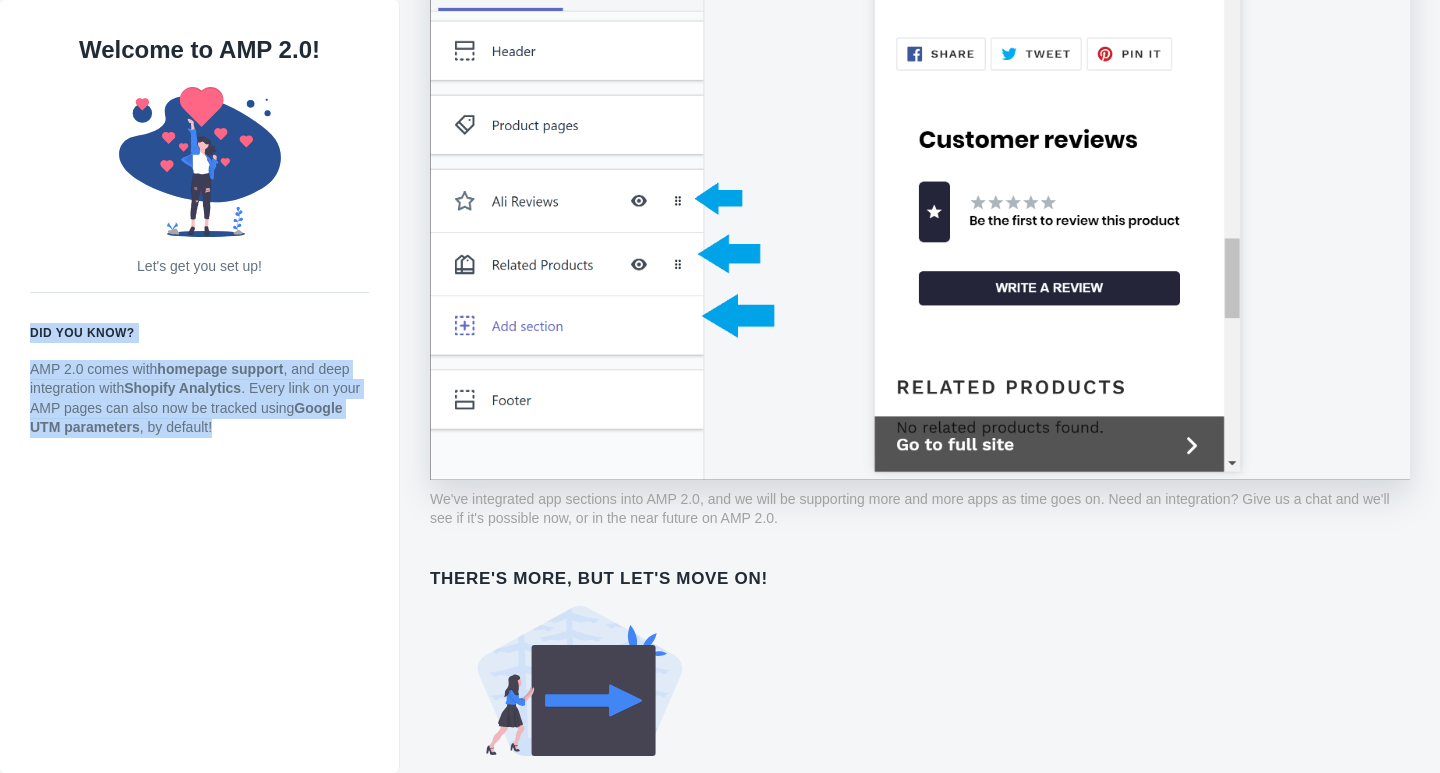 scroll, scrollTop: 1512, scrollLeft: 0, axis: vertical 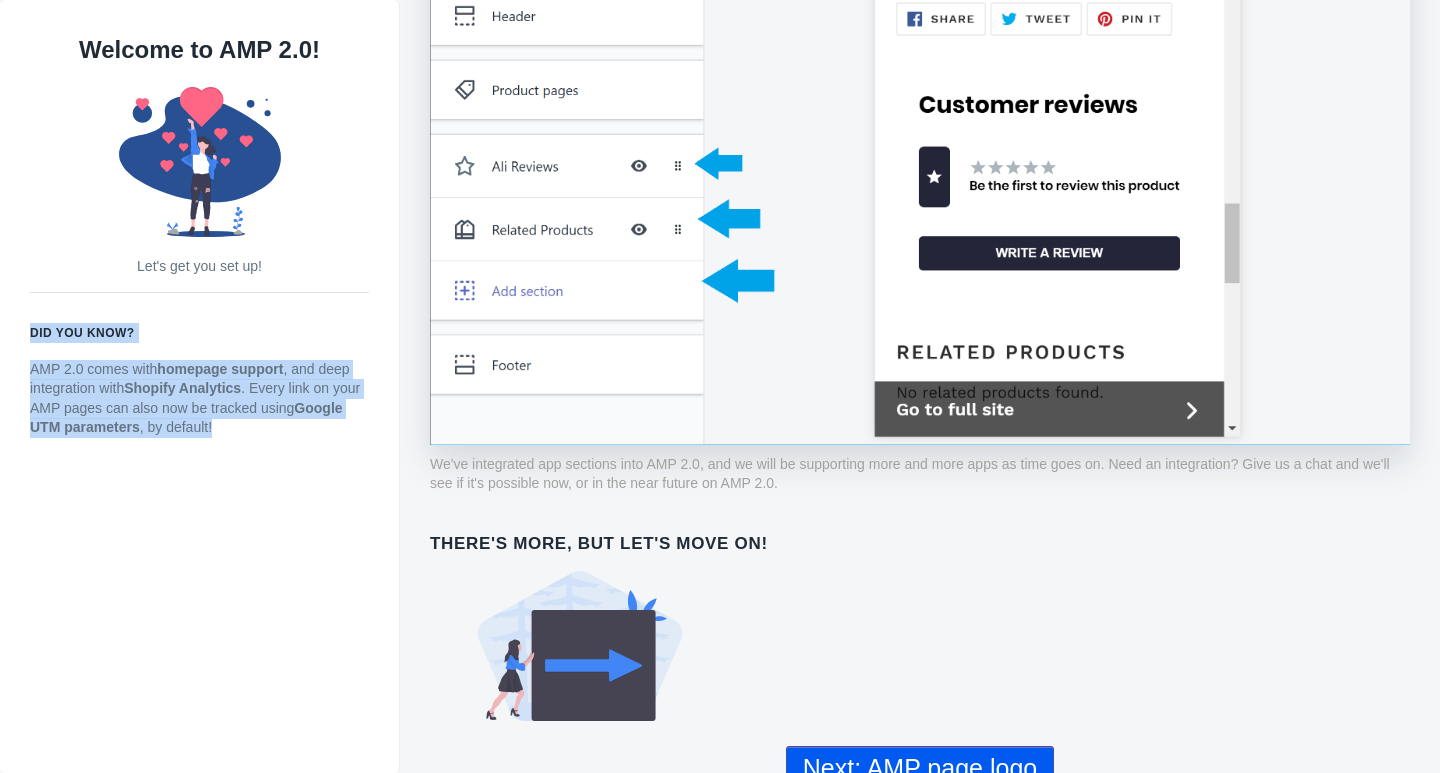 click on "Next: AMP page logo" 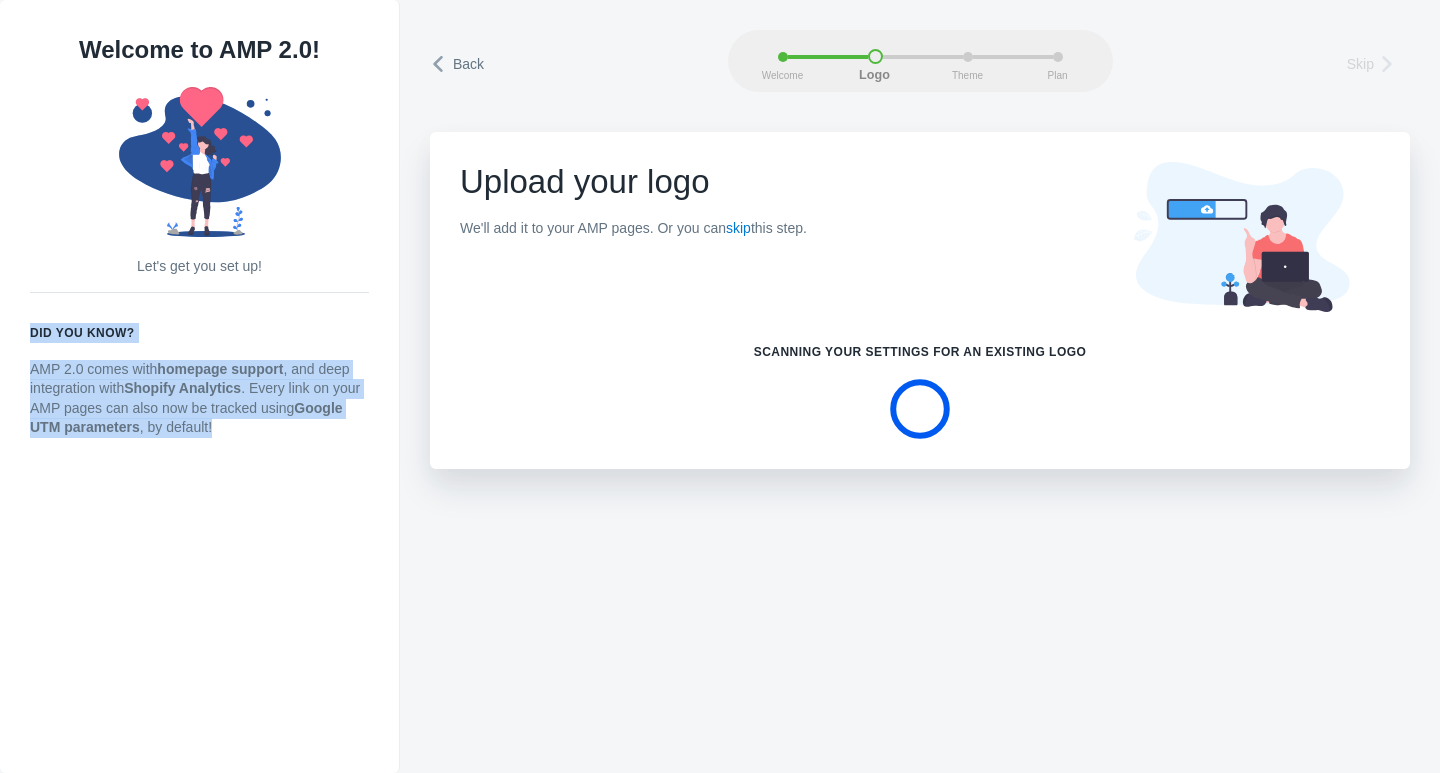 scroll, scrollTop: 0, scrollLeft: 0, axis: both 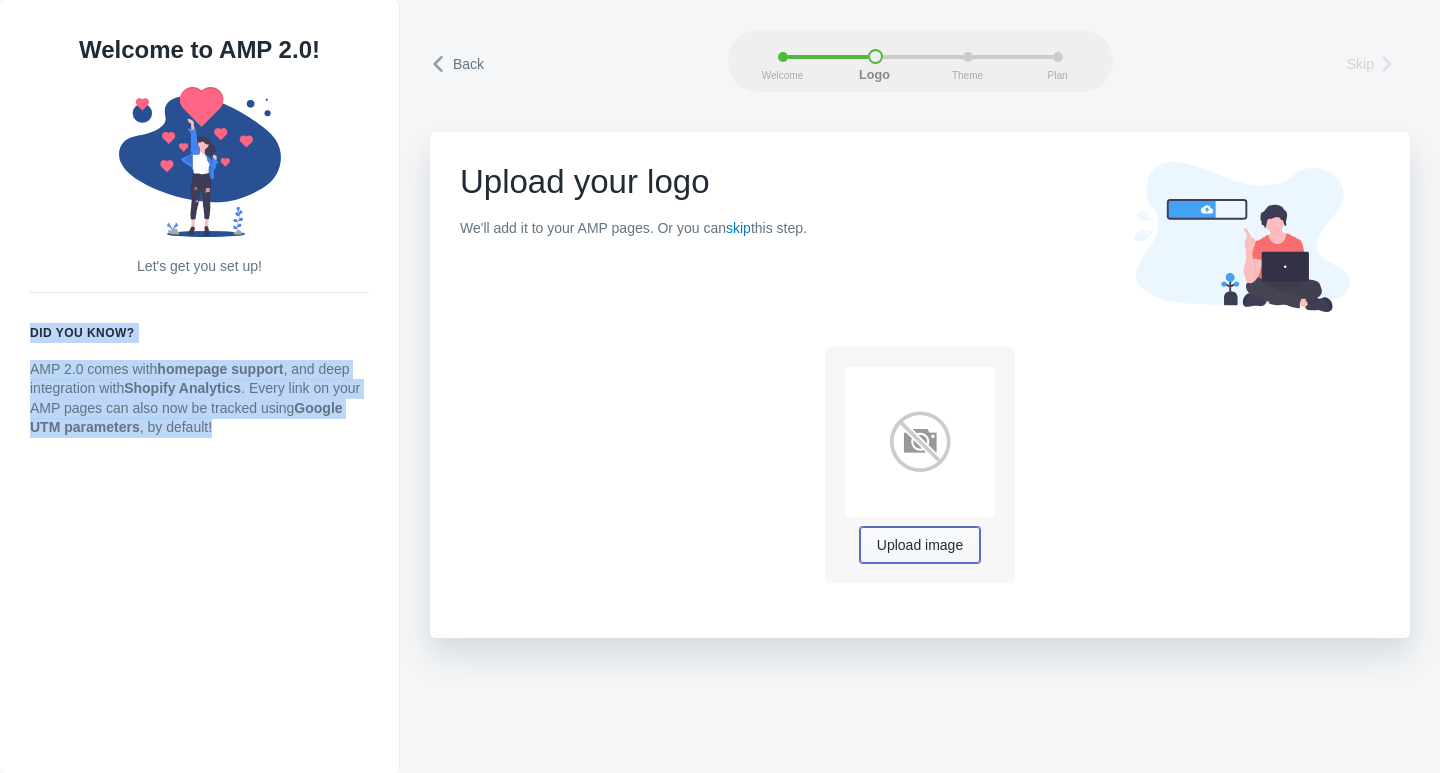 click on "Upload image" 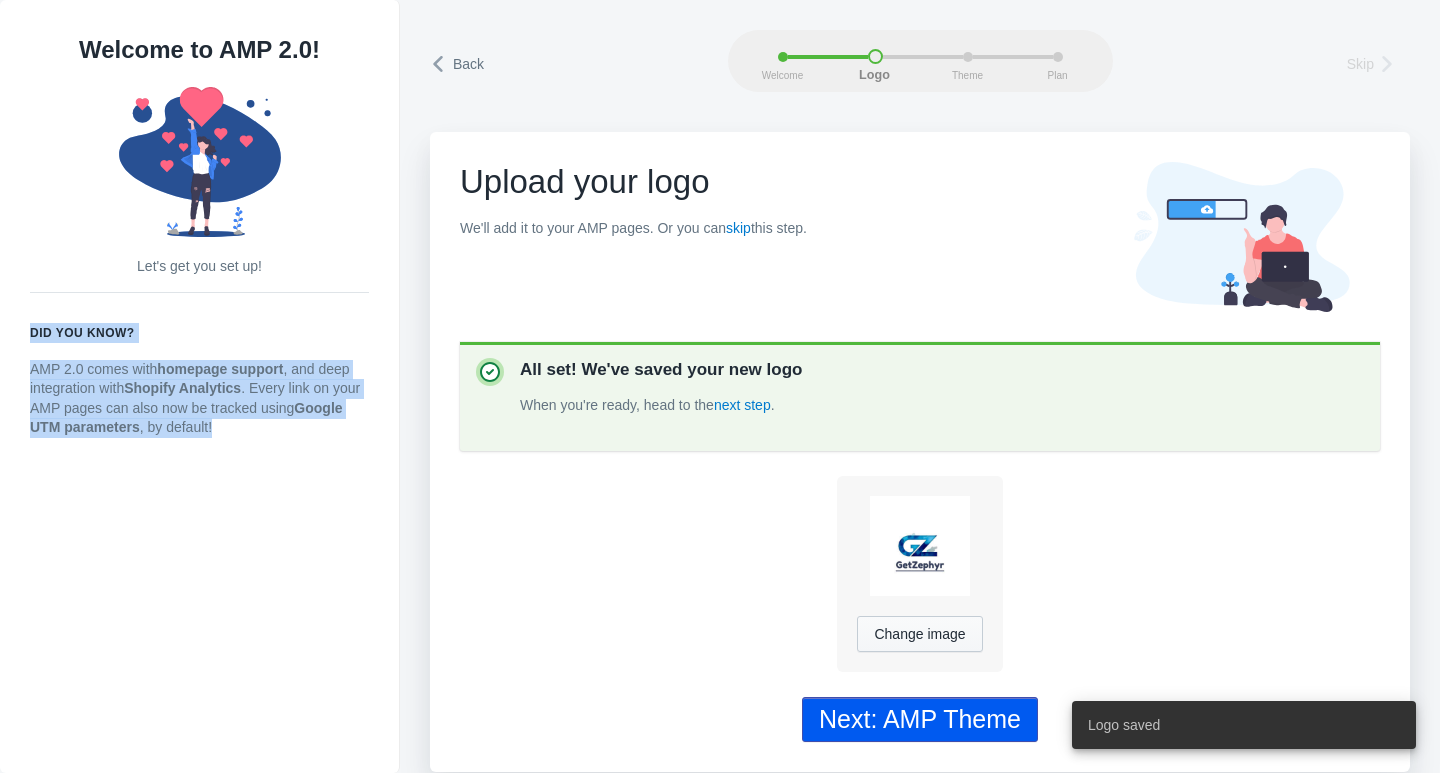 scroll, scrollTop: 4, scrollLeft: 0, axis: vertical 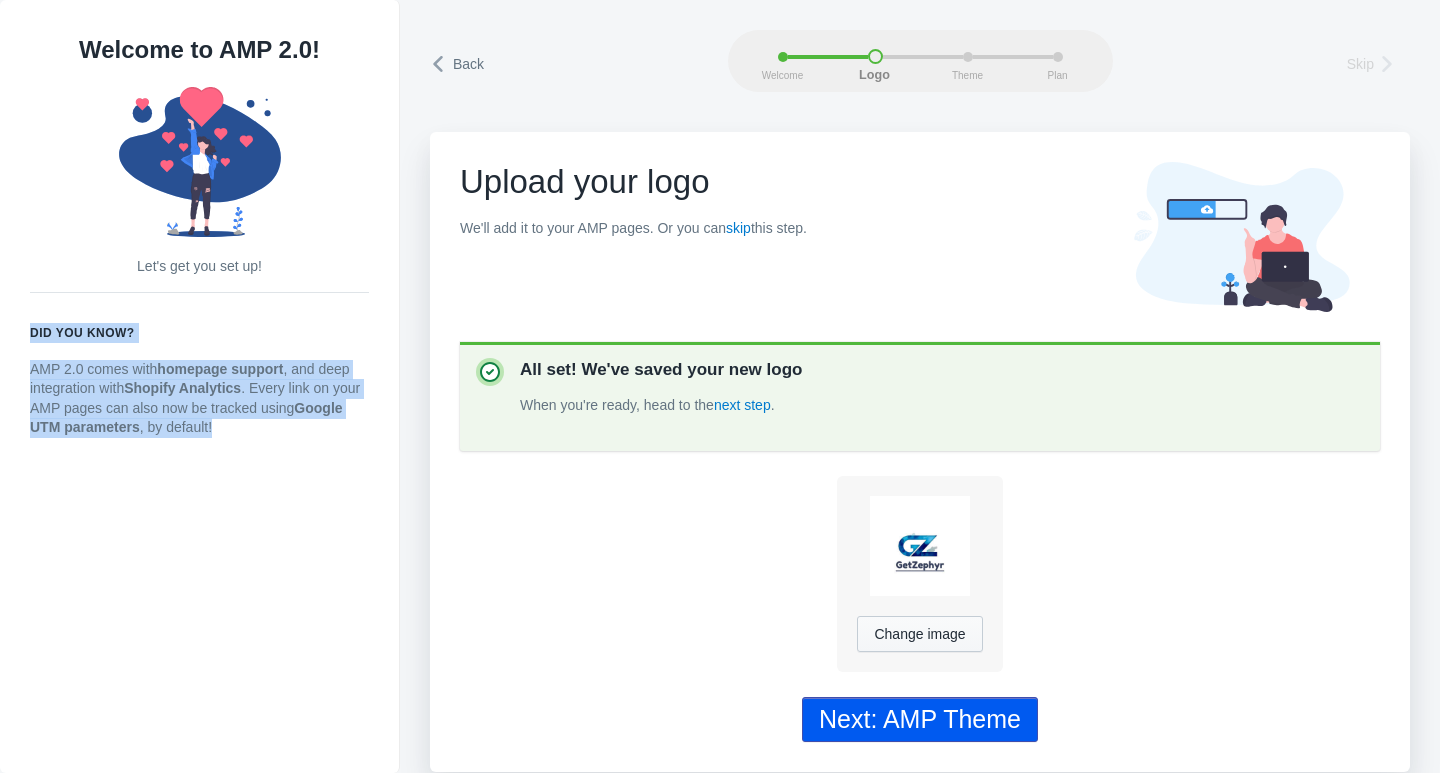 click on "Next: AMP Theme" 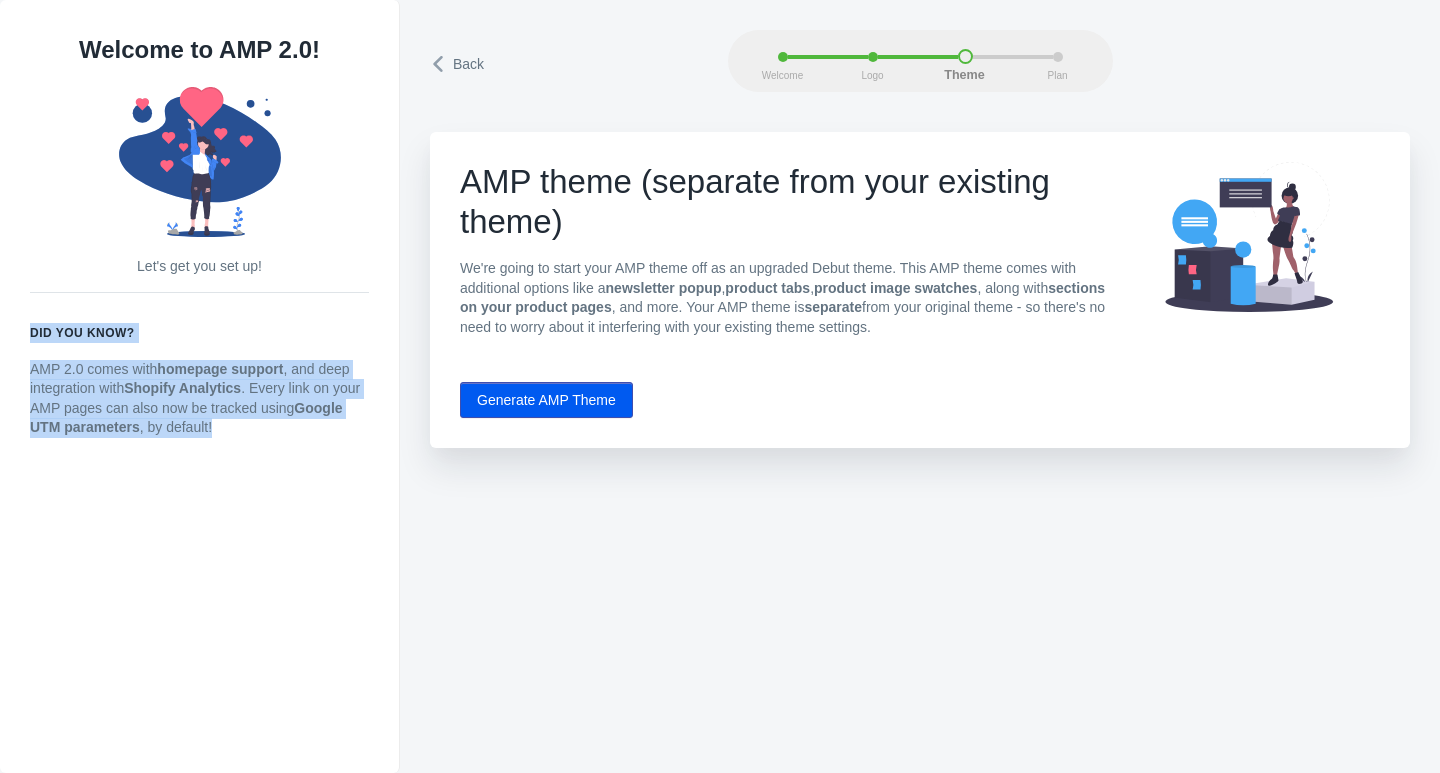 scroll, scrollTop: 0, scrollLeft: 0, axis: both 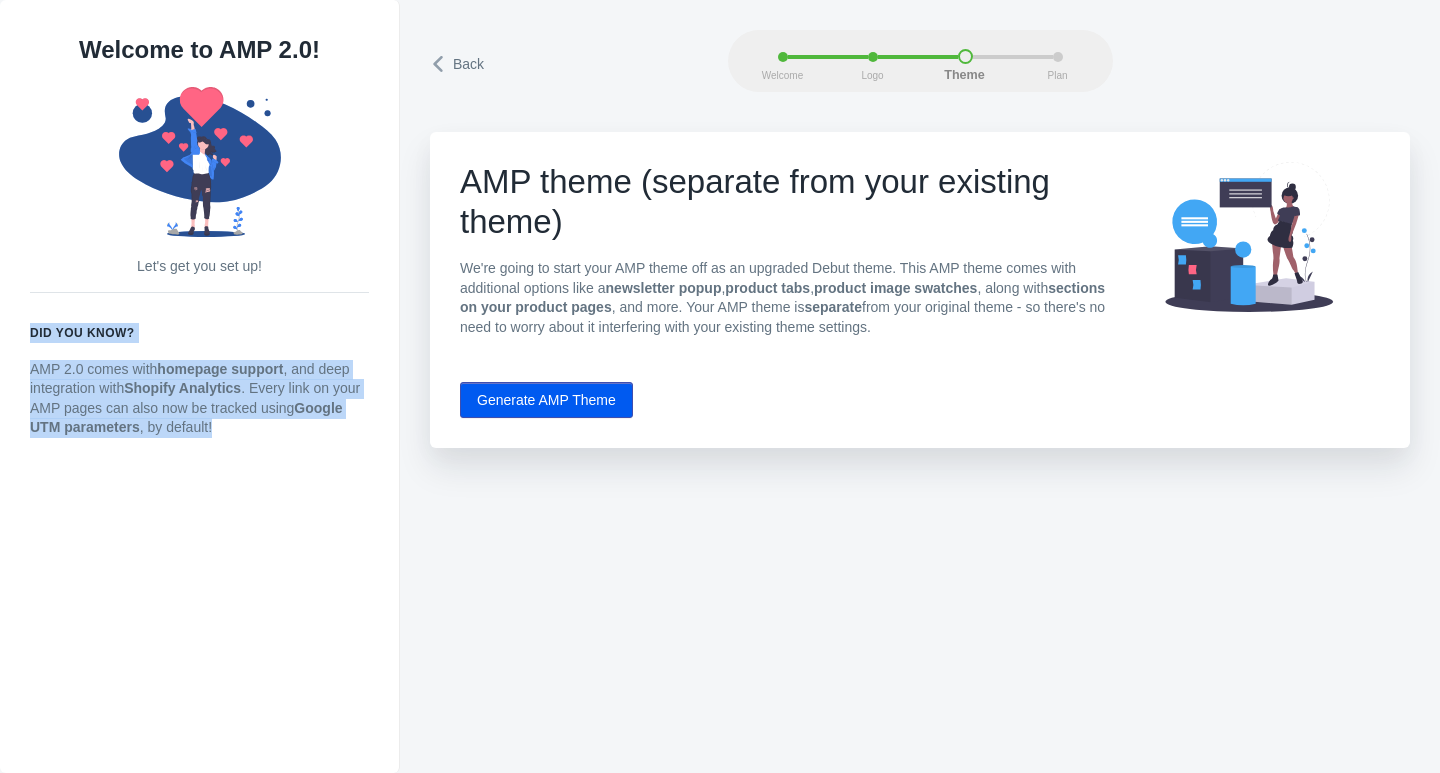 click on "AMP theme (separate from your existing theme)" 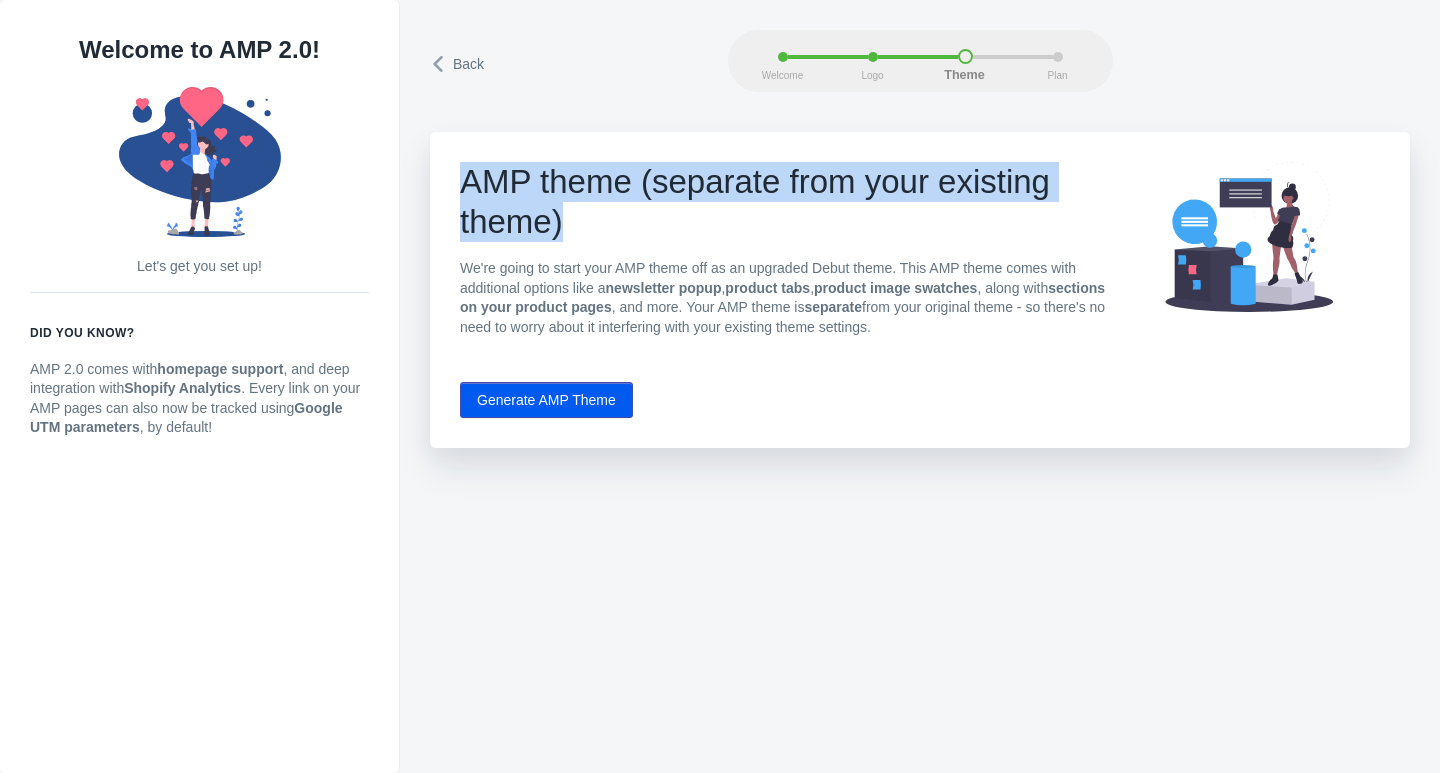 drag, startPoint x: 482, startPoint y: 186, endPoint x: 584, endPoint y: 229, distance: 110.69327 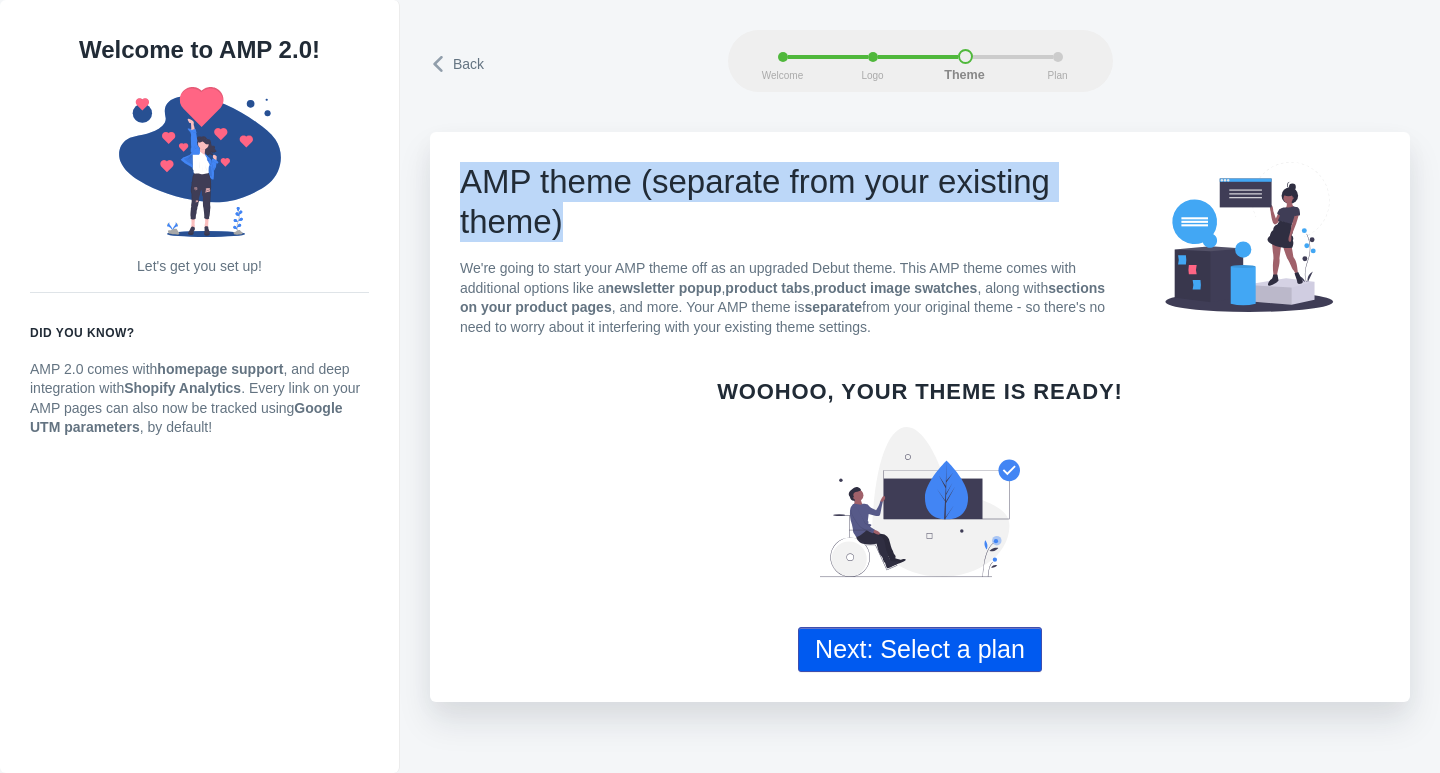 click on "Next: Select a plan" 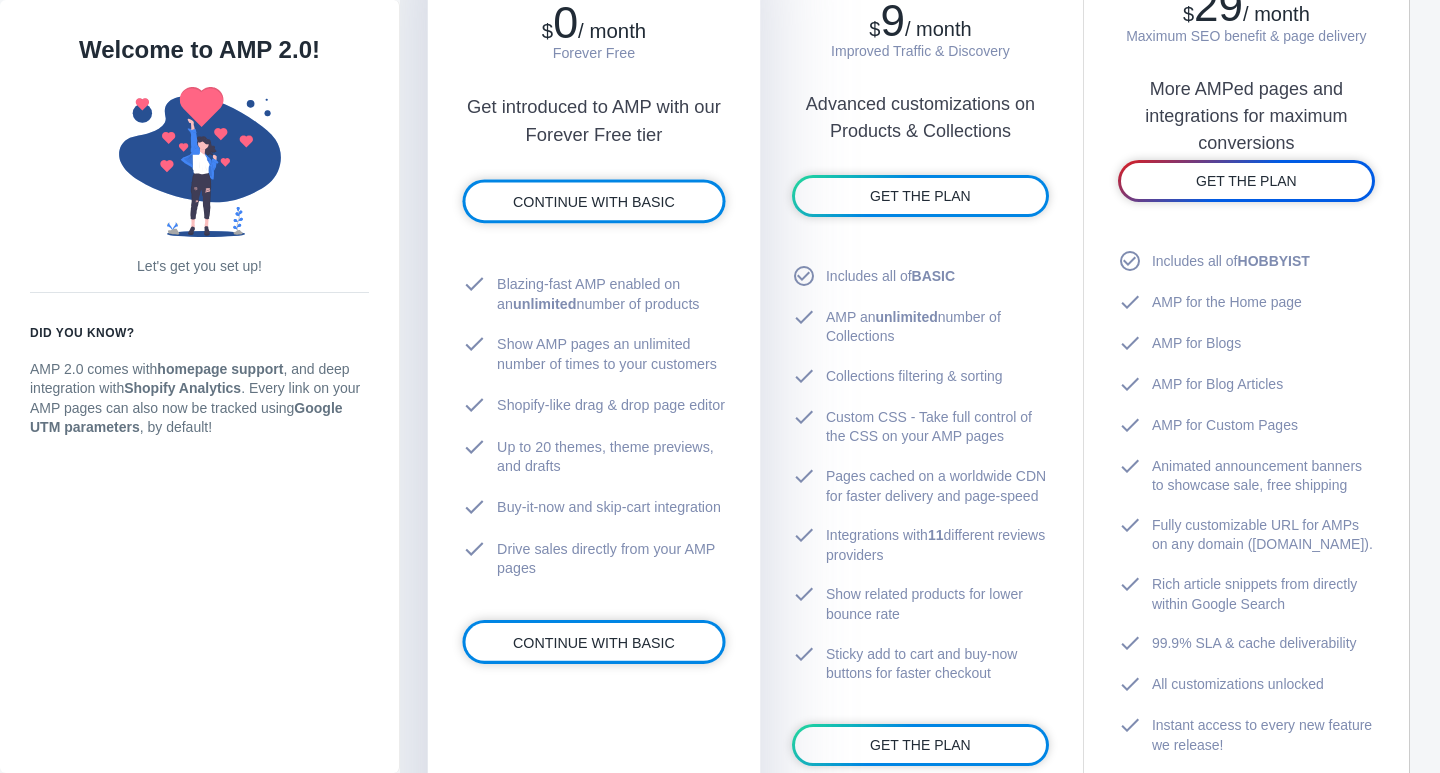 scroll, scrollTop: 1300, scrollLeft: 0, axis: vertical 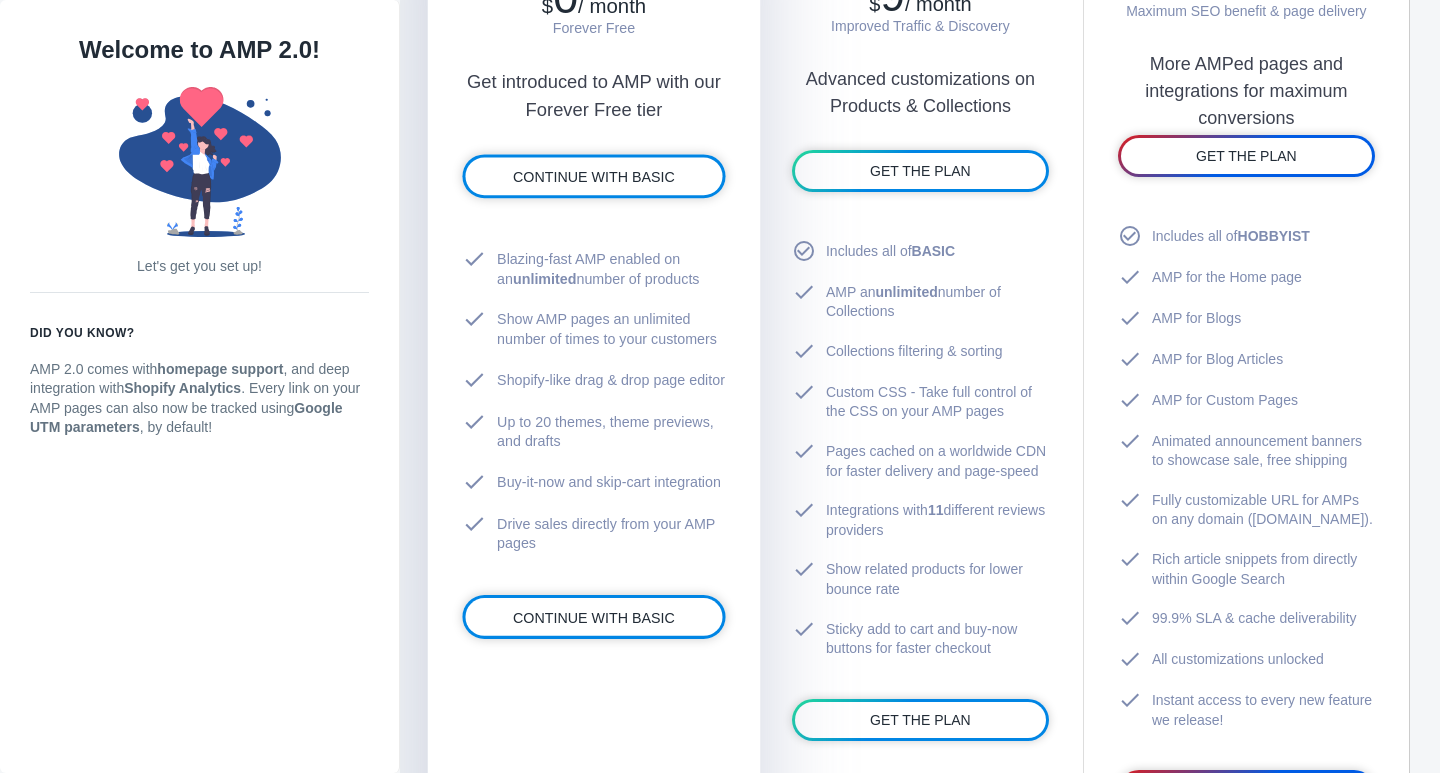 drag, startPoint x: 496, startPoint y: 254, endPoint x: 646, endPoint y: 585, distance: 363.40198 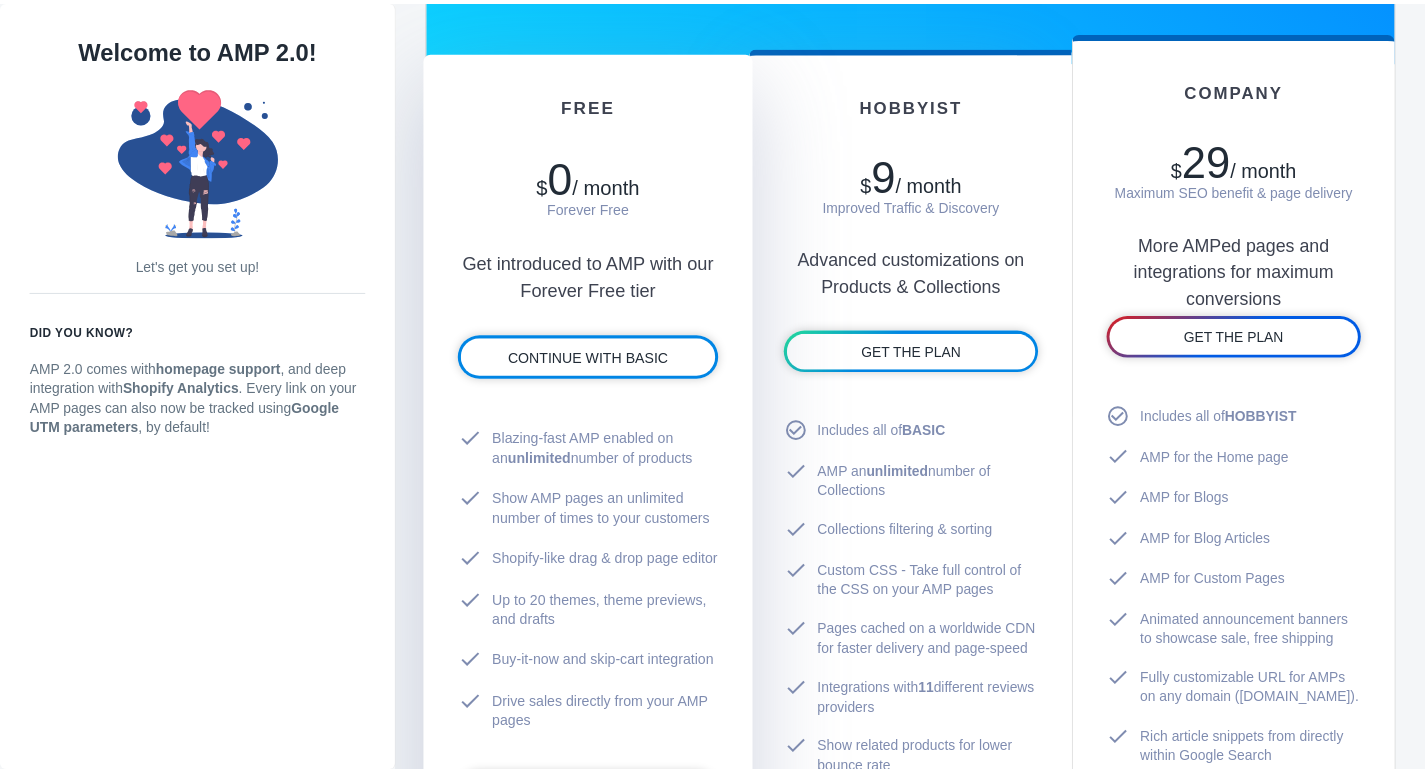 scroll, scrollTop: 1100, scrollLeft: 0, axis: vertical 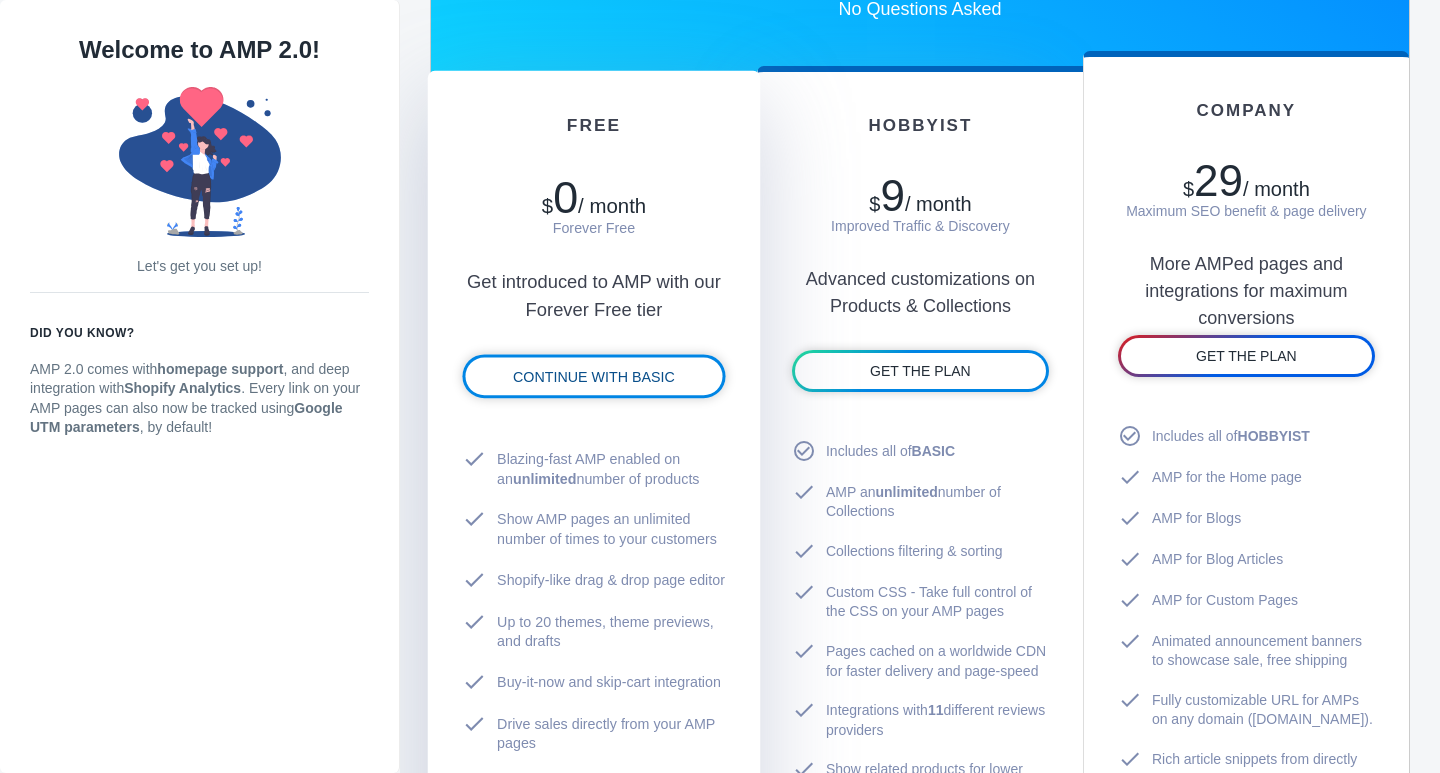 click on "CONTINUE WITH BASIC" at bounding box center [594, 377] 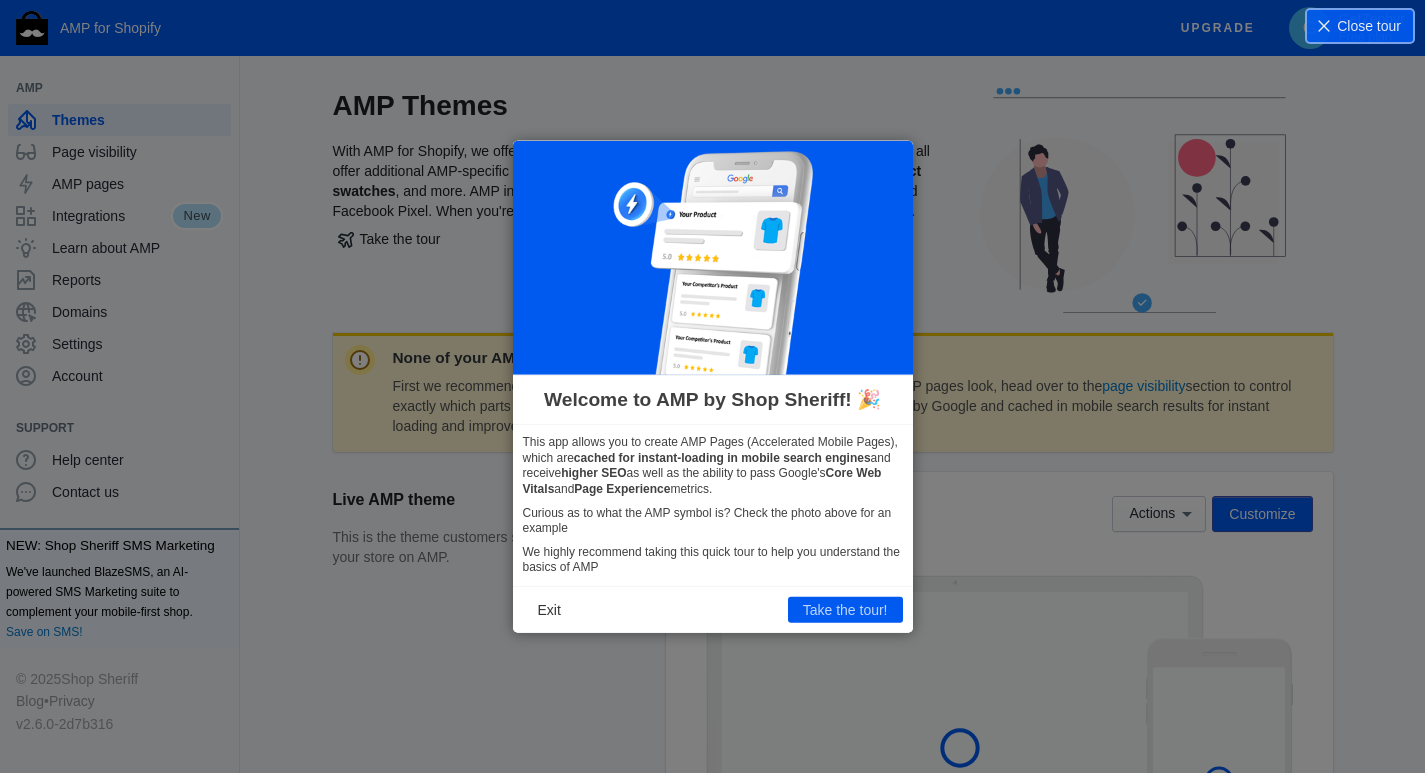 drag, startPoint x: 523, startPoint y: 443, endPoint x: 733, endPoint y: 483, distance: 213.77559 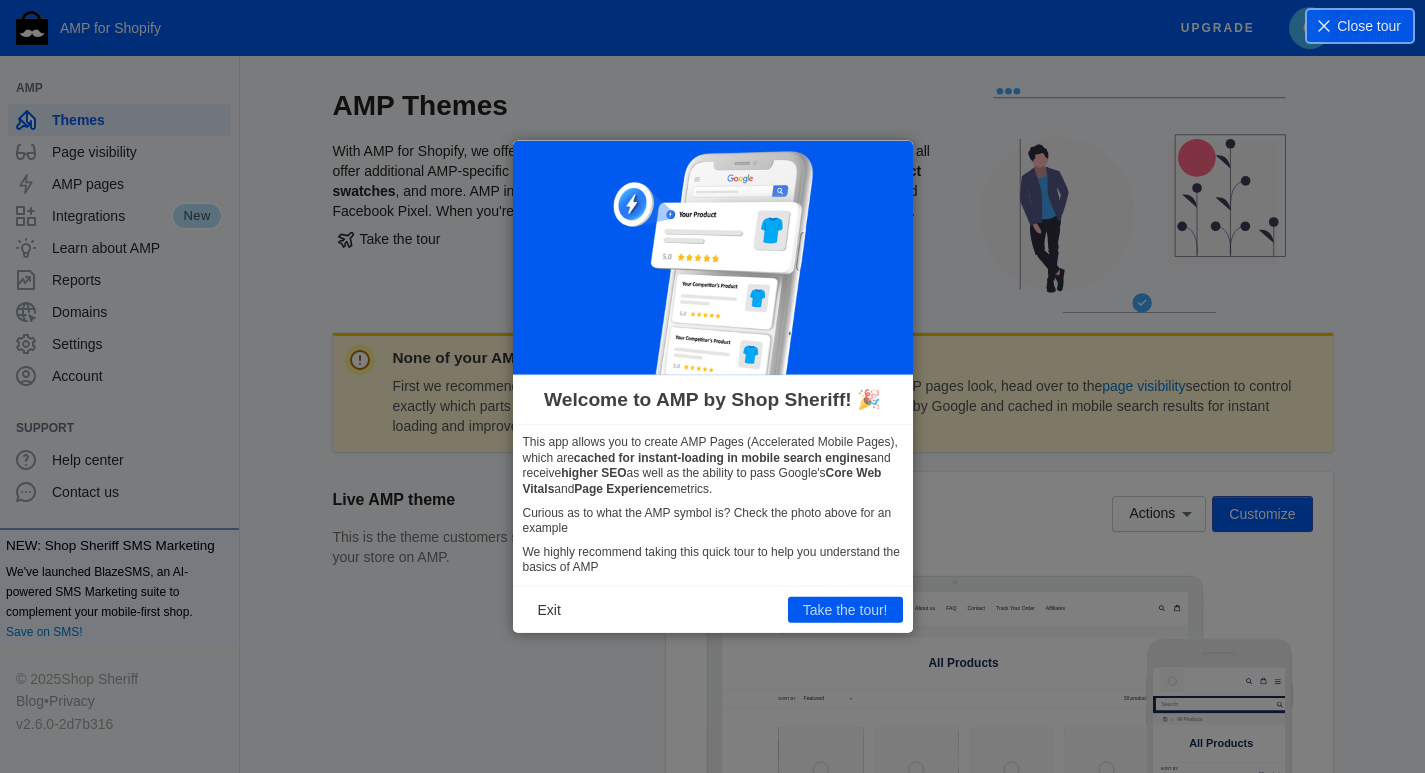 scroll, scrollTop: 0, scrollLeft: 0, axis: both 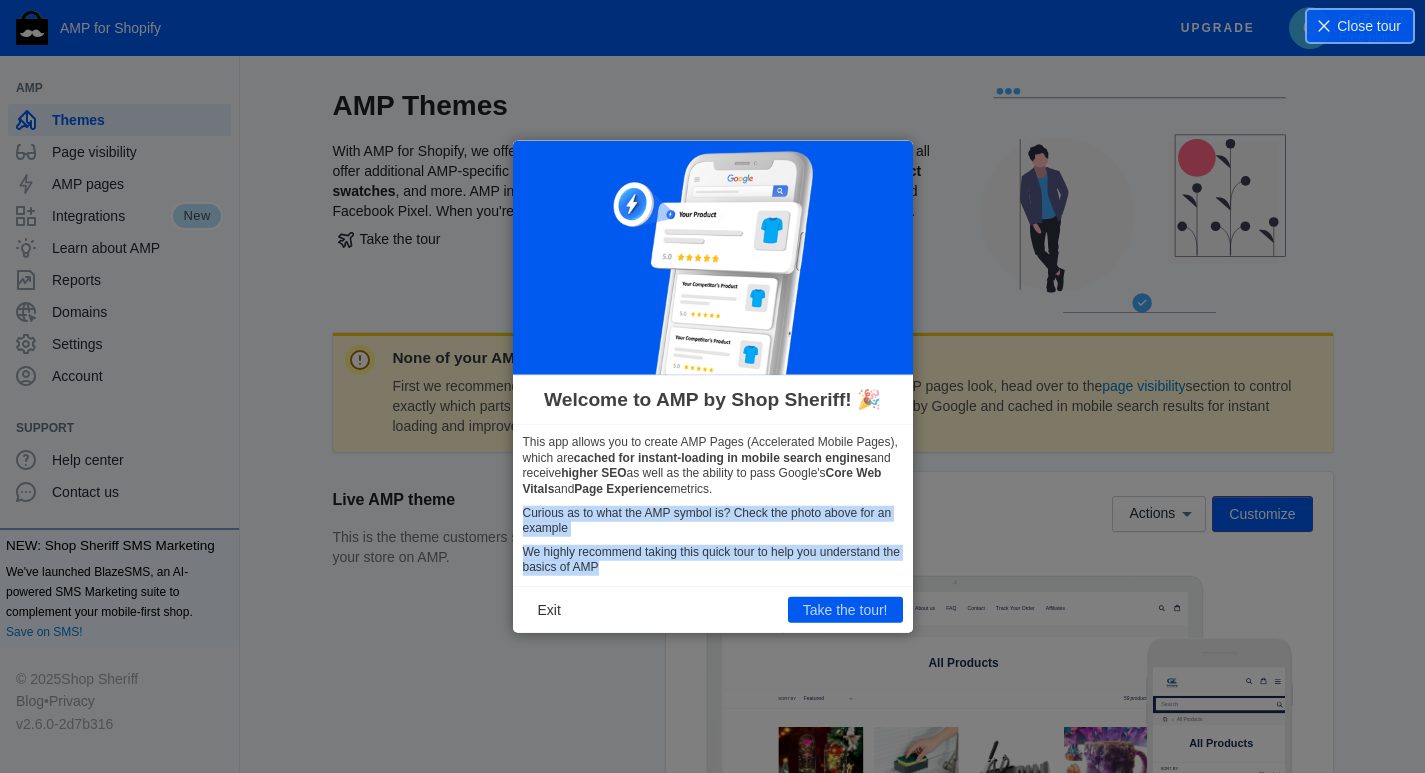 drag, startPoint x: 523, startPoint y: 512, endPoint x: 634, endPoint y: 571, distance: 125.70601 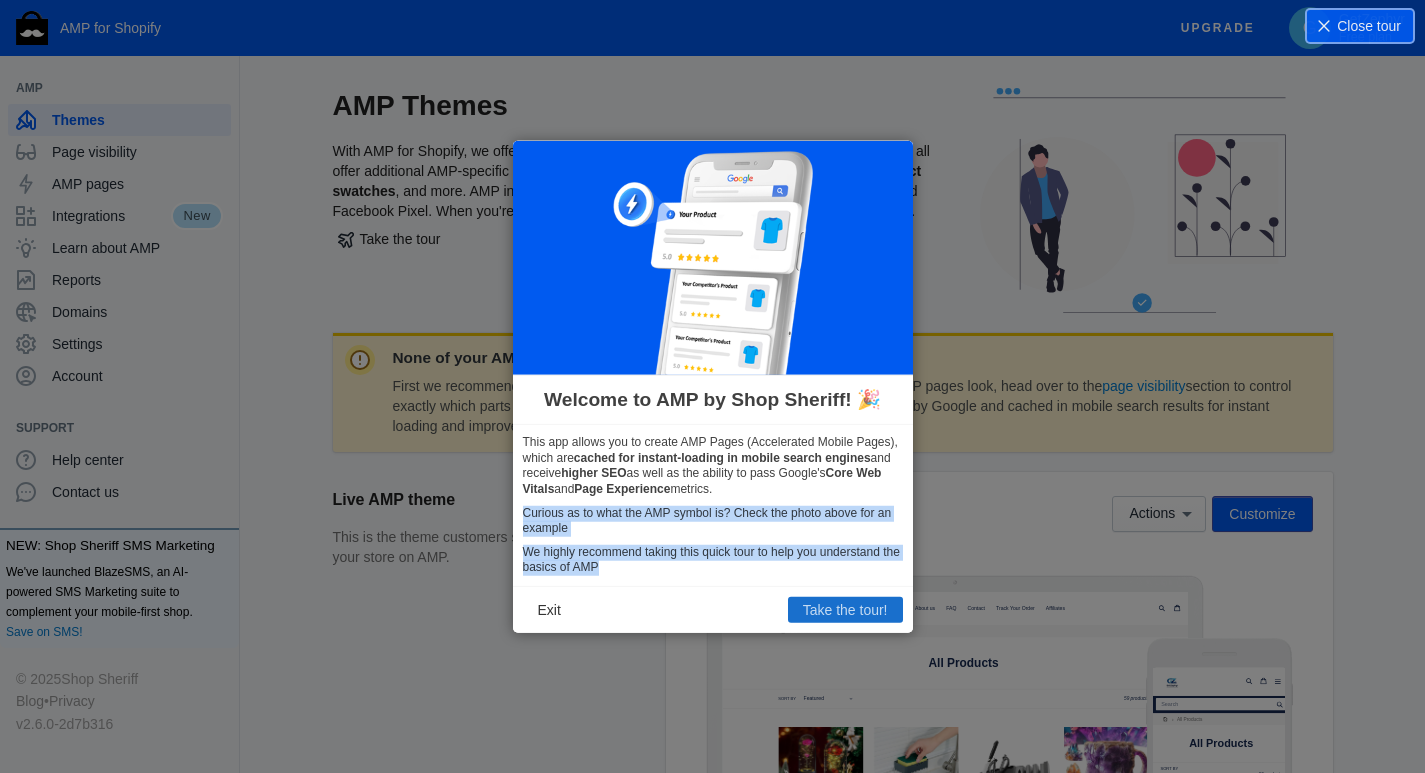 click on "Take the tour!" at bounding box center [845, 610] 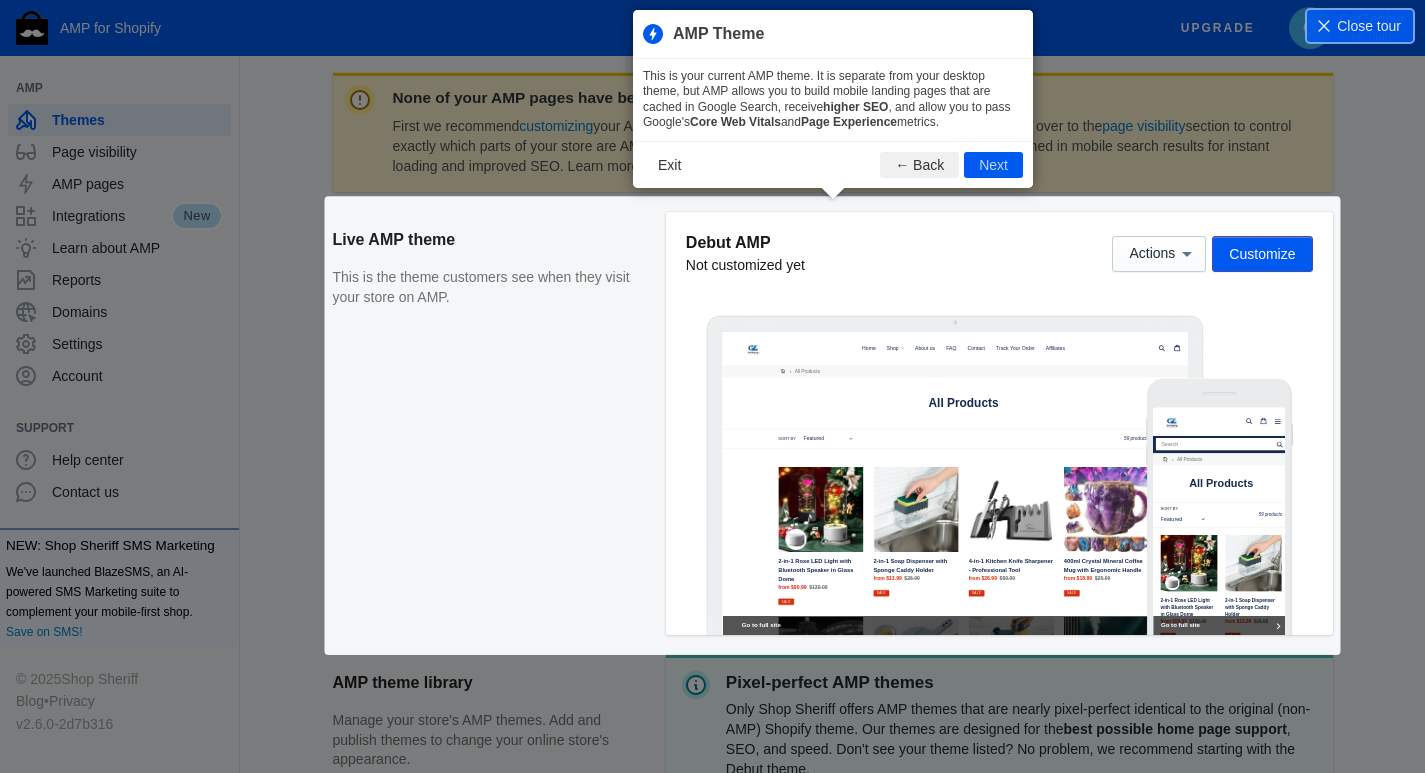 scroll, scrollTop: 272, scrollLeft: 0, axis: vertical 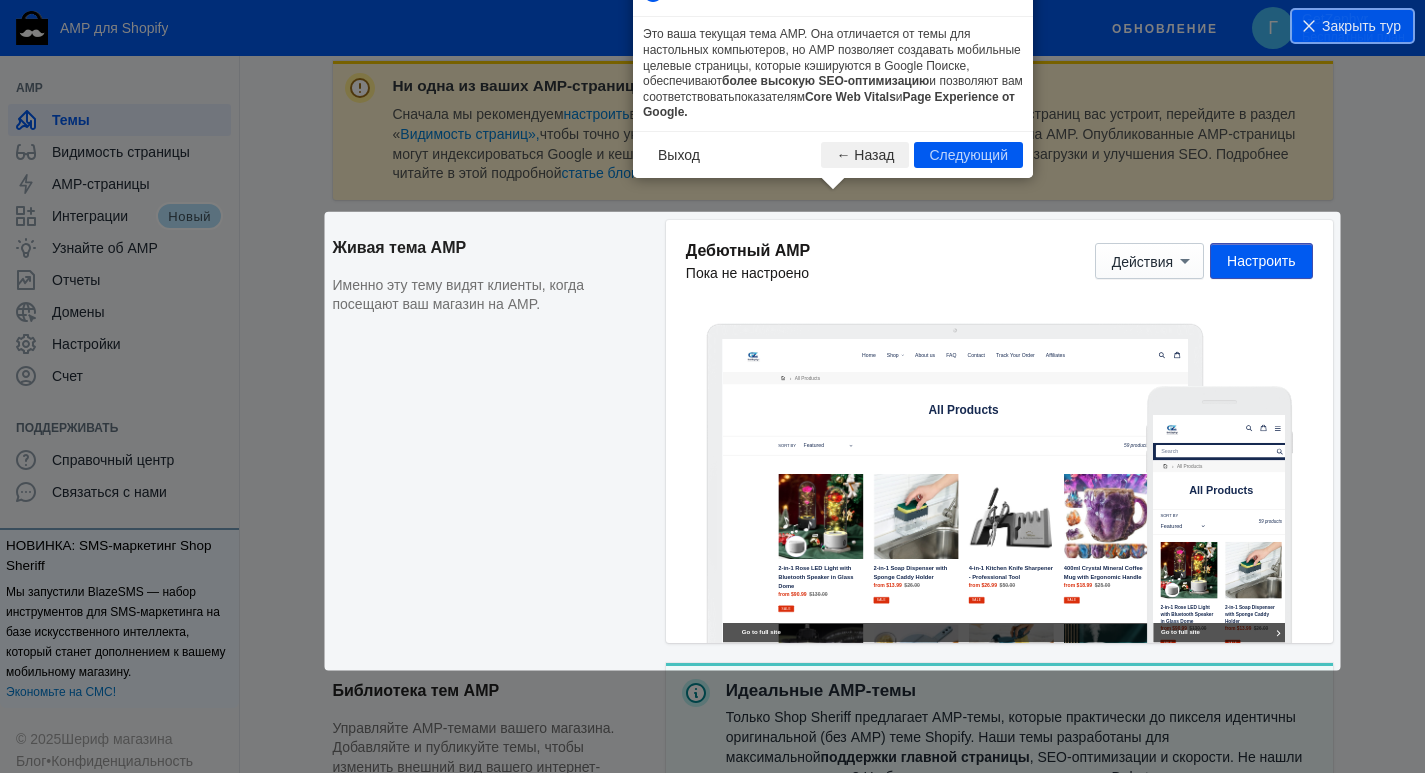 click on "Ни одна из ваших AMP-страниц не была опубликована Сначала мы рекомендуем  настроить  ваши AMP-страницы. Затем, когда внешний вид ваших AMP-страниц вас устроит, перейдите в раздел «  Видимость страниц»,  чтобы точно указать, какие разделы вашего магазина будут отображаться на AMP. Опубликованные AMP-страницы могут индексироваться Google и кешироваться в результатах мобильного поиска для мгновенной загрузки и улучшения SEO. Подробнее читайте в этой подробной  статье блога  . Живая тема AMP Именно эту тему видят клиенты, когда посещают ваш магазин на AMP. Дебютный AMP" 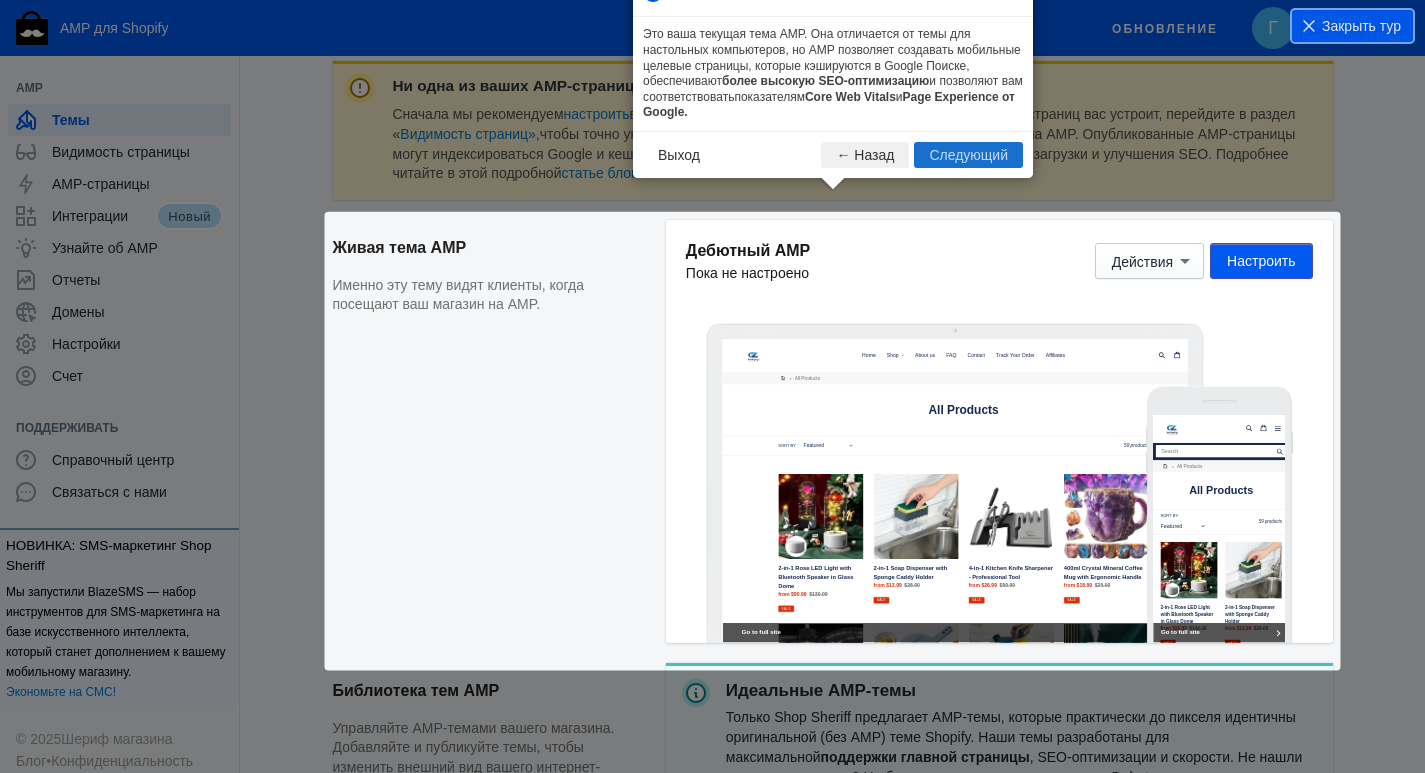 click on "Следующий" at bounding box center (968, 155) 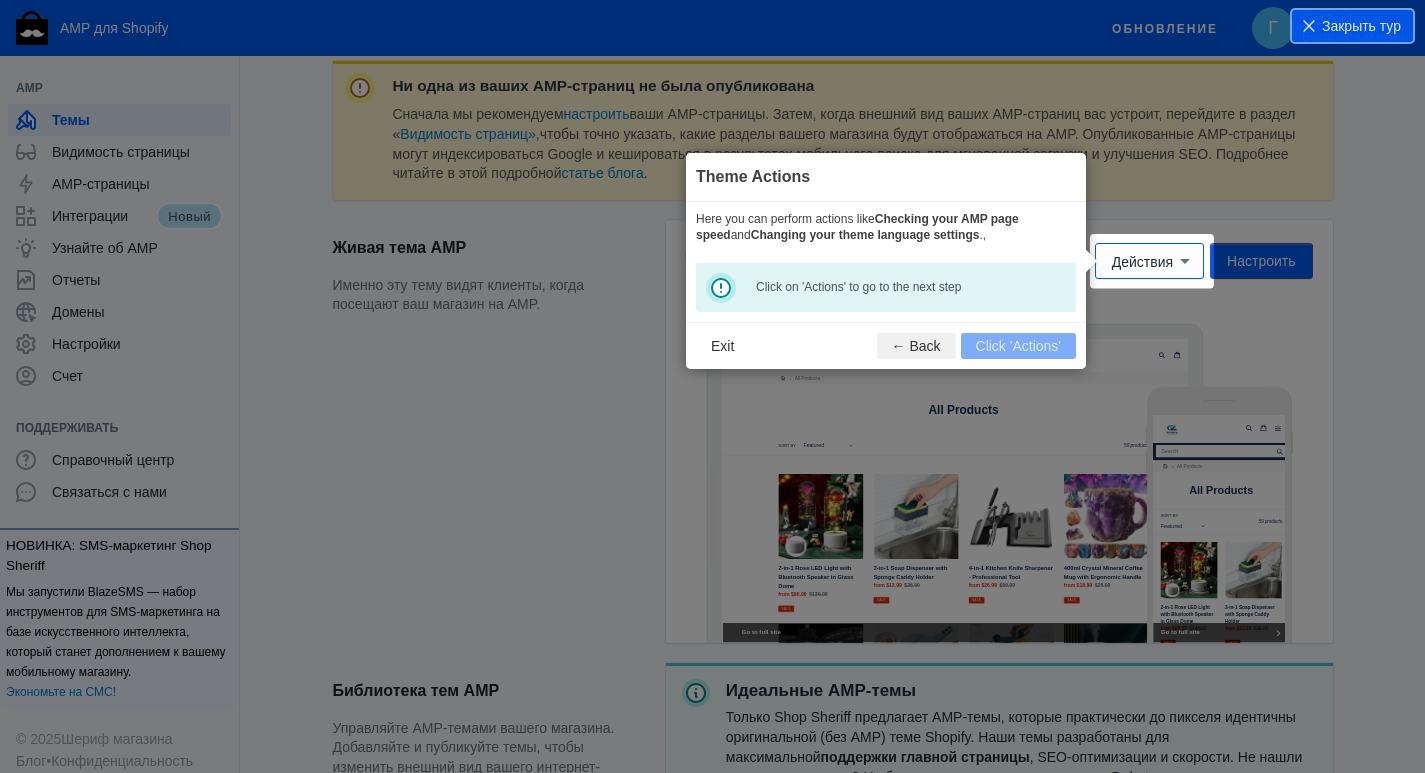 scroll, scrollTop: 314, scrollLeft: 0, axis: vertical 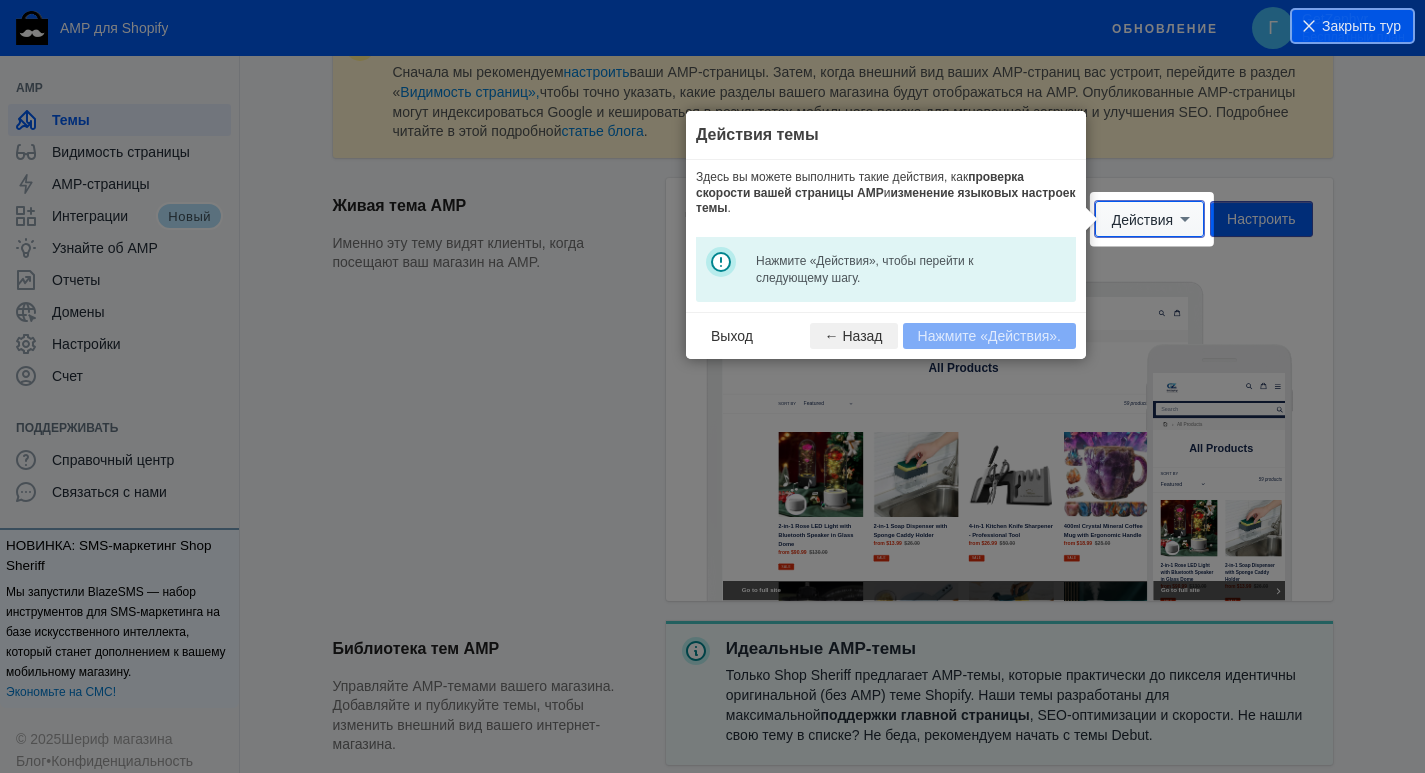 click 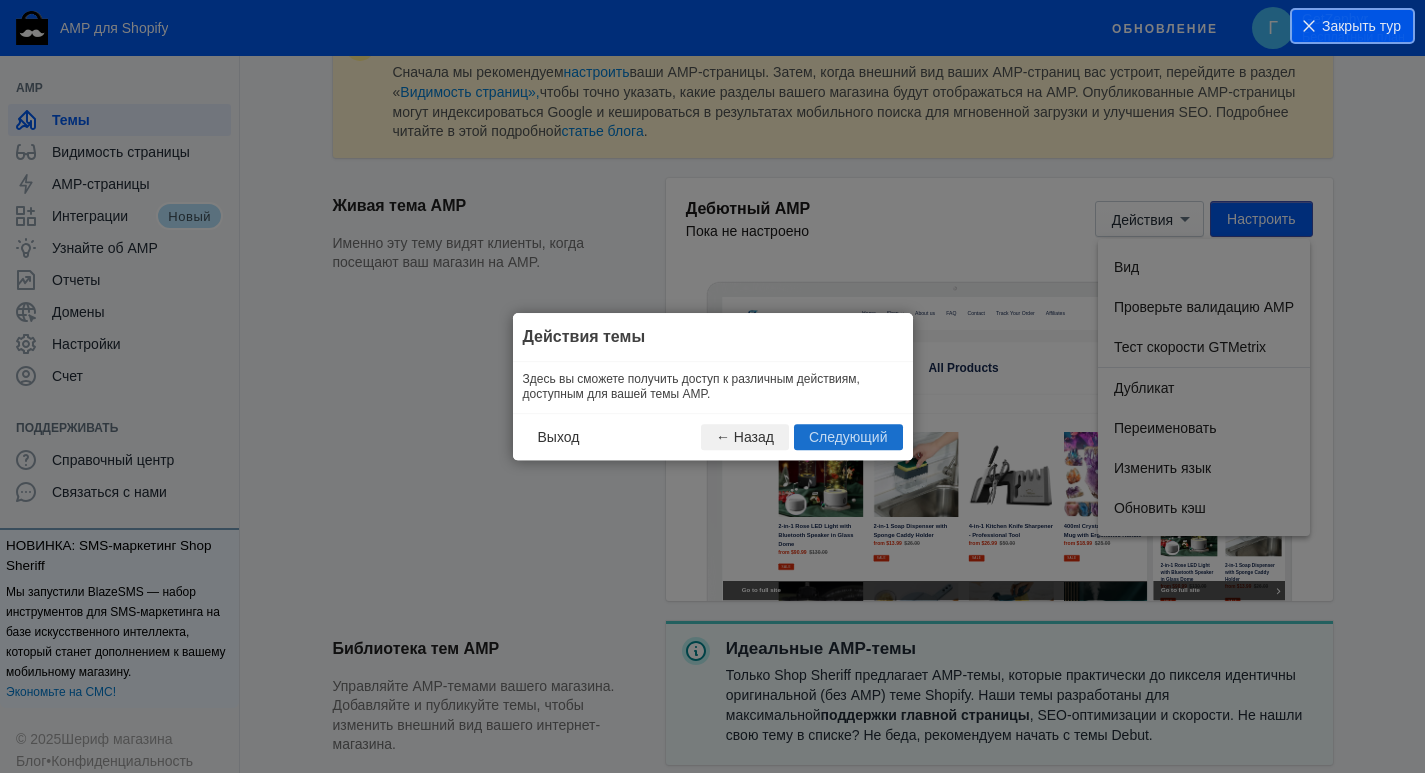 click on "Следующий" at bounding box center (848, 437) 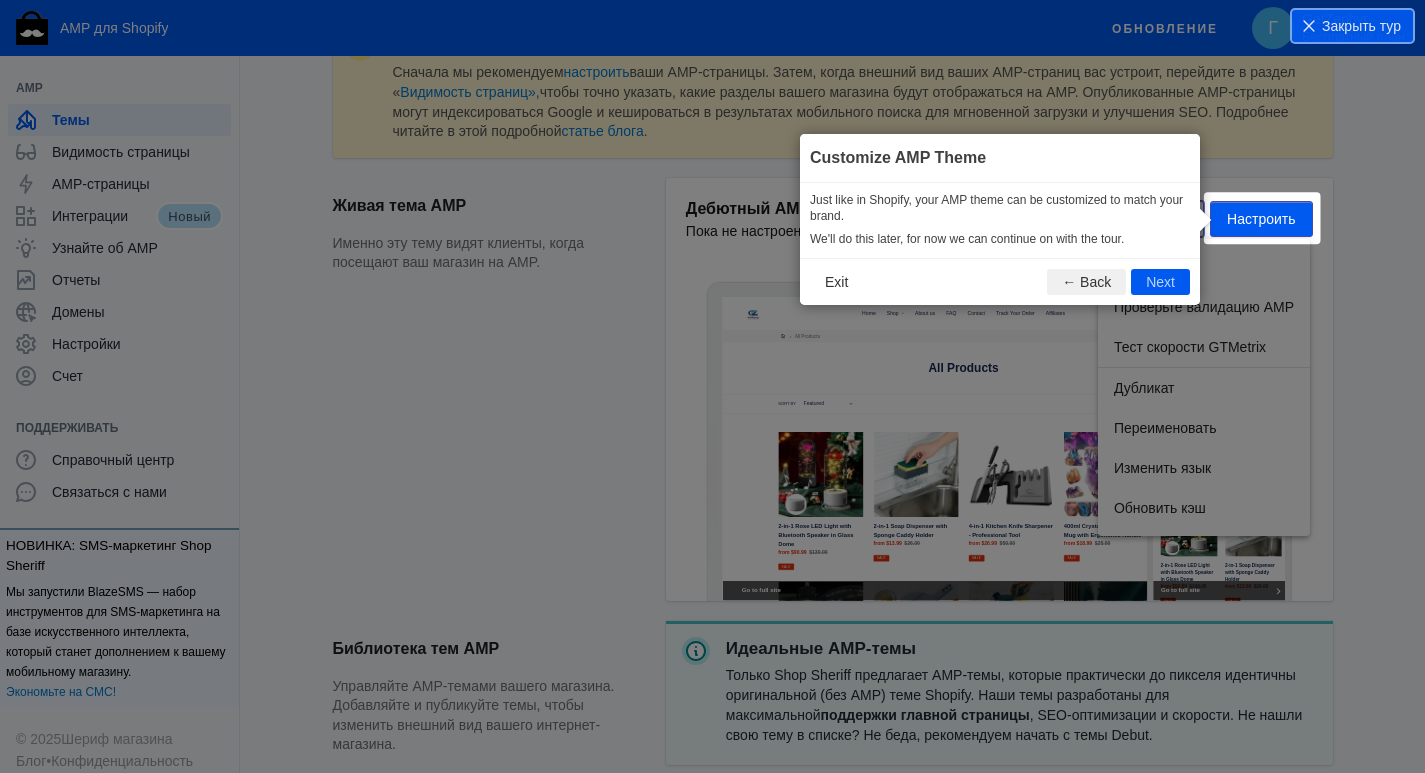 scroll, scrollTop: 315, scrollLeft: 0, axis: vertical 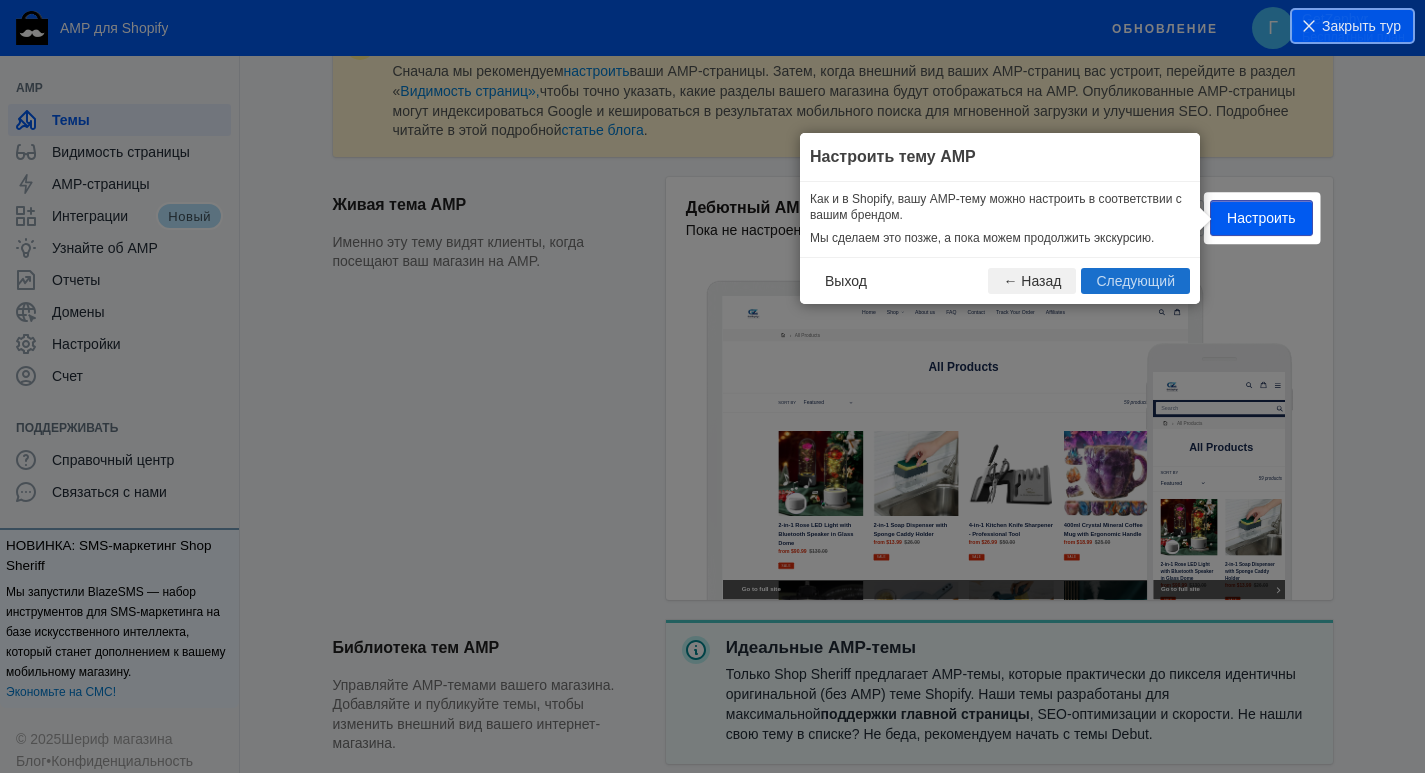 click on "Следующий" at bounding box center (1135, 281) 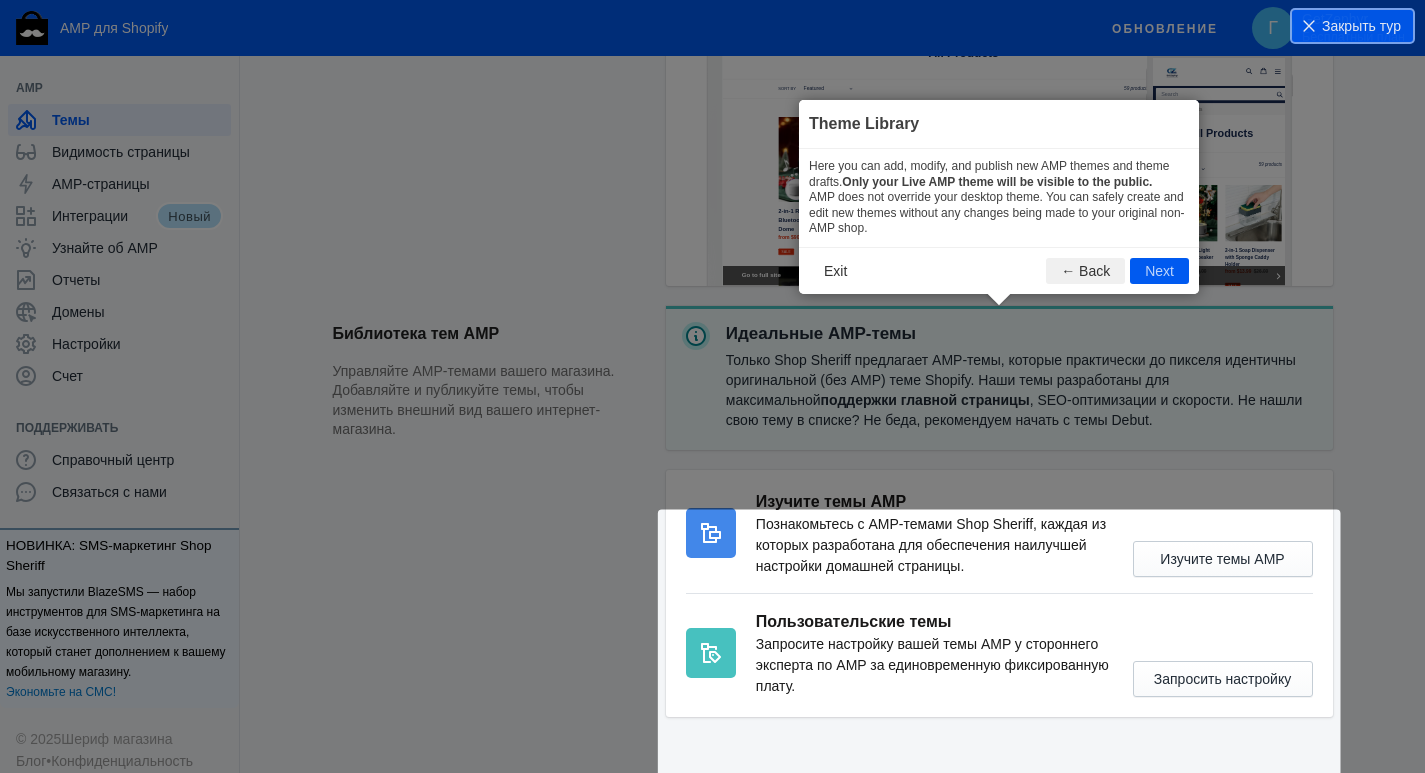 scroll, scrollTop: 685, scrollLeft: 0, axis: vertical 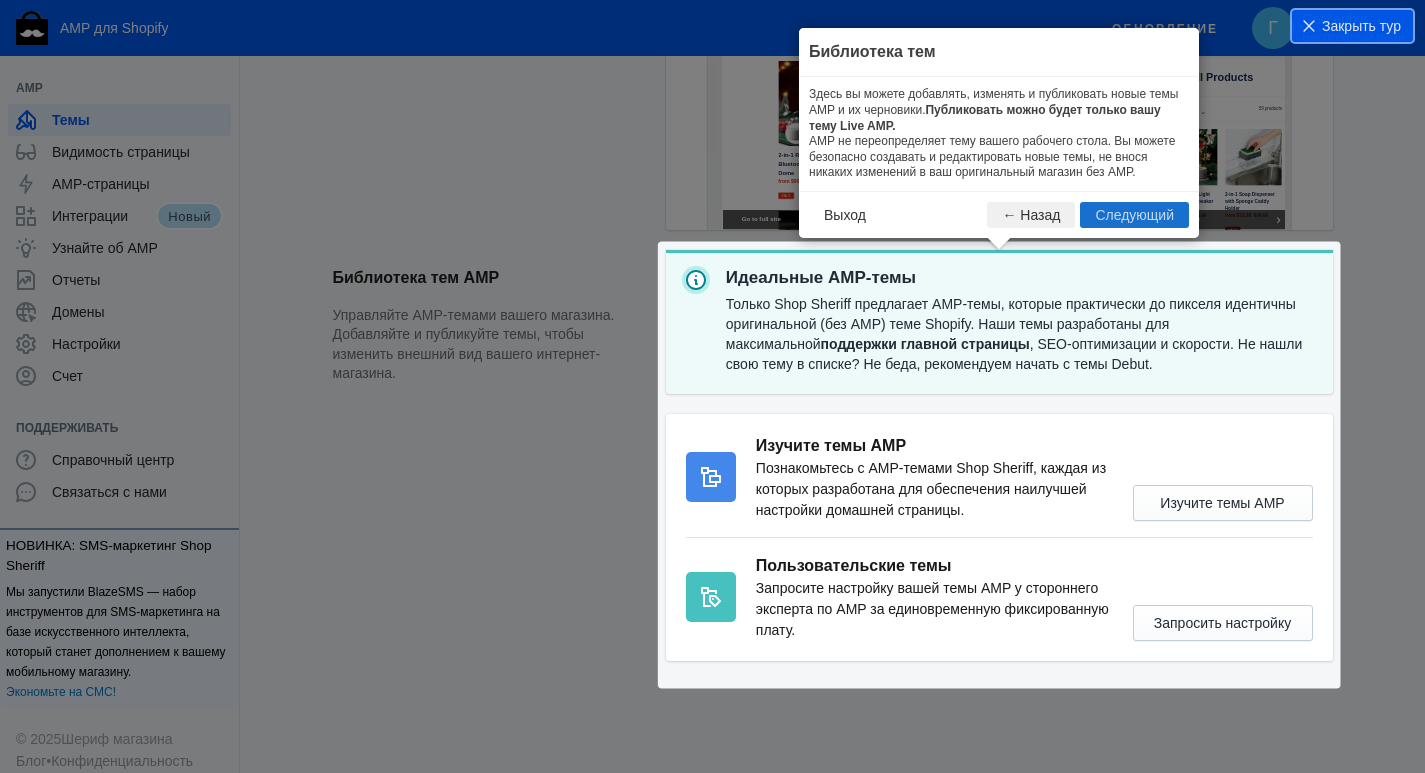 click on "Следующий" at bounding box center [1134, 215] 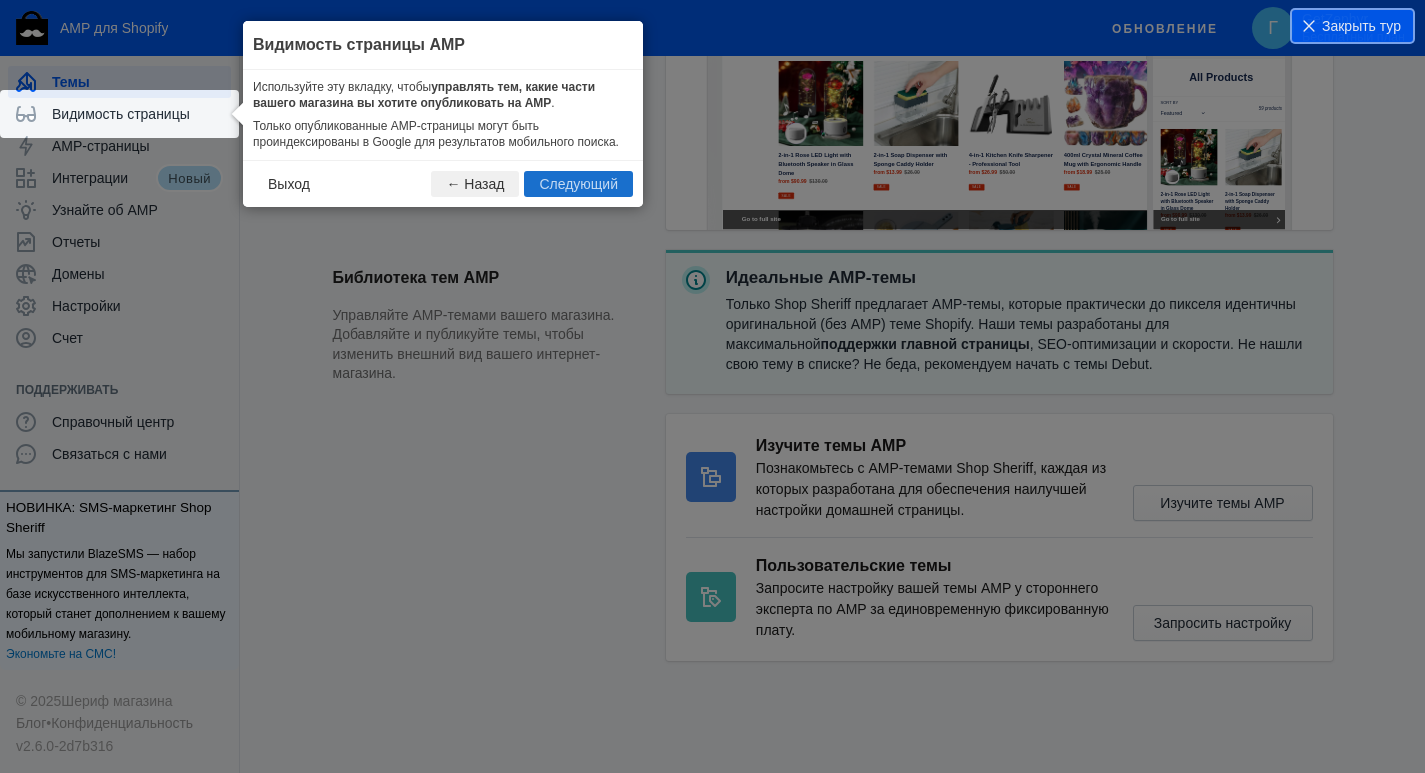 click on "Следующий" at bounding box center [578, 184] 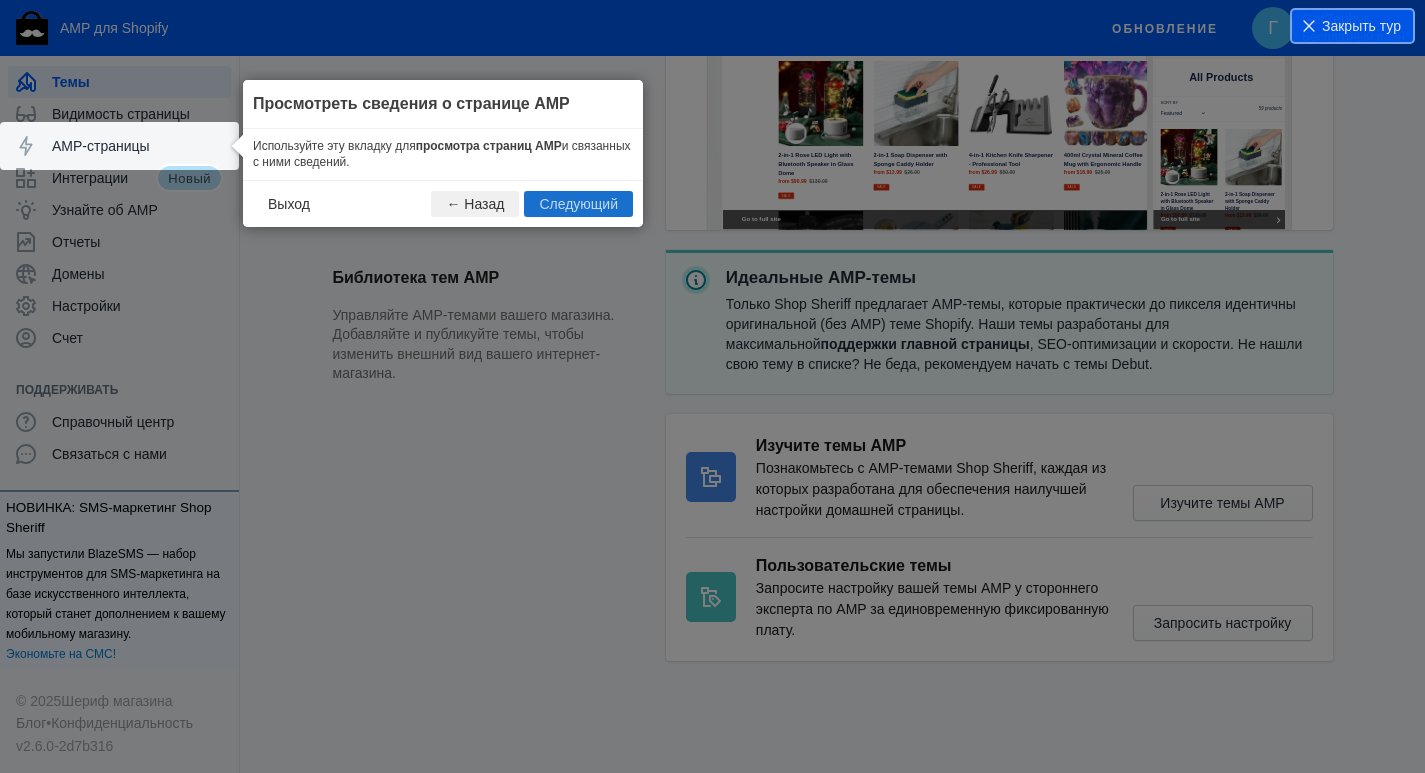 click on "Следующий" at bounding box center (578, 204) 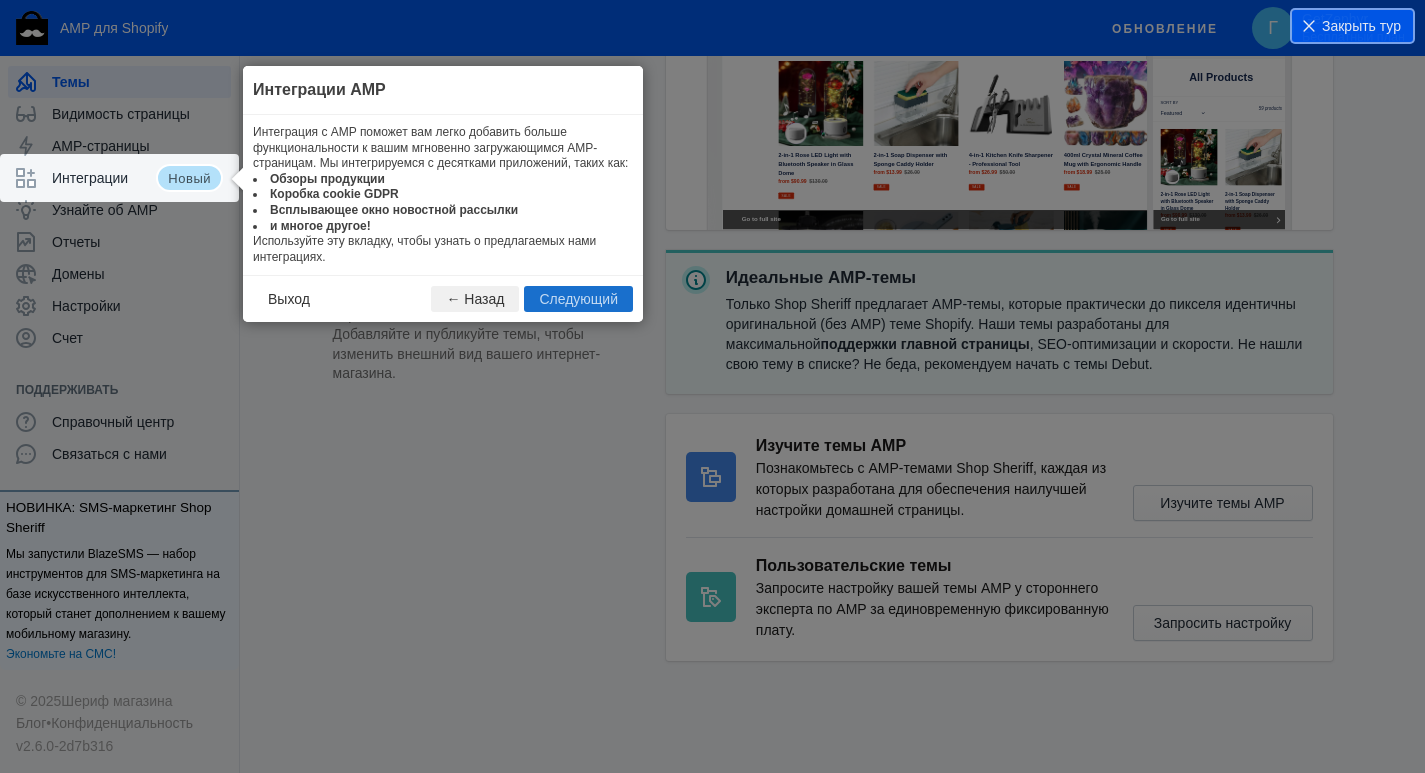 click on "Следующий" at bounding box center (578, 299) 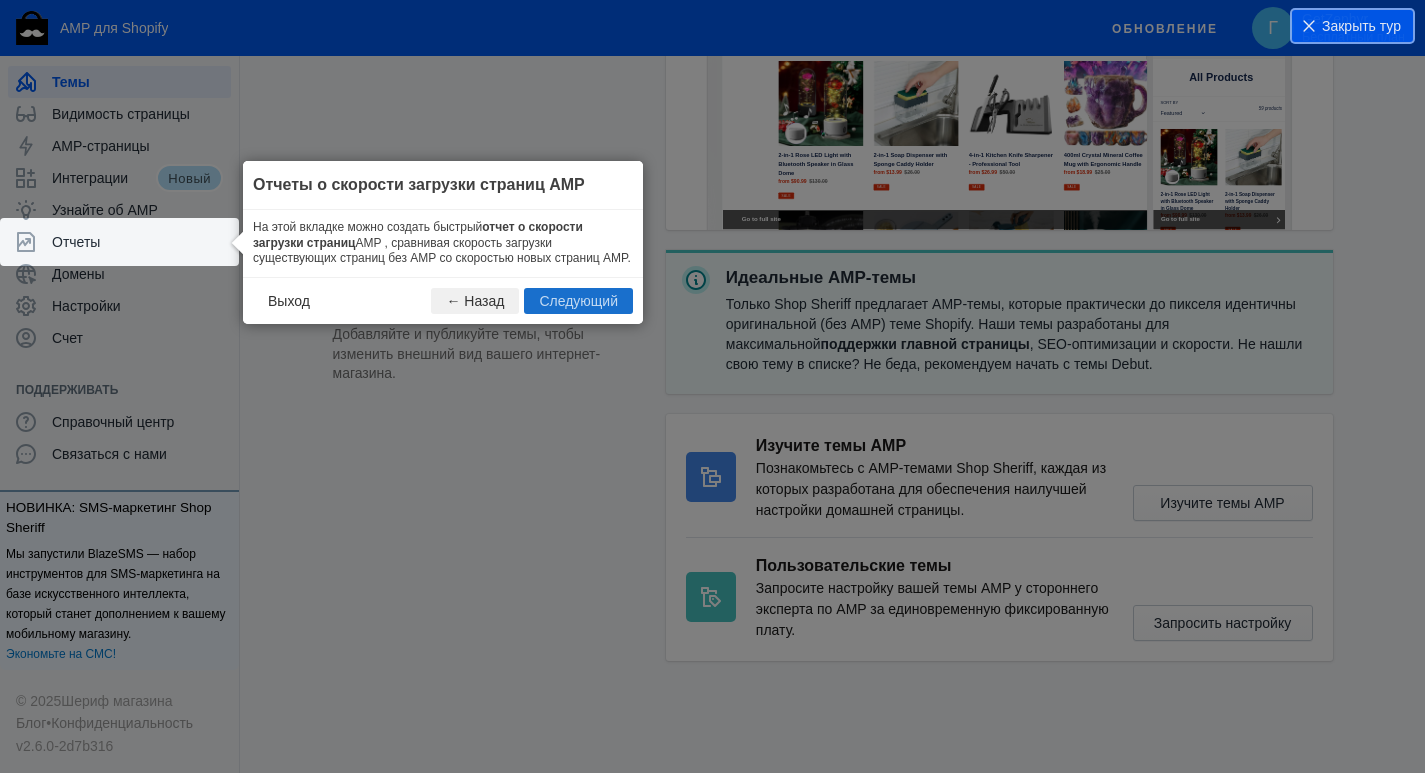 click on "Следующий" at bounding box center (578, 301) 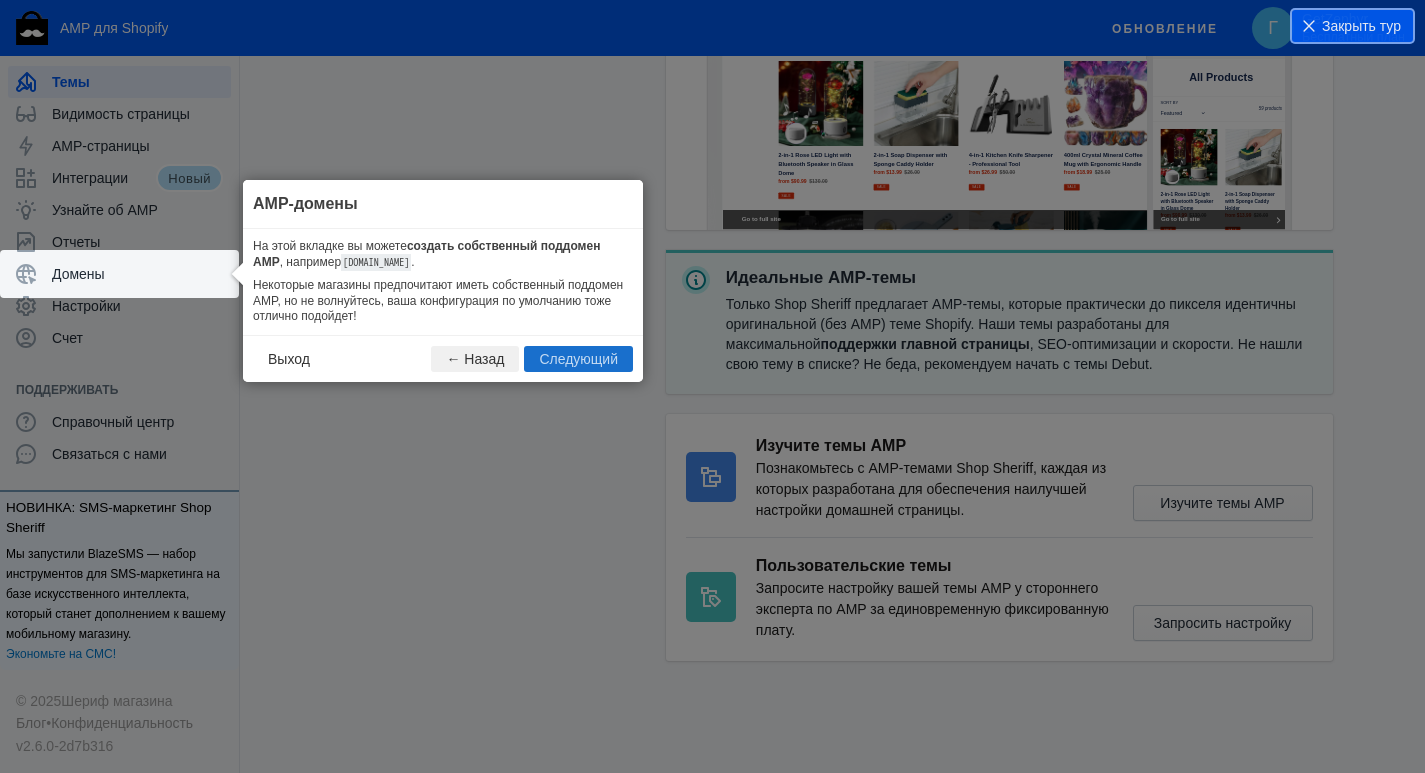 click on "Следующий" at bounding box center (578, 359) 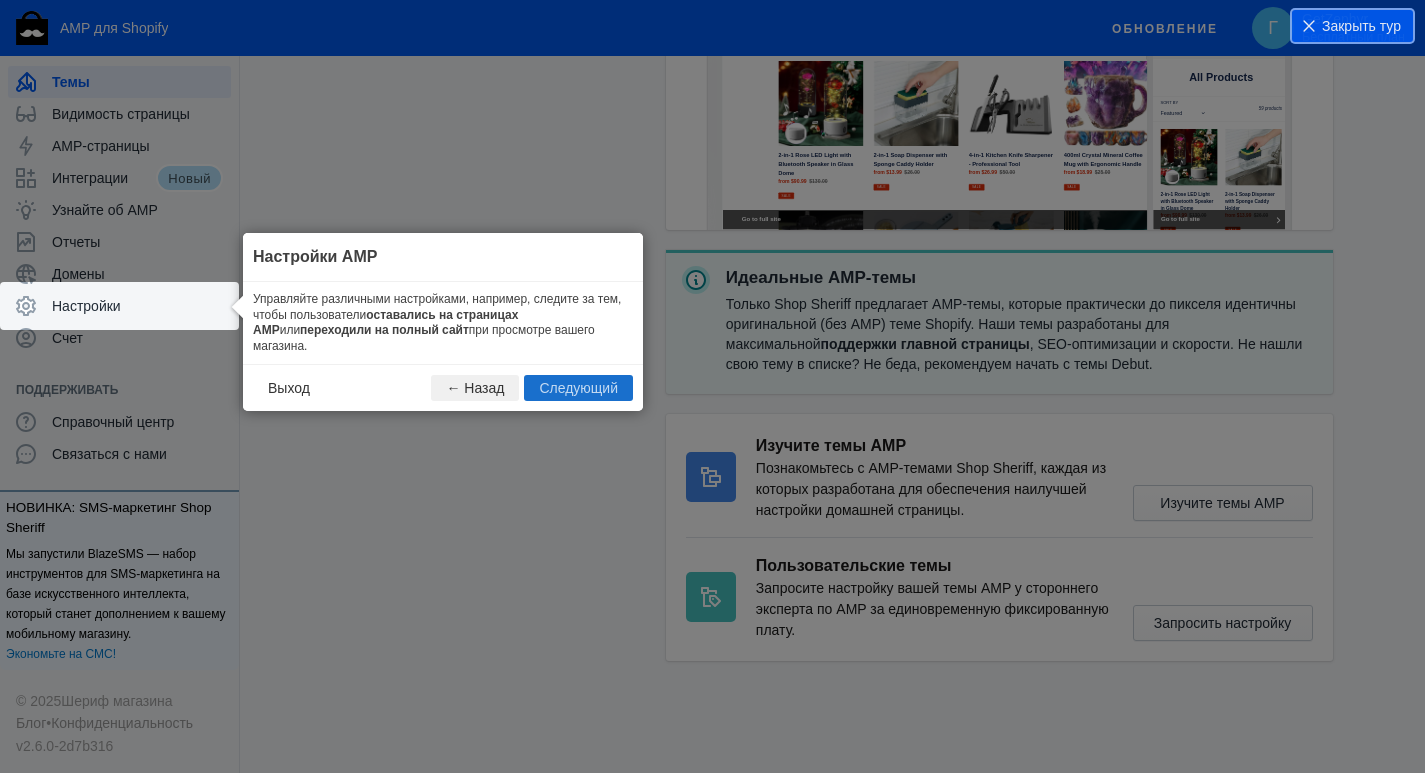 click on "Следующий" at bounding box center (578, 388) 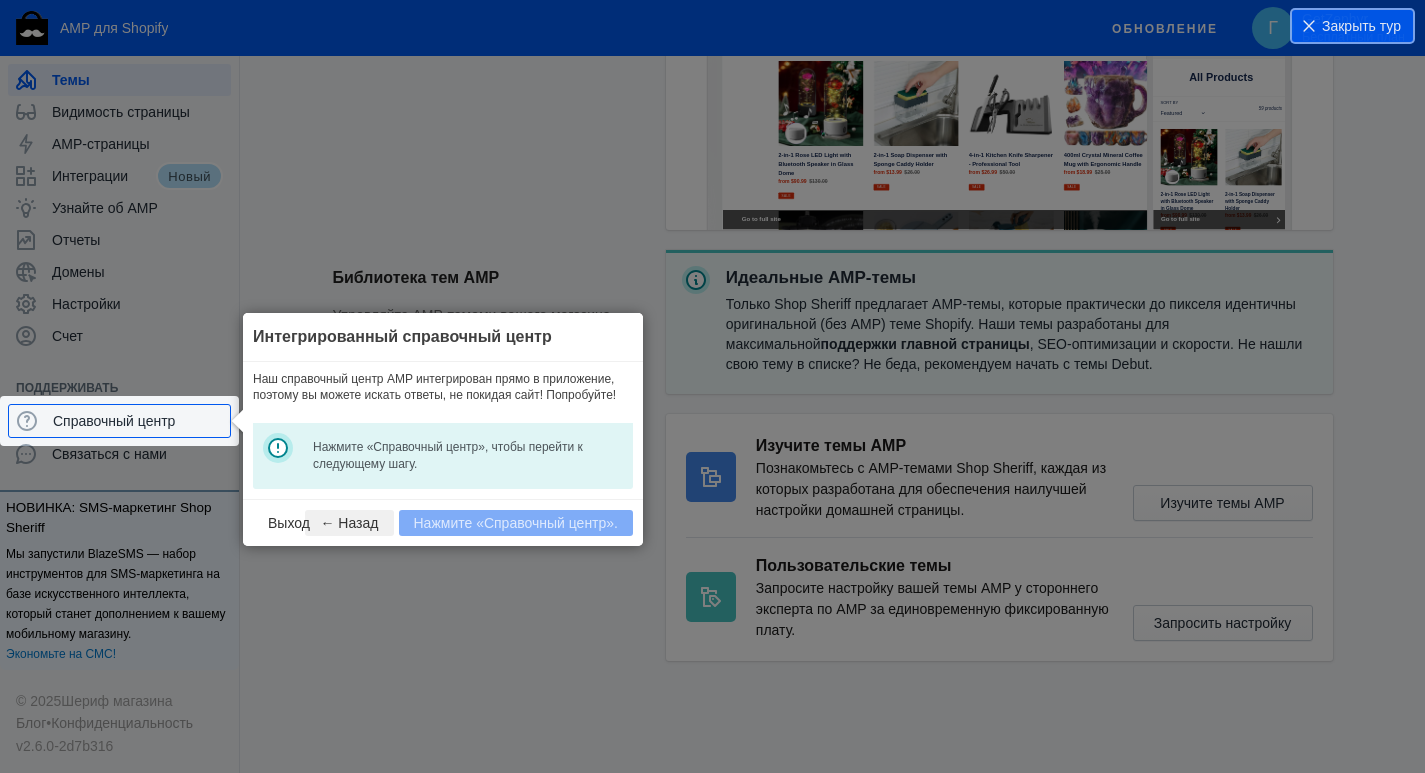 click on "Выход ← Назад Нажмите «Справочный центр»." at bounding box center (443, 522) 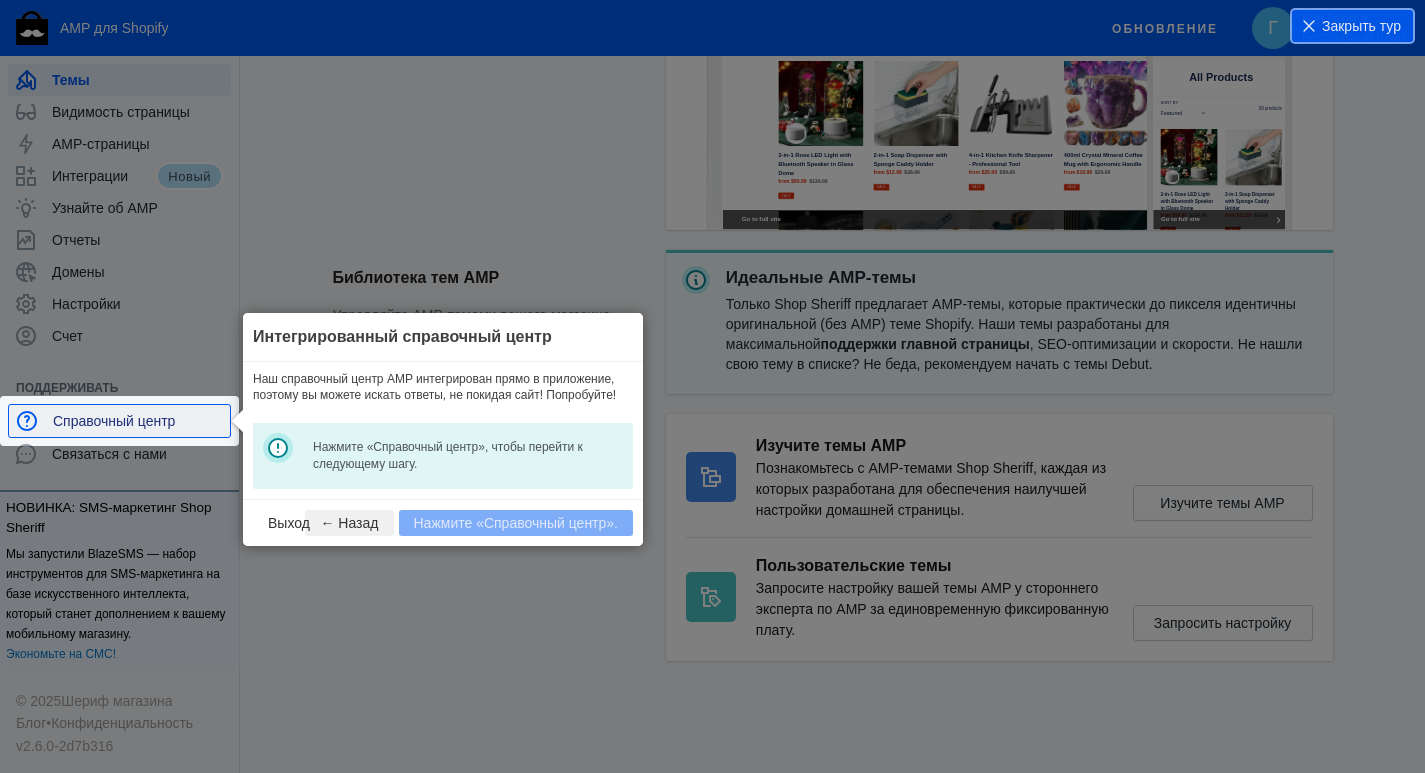 click on "Справочный центр" at bounding box center (114, 421) 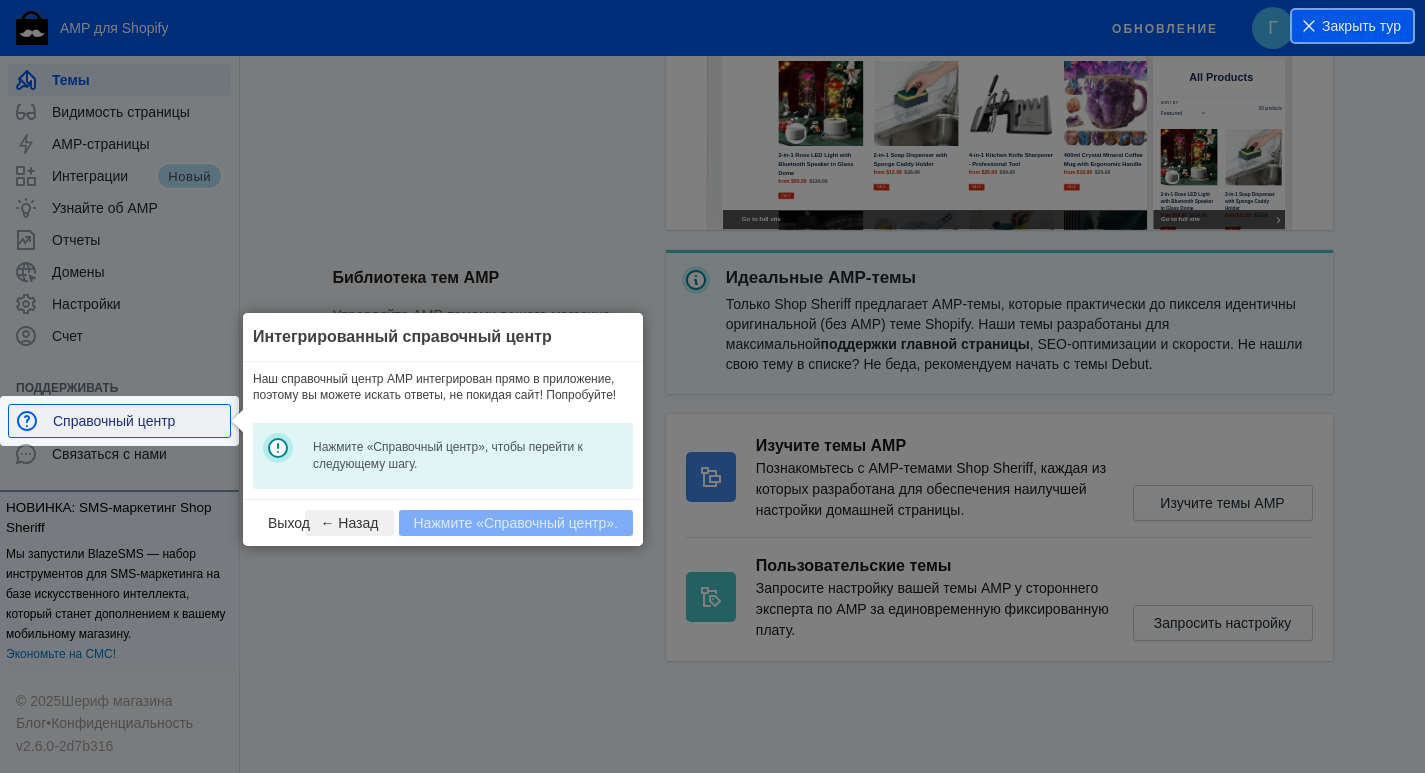scroll, scrollTop: 38, scrollLeft: 0, axis: vertical 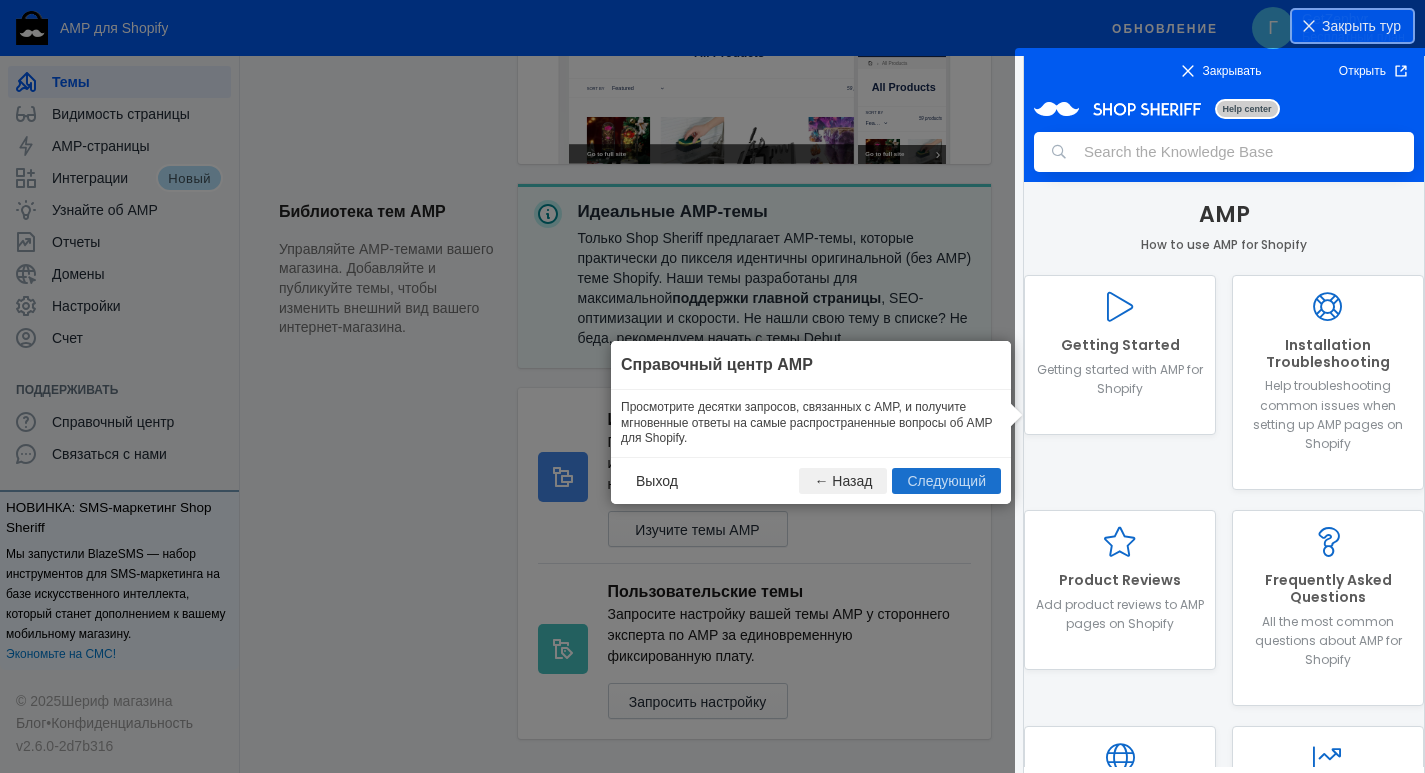 click on "Следующий" at bounding box center [946, 481] 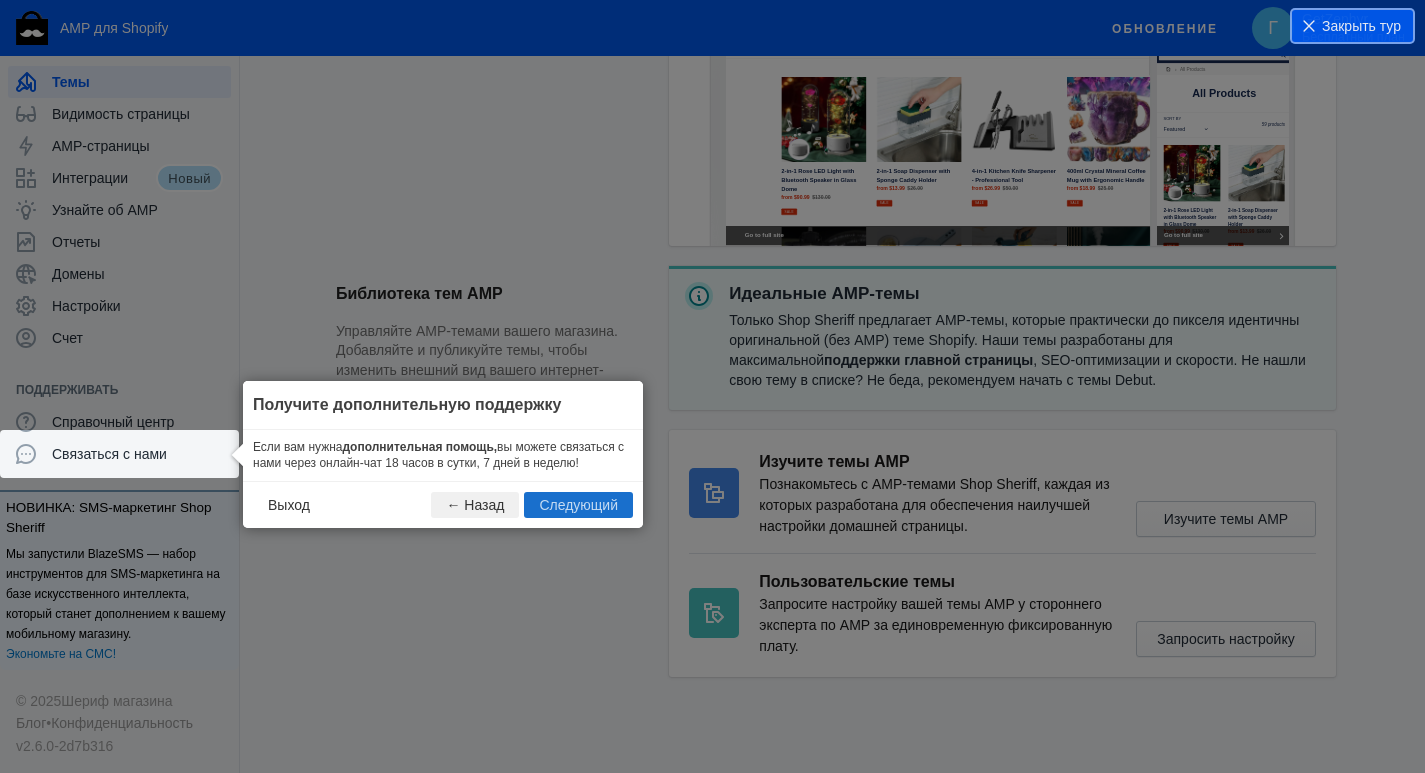click on "Следующий" at bounding box center (578, 505) 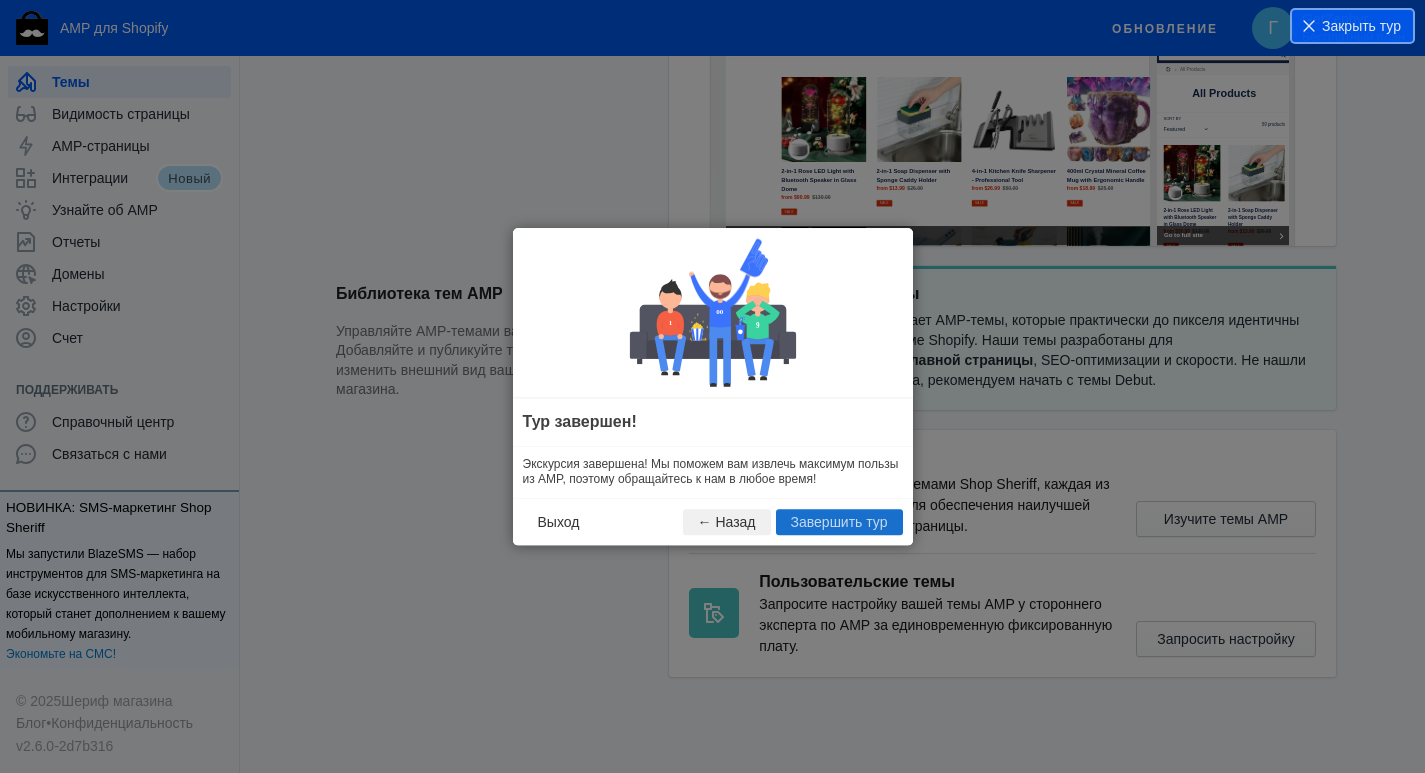 click on "Завершить тур" at bounding box center (839, 522) 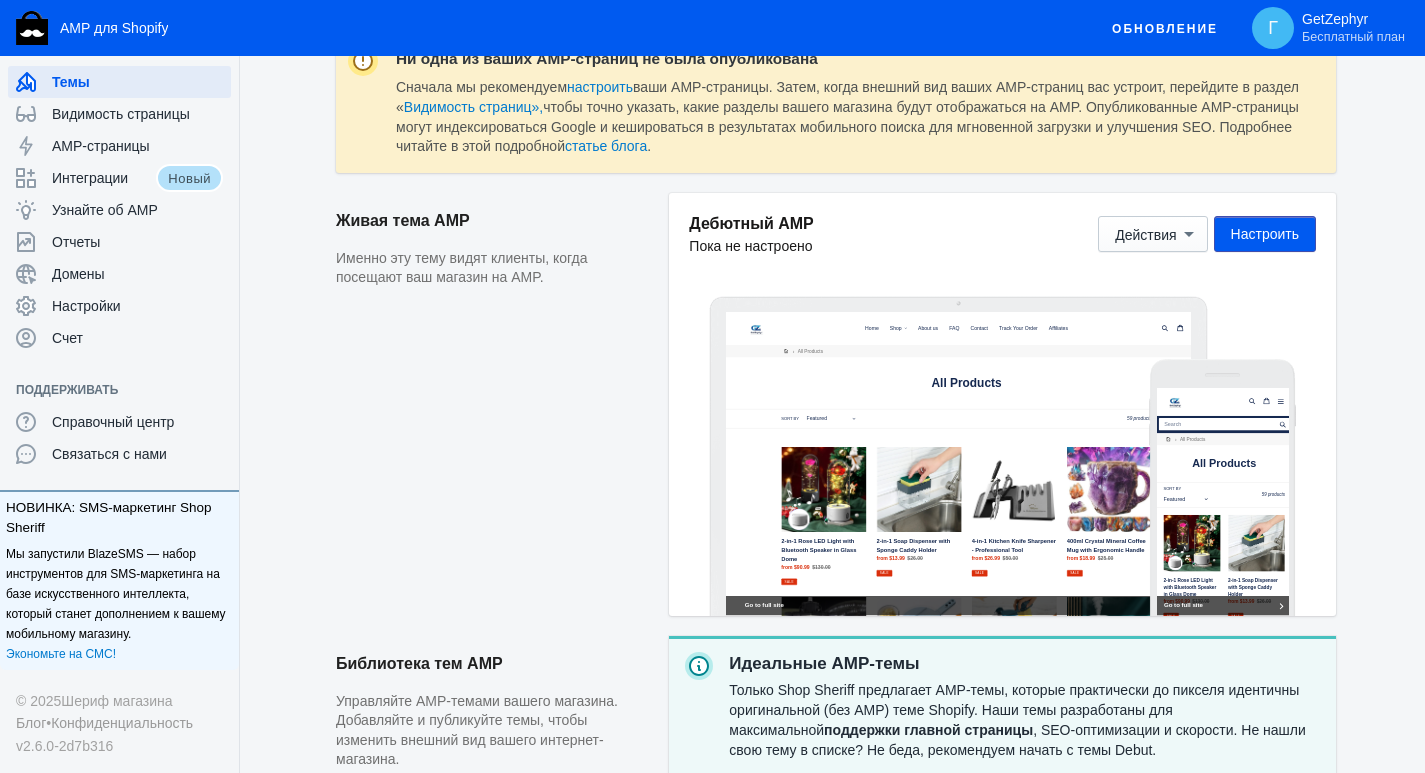 scroll, scrollTop: 300, scrollLeft: 0, axis: vertical 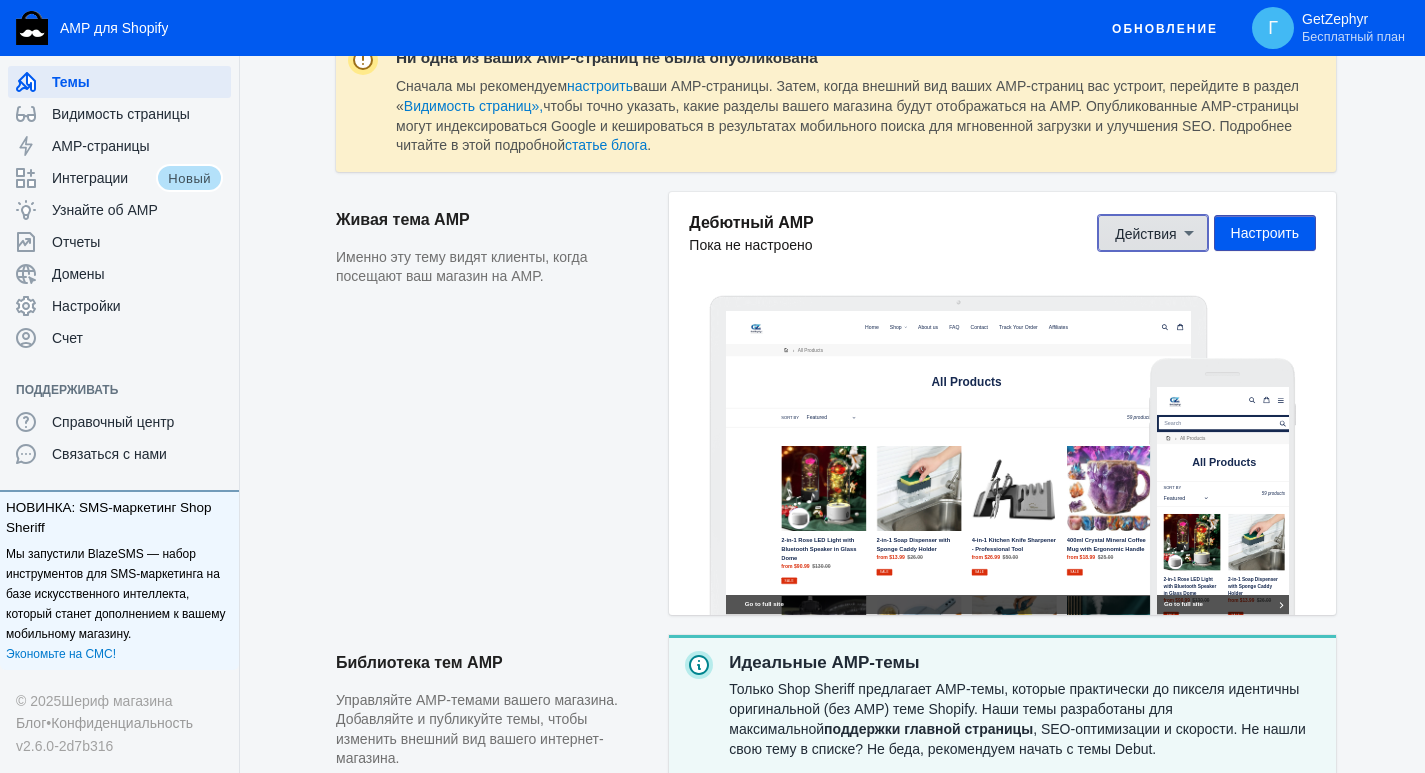 click 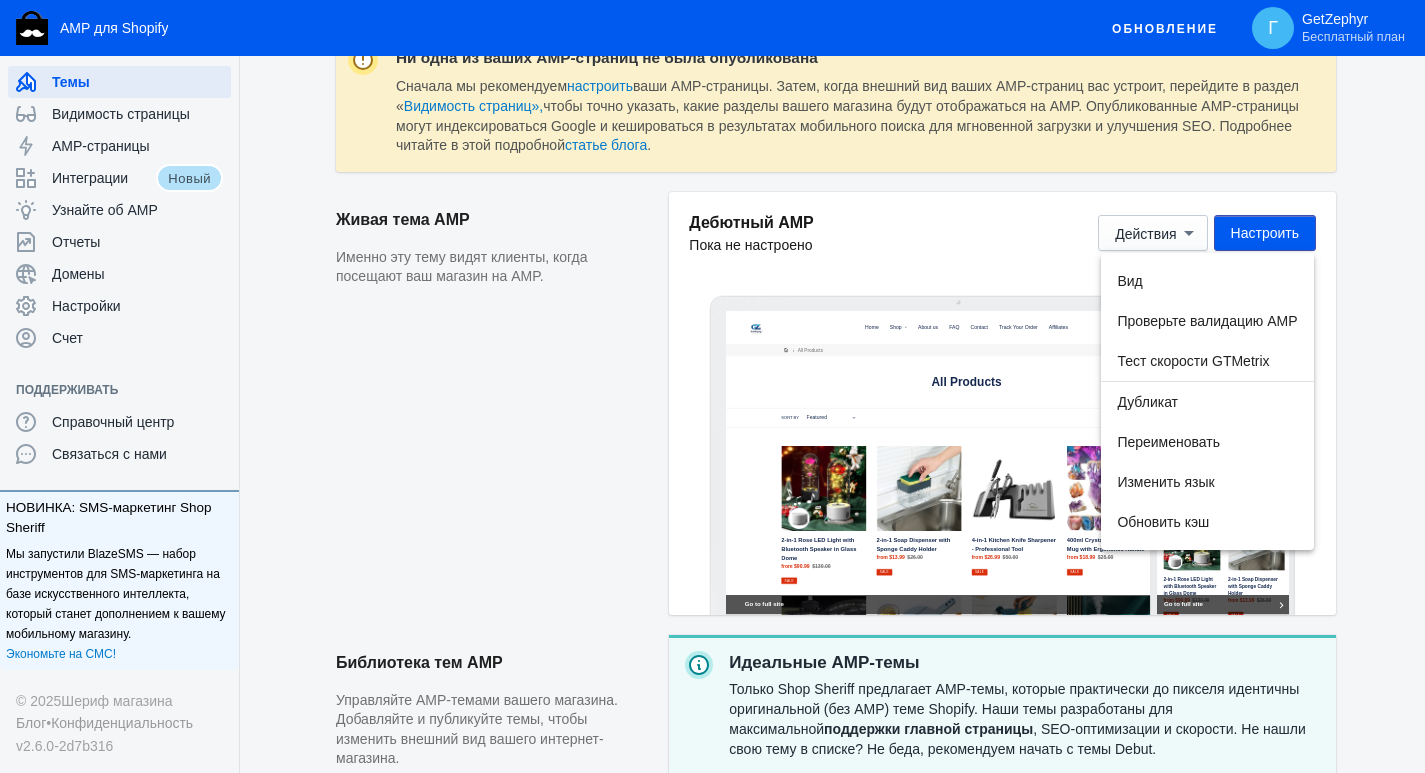 click at bounding box center (712, 386) 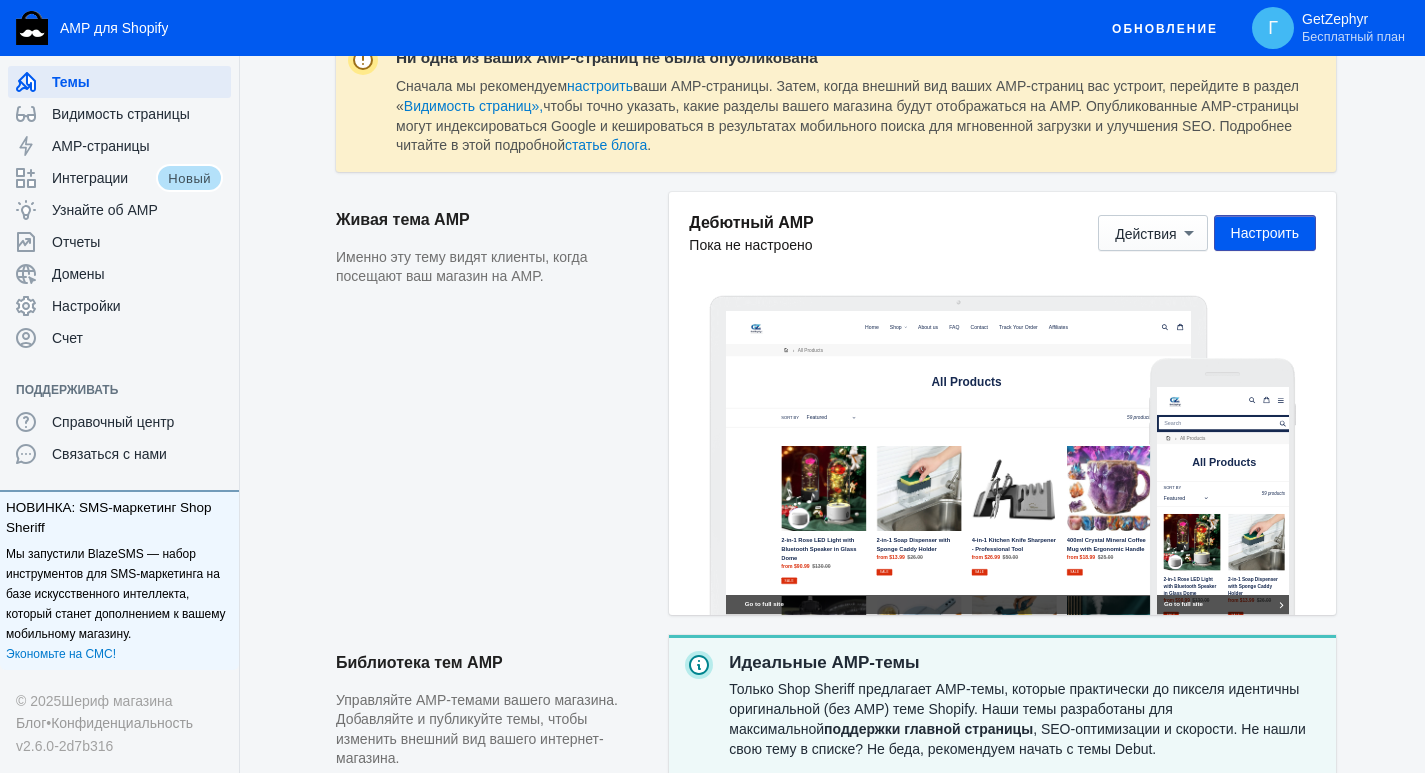 click on "Настроить" at bounding box center (1265, 233) 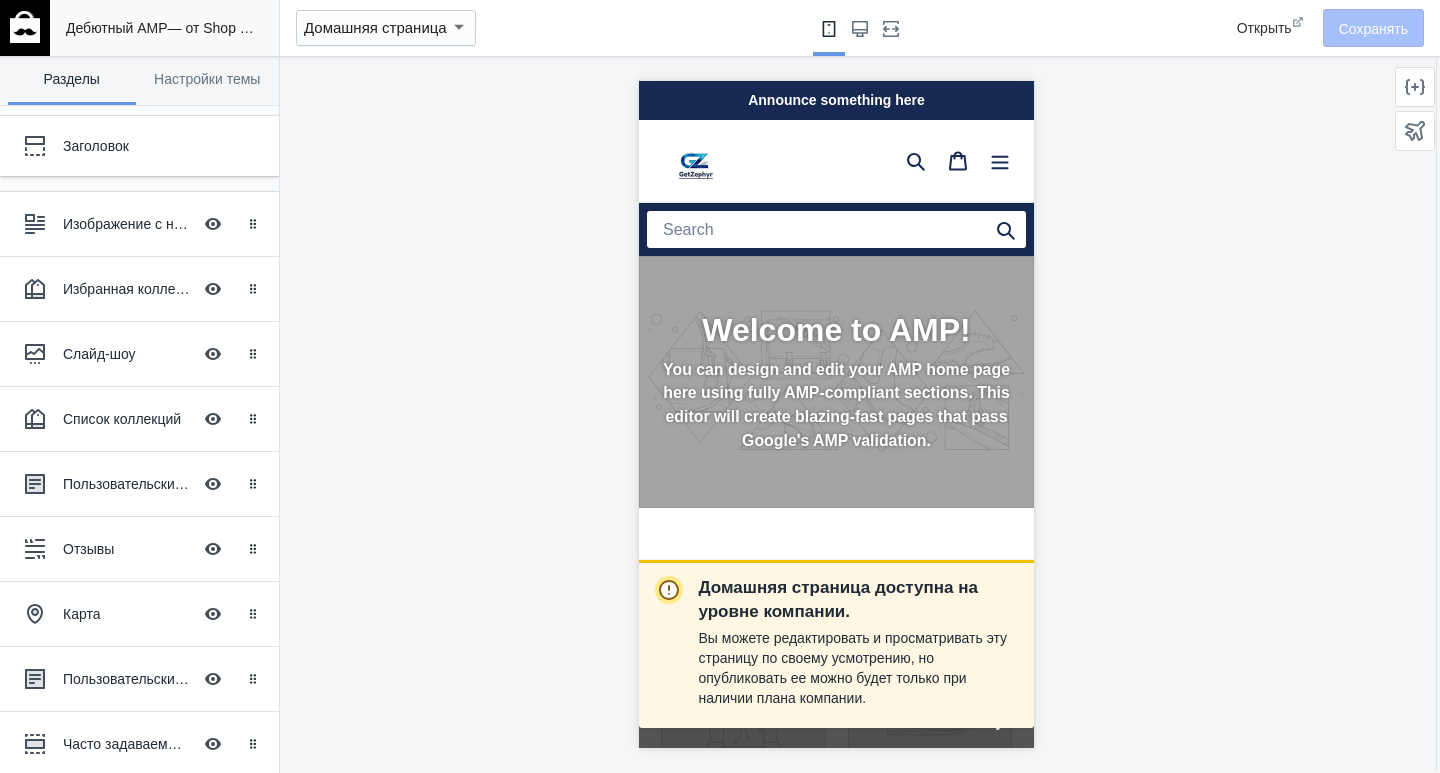 scroll, scrollTop: 0, scrollLeft: 0, axis: both 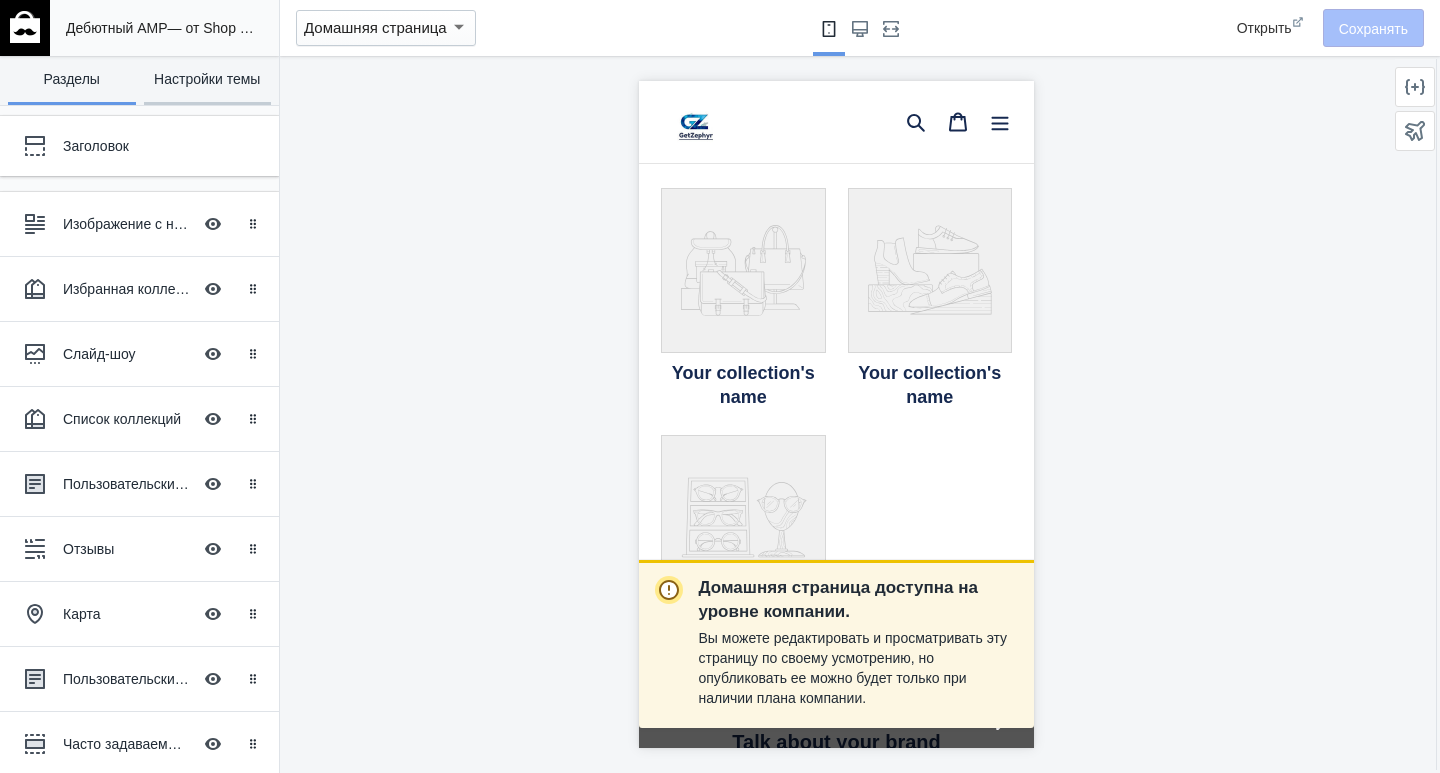click on "Настройки темы" at bounding box center [207, 79] 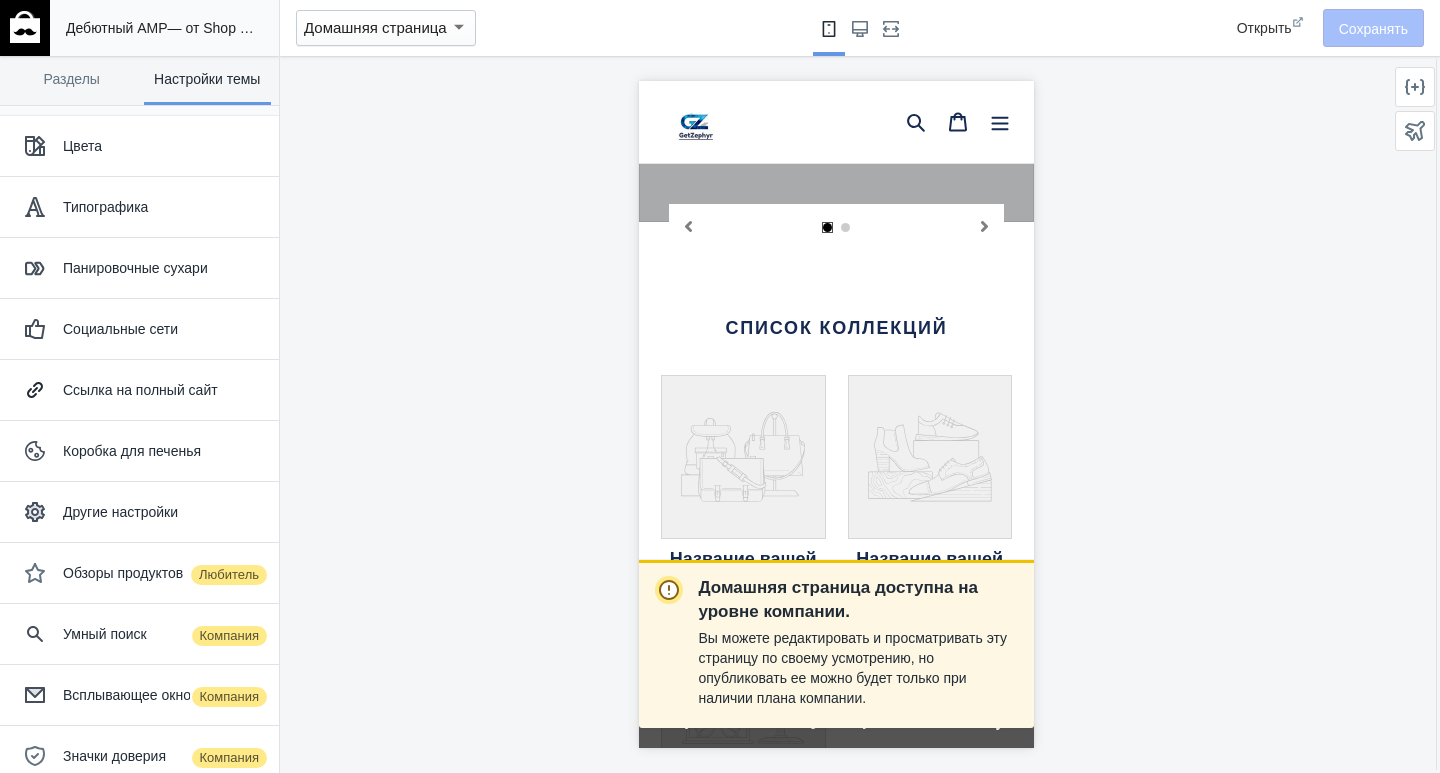 scroll, scrollTop: 1825, scrollLeft: 0, axis: vertical 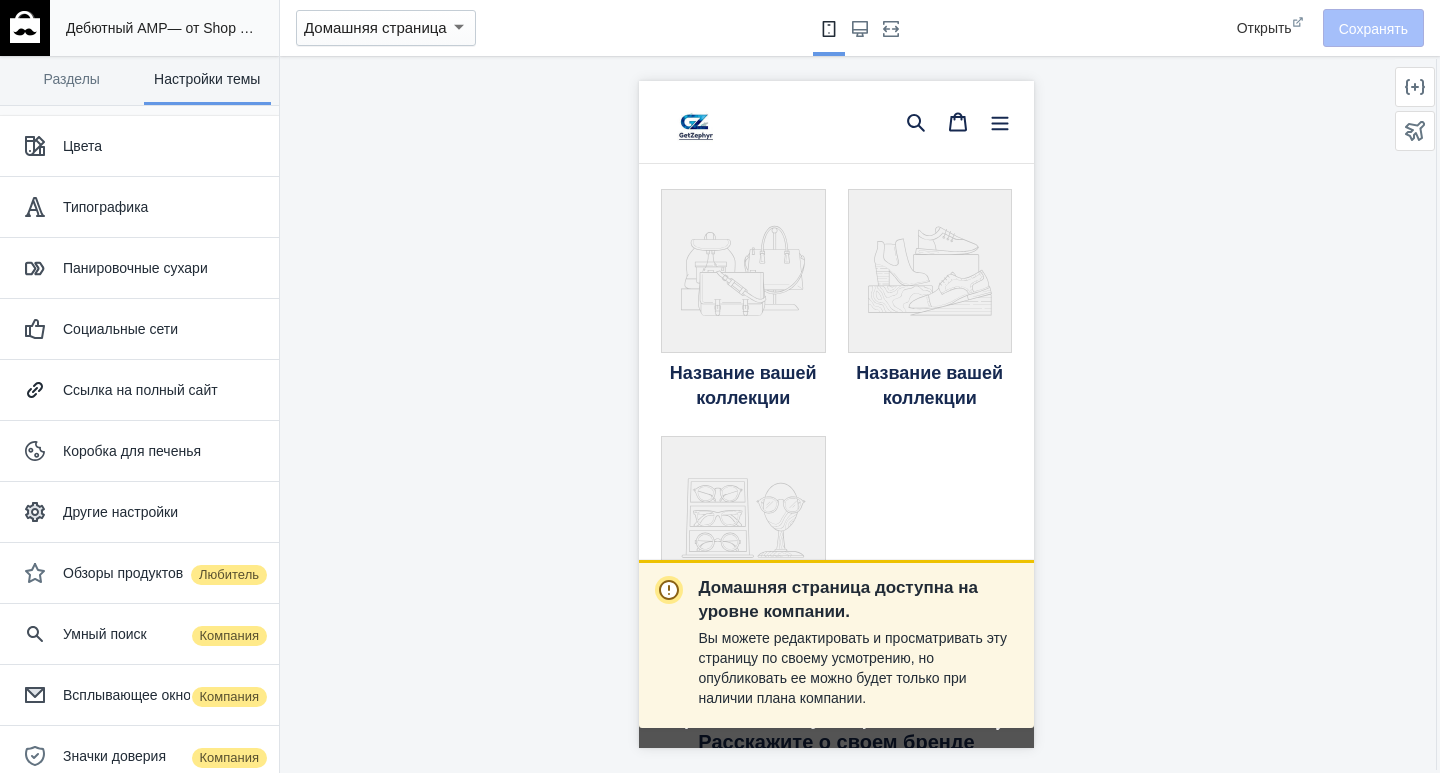 click on "Домашняя страница" at bounding box center (375, 27) 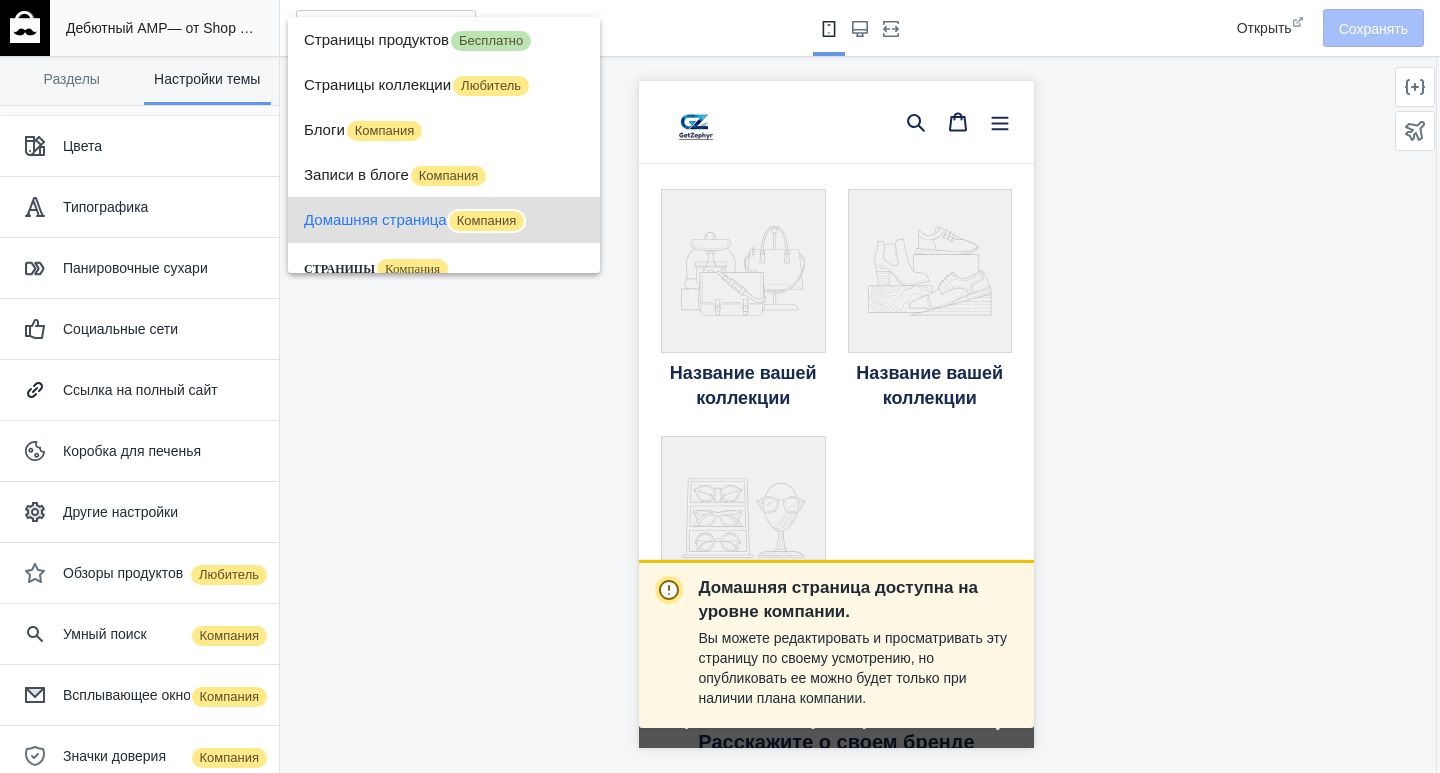 scroll, scrollTop: 75, scrollLeft: 0, axis: vertical 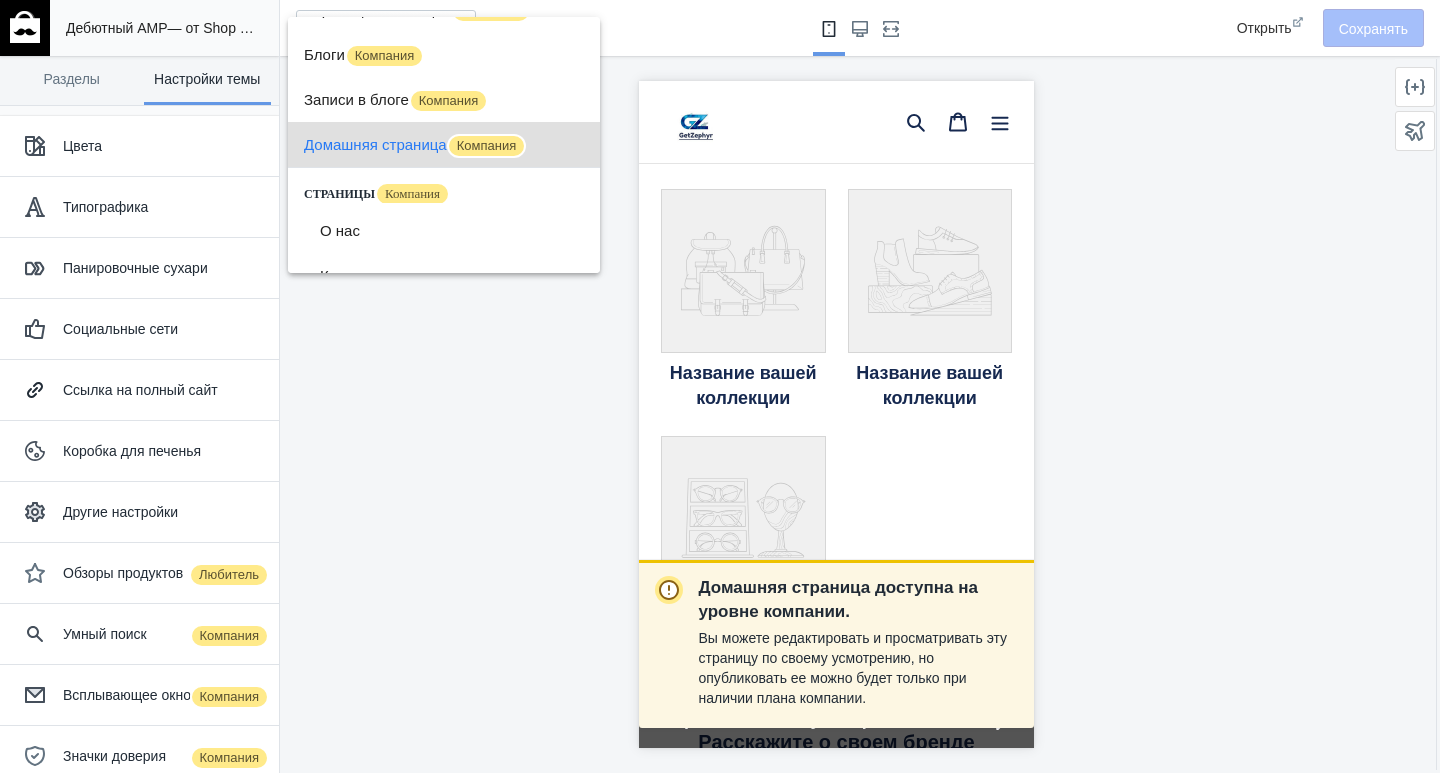 click at bounding box center (720, 386) 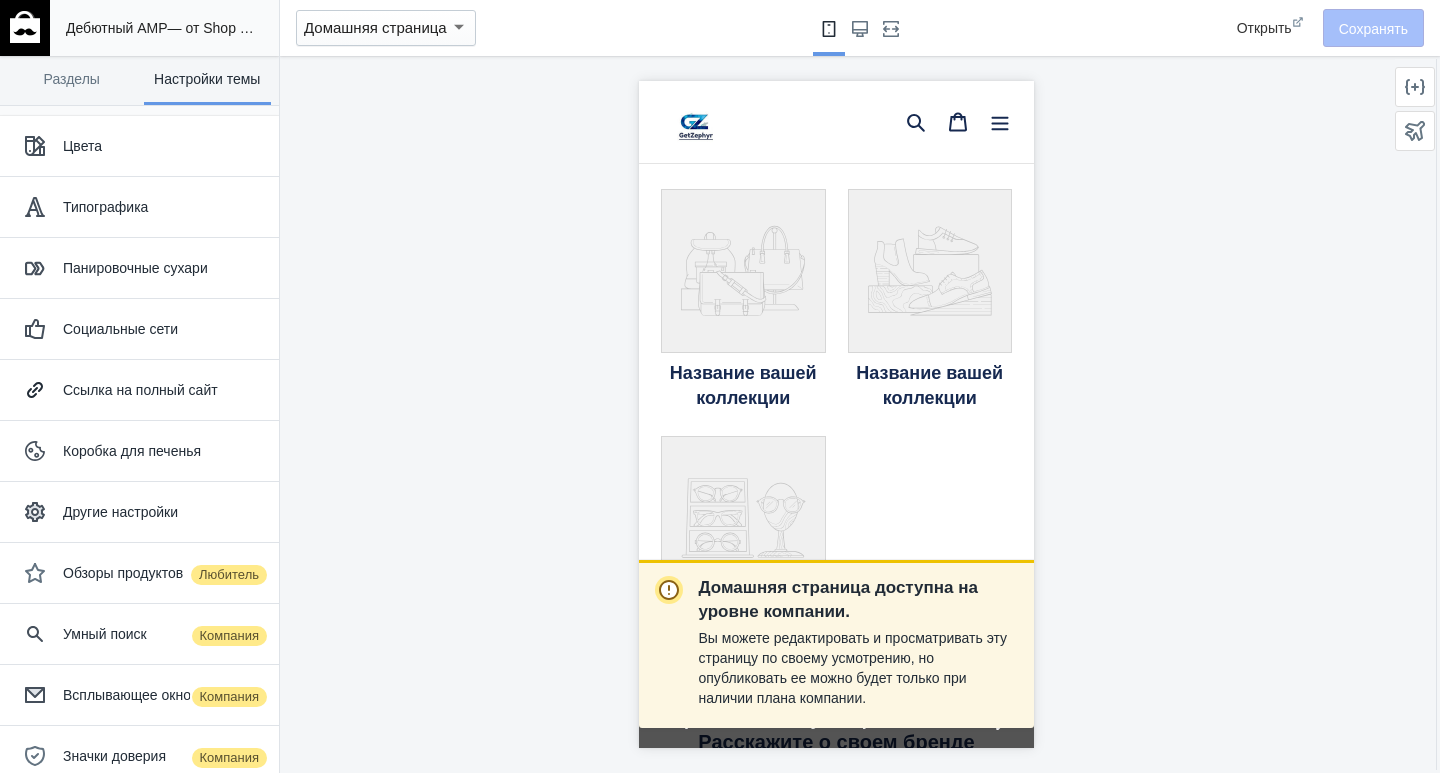 click on "Дебютный AMP  — от Shop Sheriff" at bounding box center [164, 28] 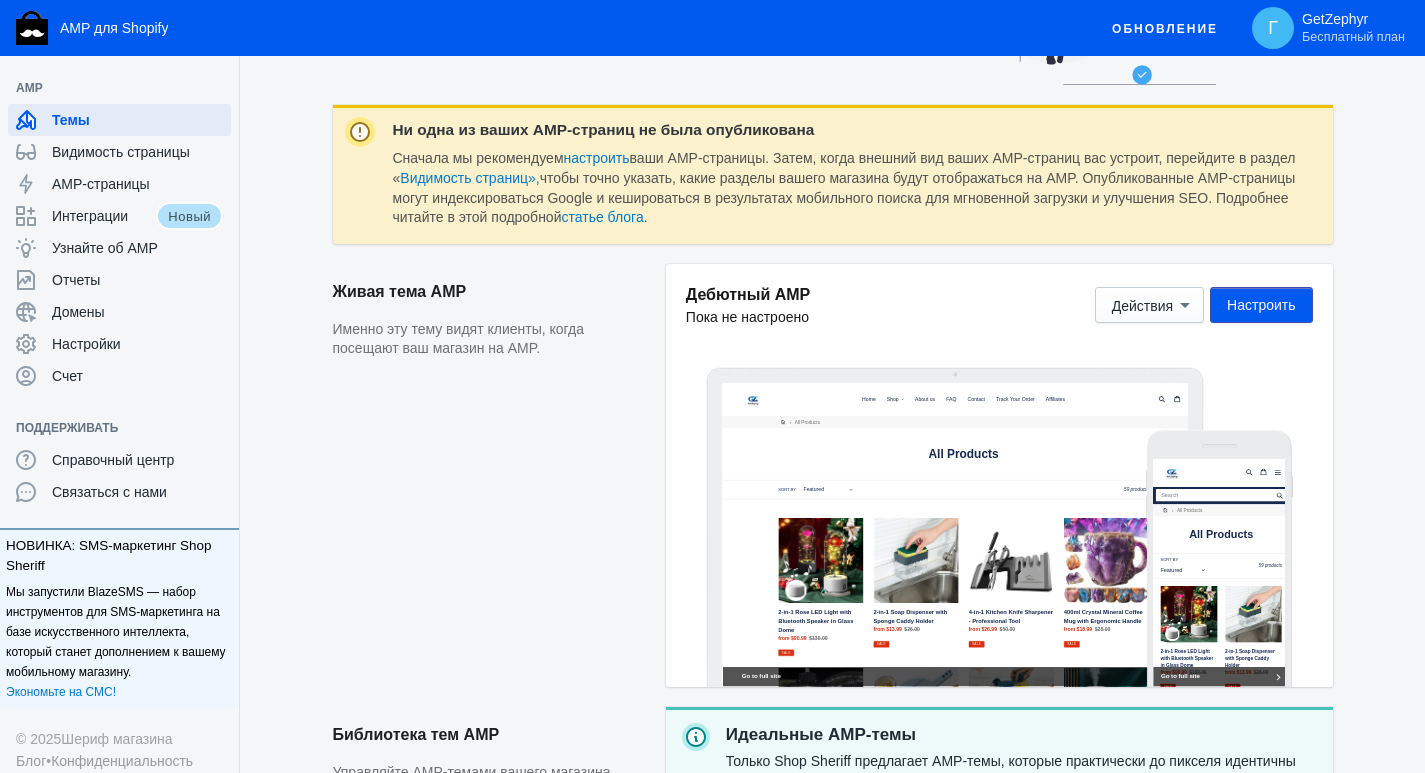 scroll, scrollTop: 300, scrollLeft: 0, axis: vertical 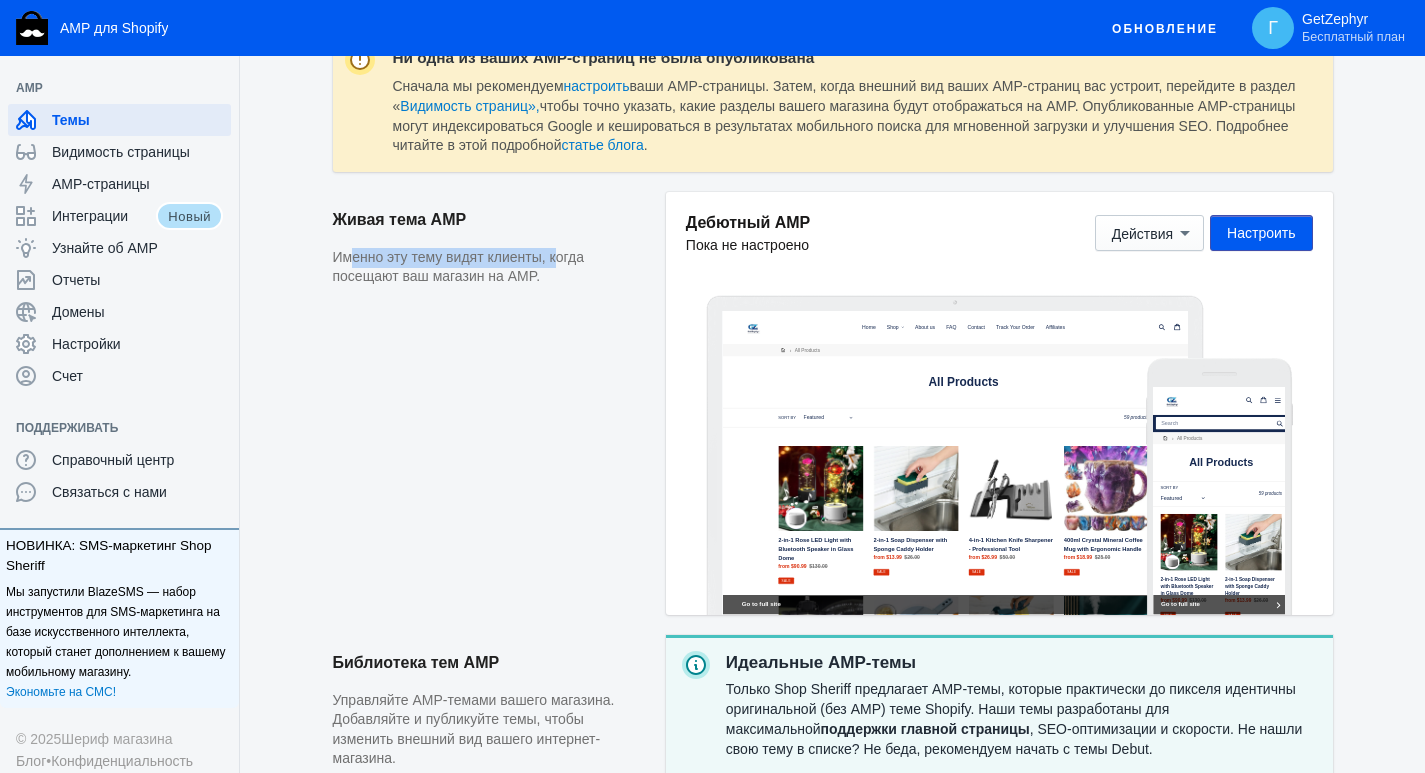 drag, startPoint x: 353, startPoint y: 258, endPoint x: 550, endPoint y: 257, distance: 197.00253 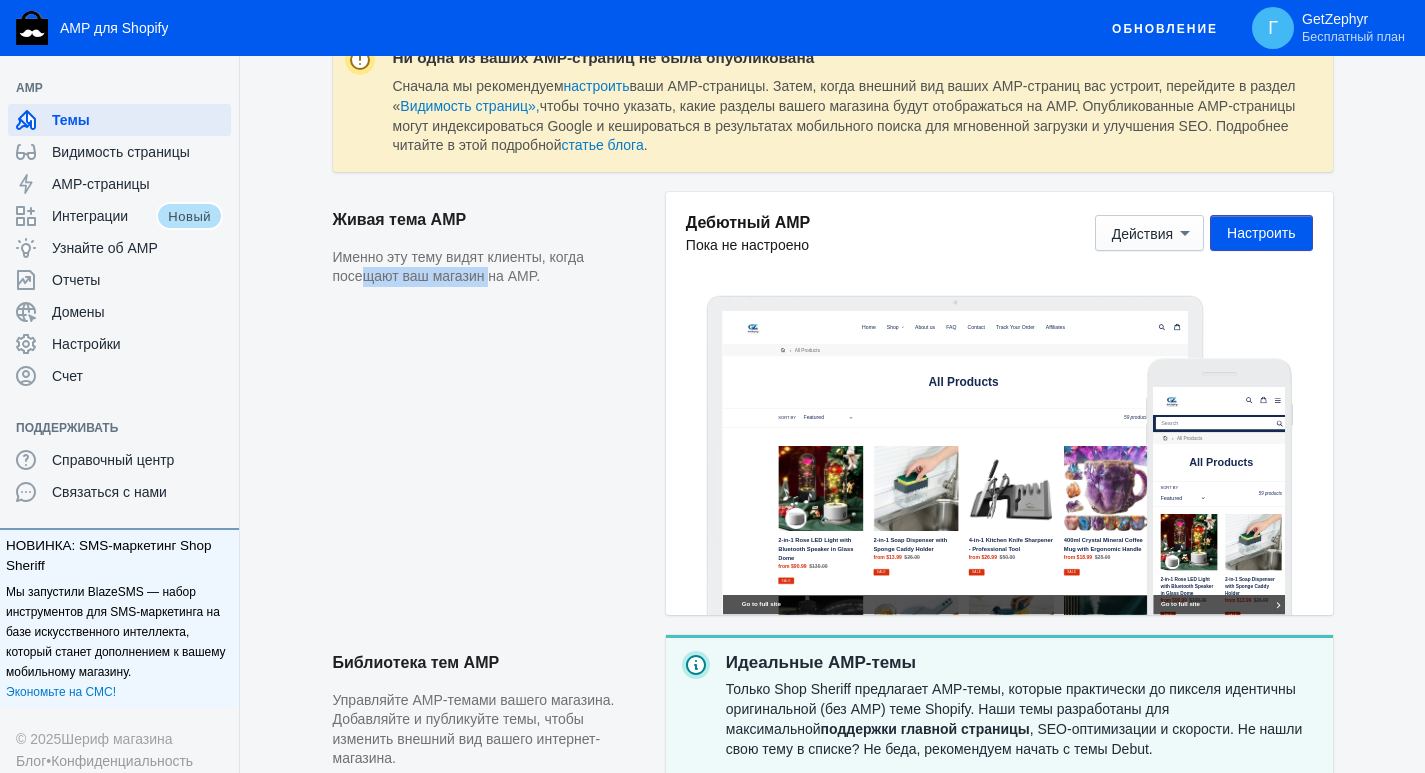 drag, startPoint x: 364, startPoint y: 272, endPoint x: 490, endPoint y: 272, distance: 126 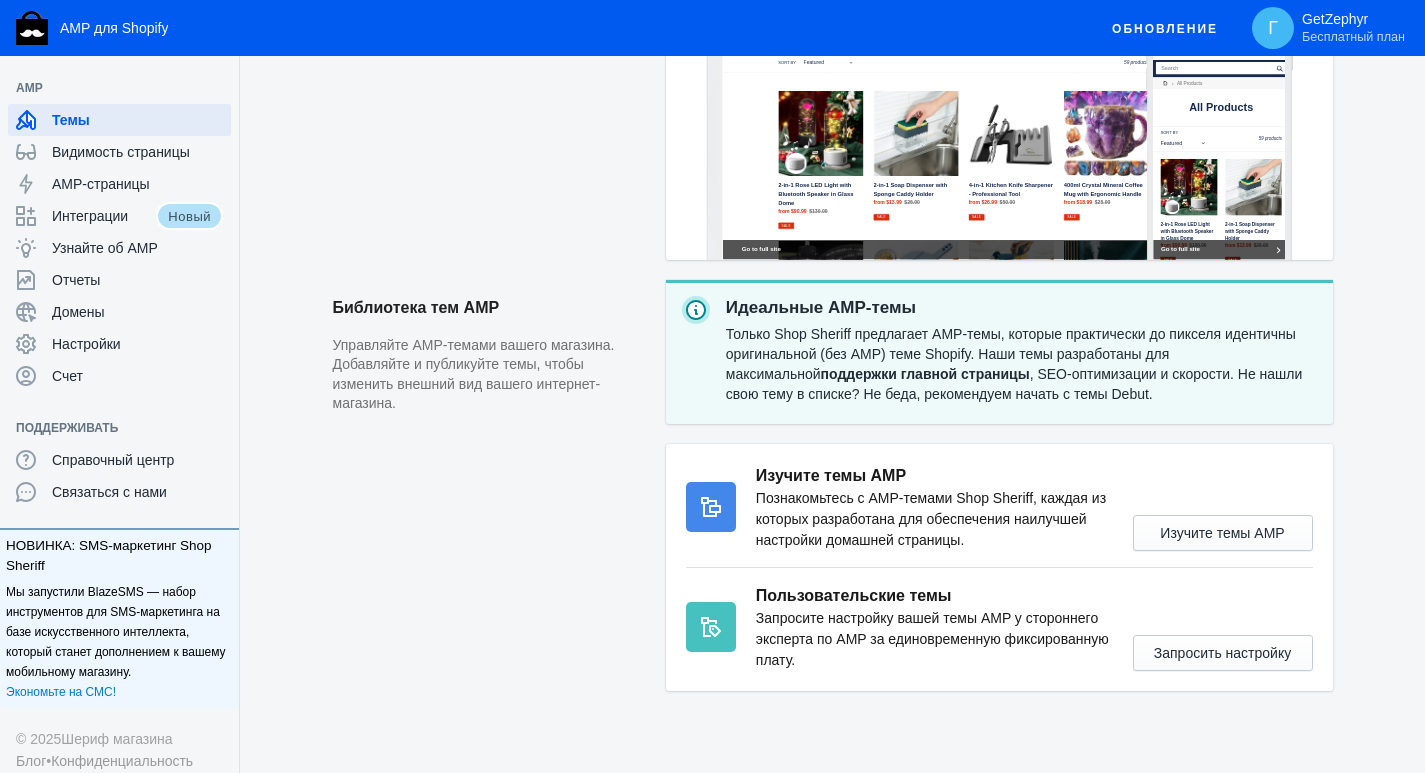 scroll, scrollTop: 685, scrollLeft: 0, axis: vertical 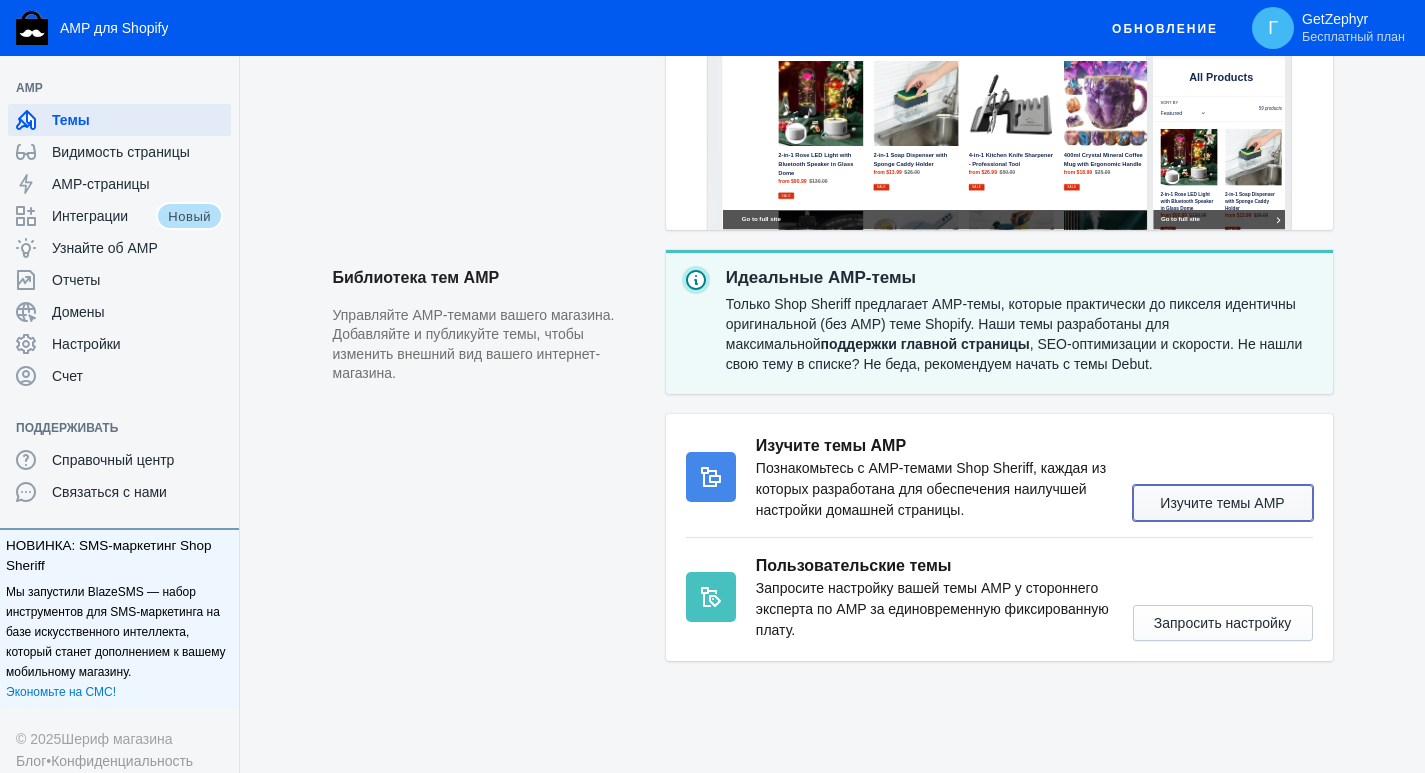 click on "Изучите темы AMP" at bounding box center (1222, 504) 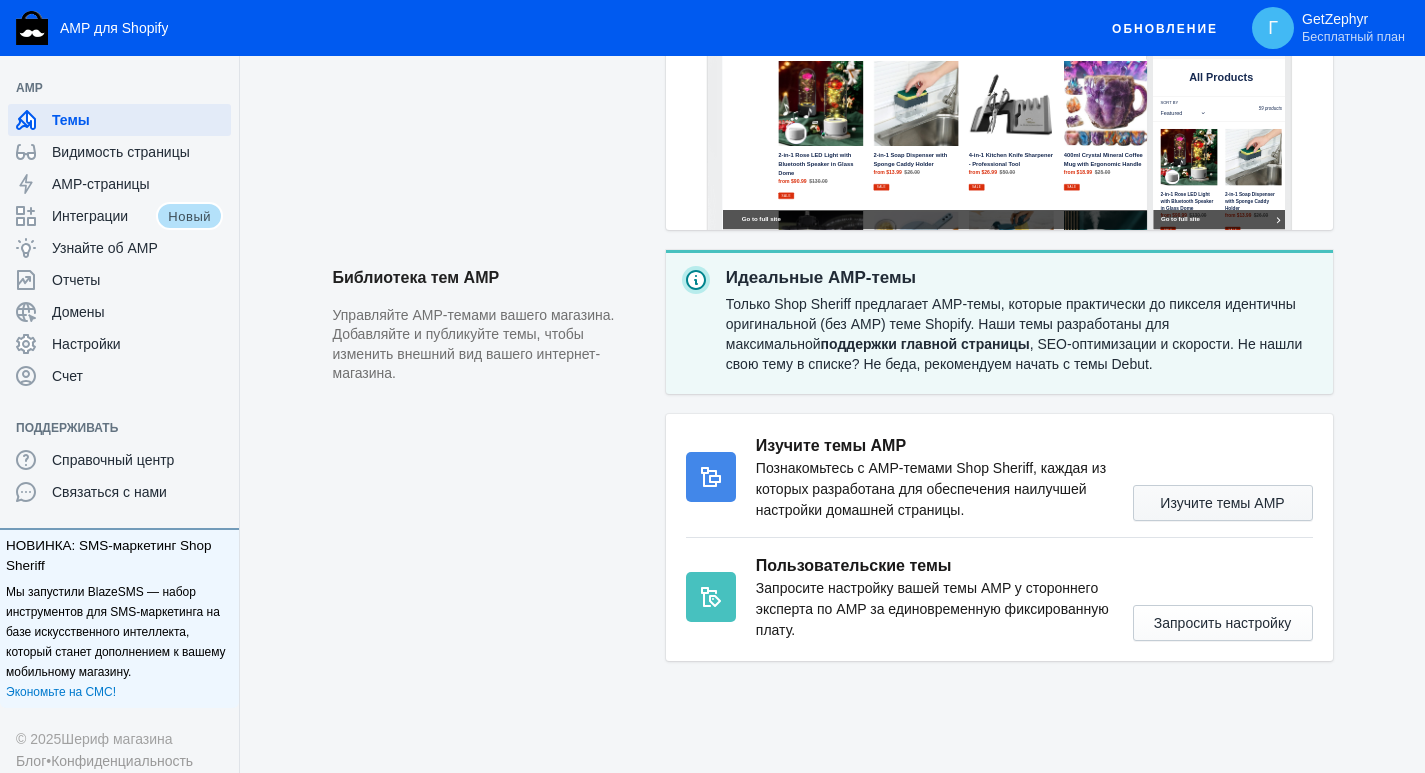 scroll, scrollTop: 0, scrollLeft: 0, axis: both 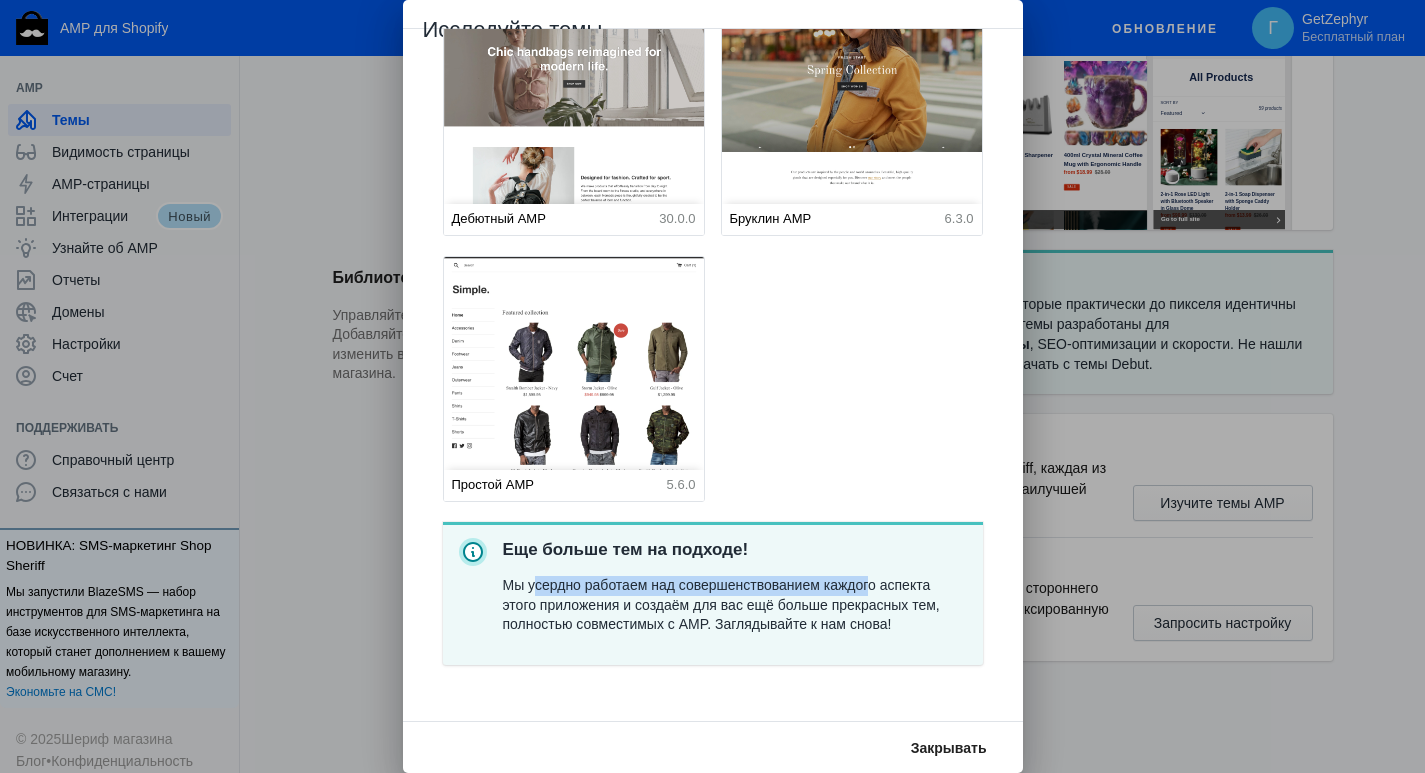 drag, startPoint x: 535, startPoint y: 589, endPoint x: 866, endPoint y: 585, distance: 331.02417 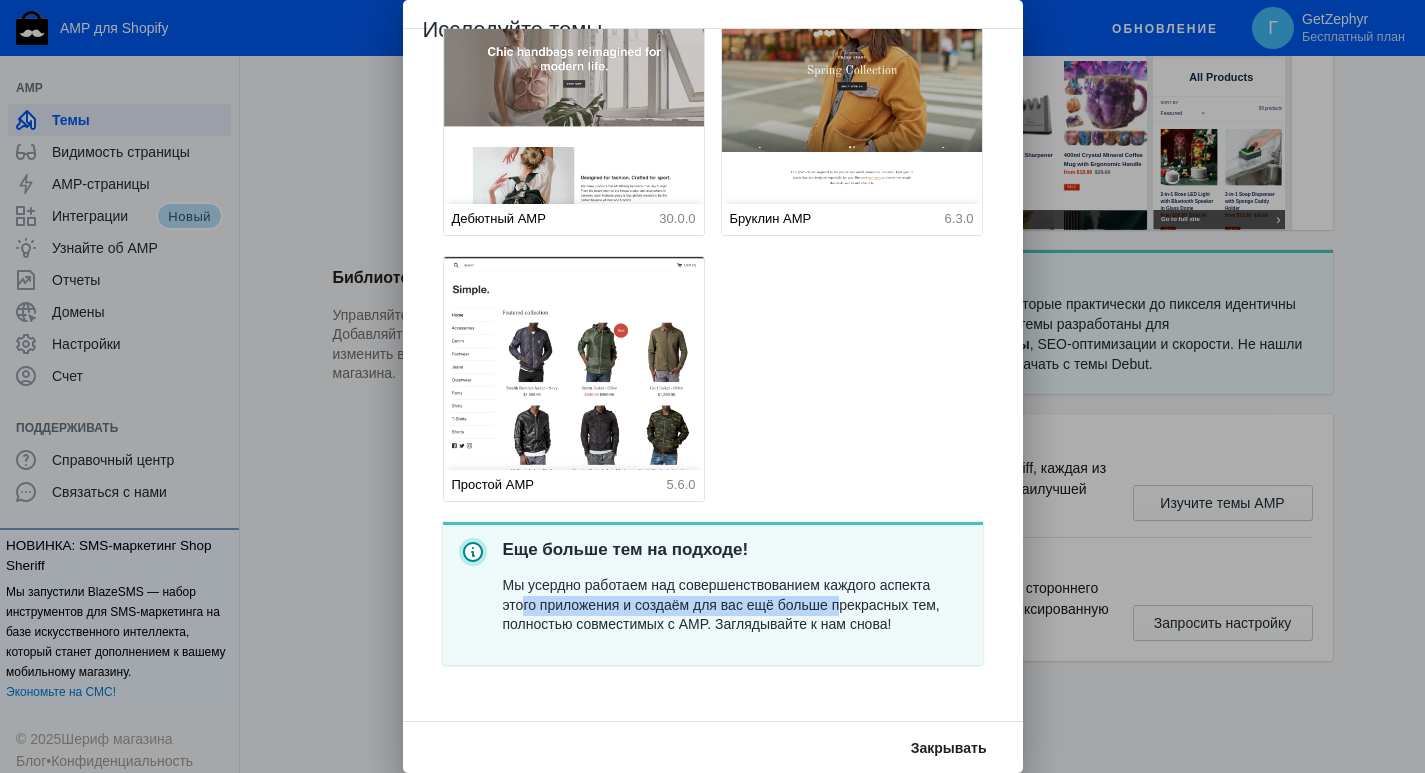 drag, startPoint x: 524, startPoint y: 610, endPoint x: 838, endPoint y: 603, distance: 314.078 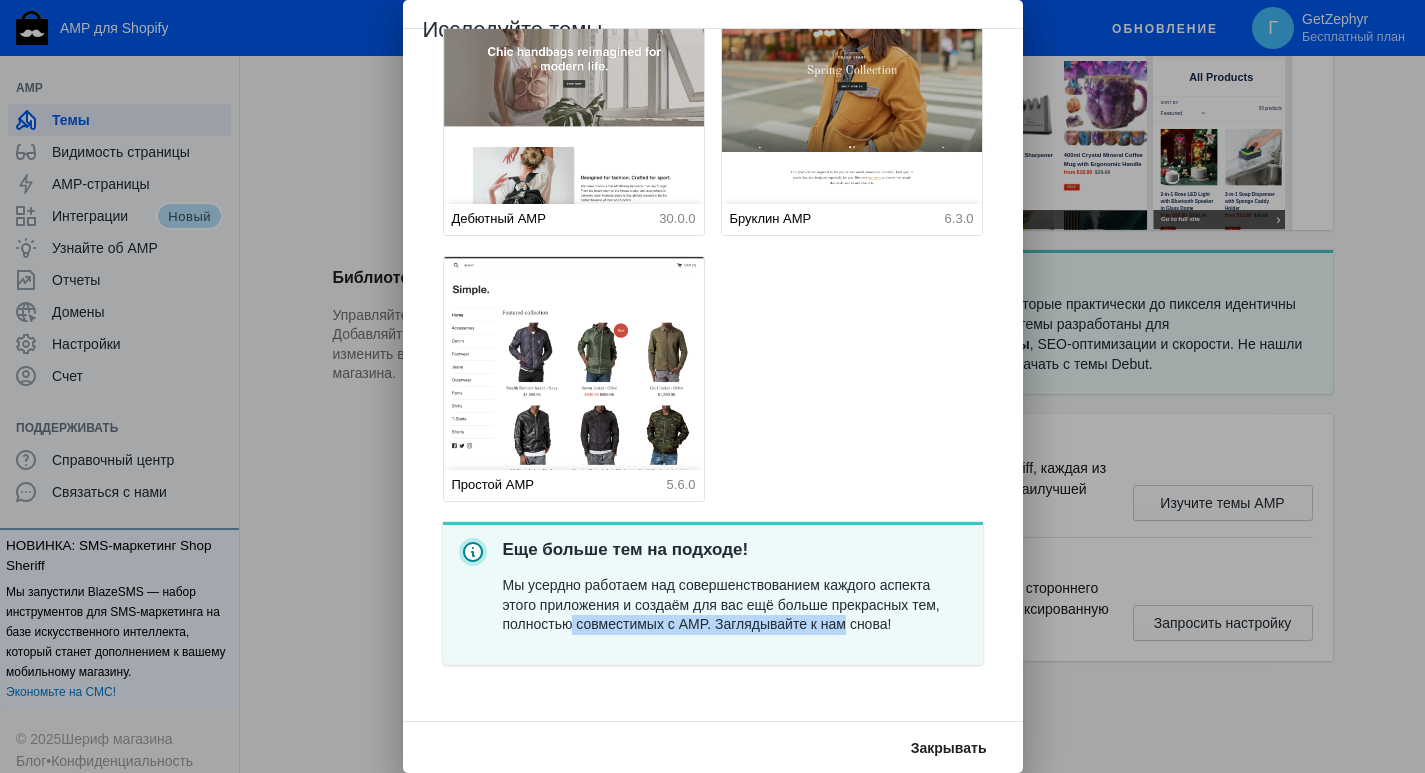 drag, startPoint x: 571, startPoint y: 623, endPoint x: 836, endPoint y: 619, distance: 265.03018 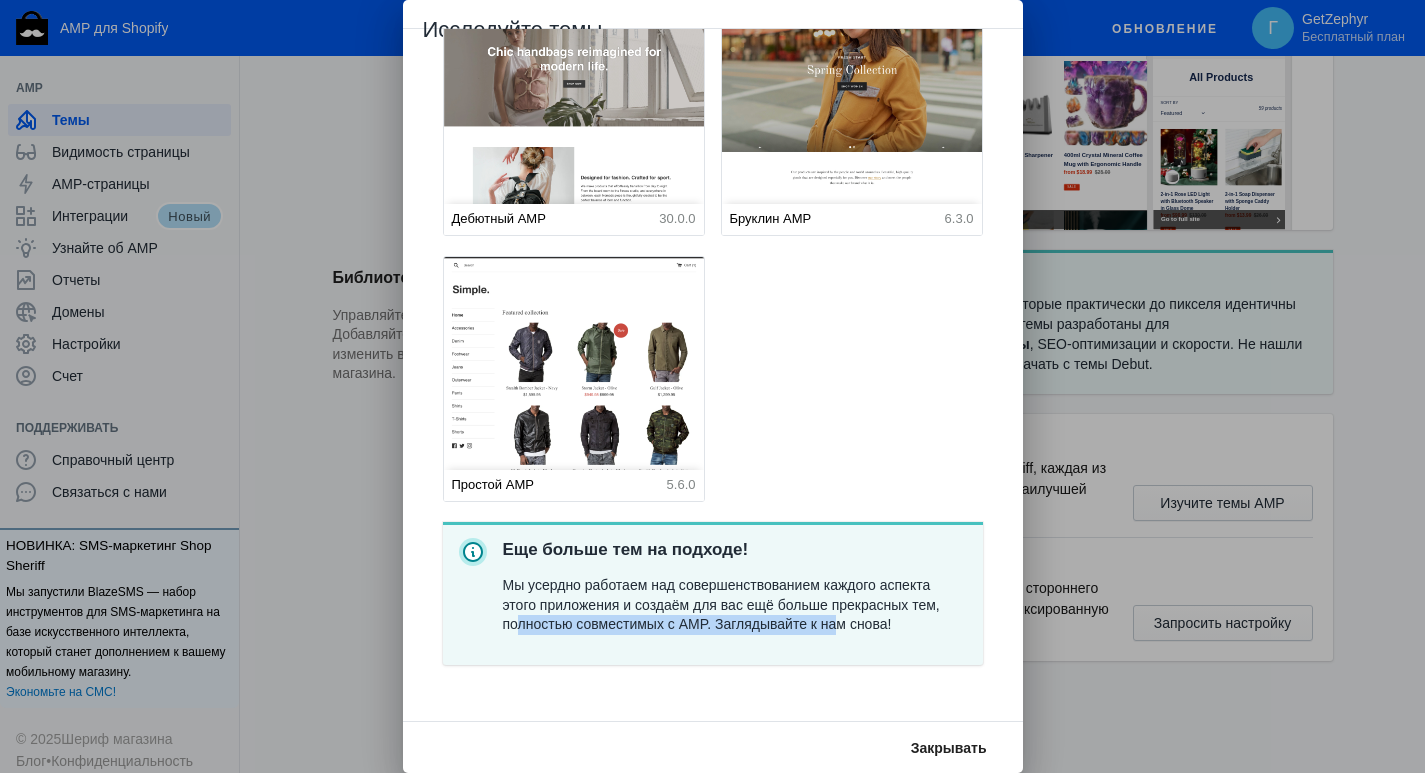 drag, startPoint x: 516, startPoint y: 623, endPoint x: 834, endPoint y: 621, distance: 318.0063 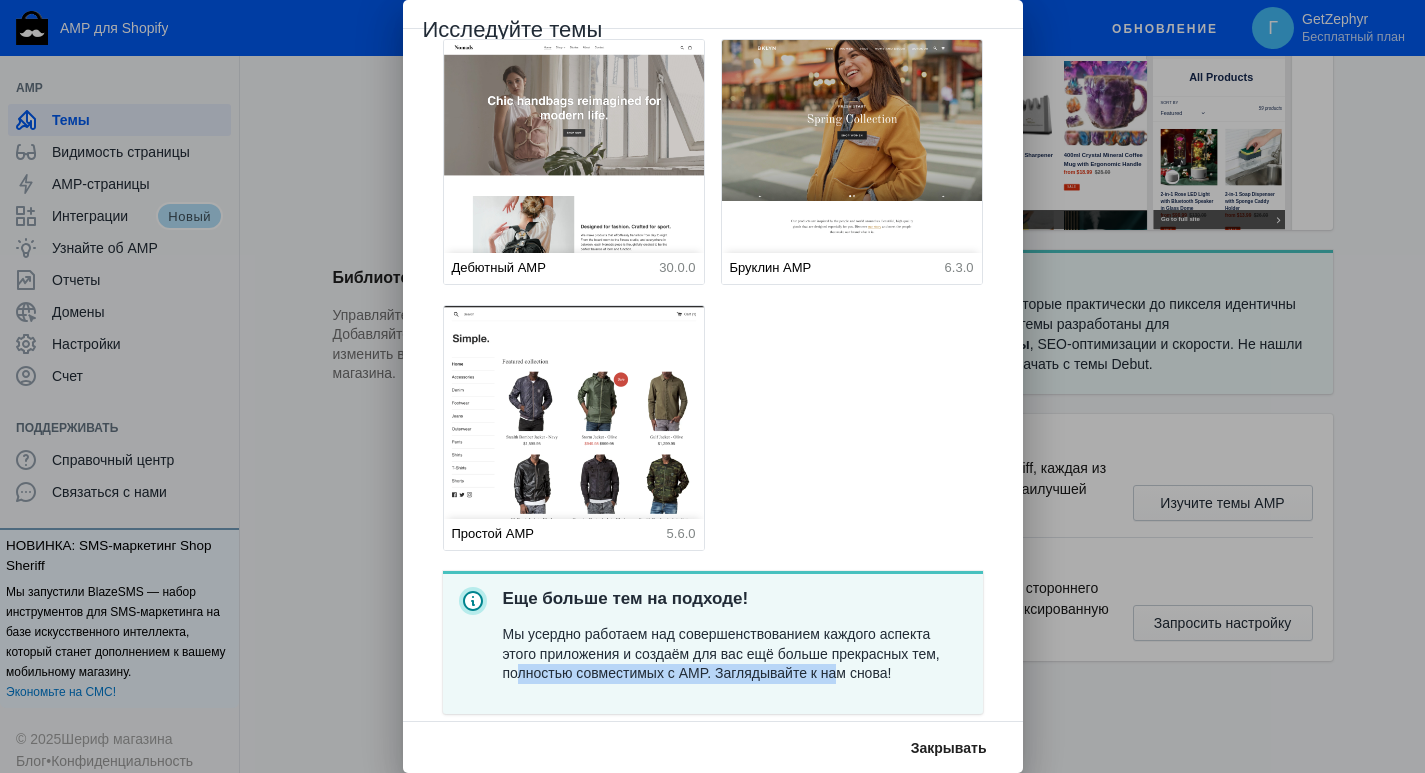scroll, scrollTop: 0, scrollLeft: 0, axis: both 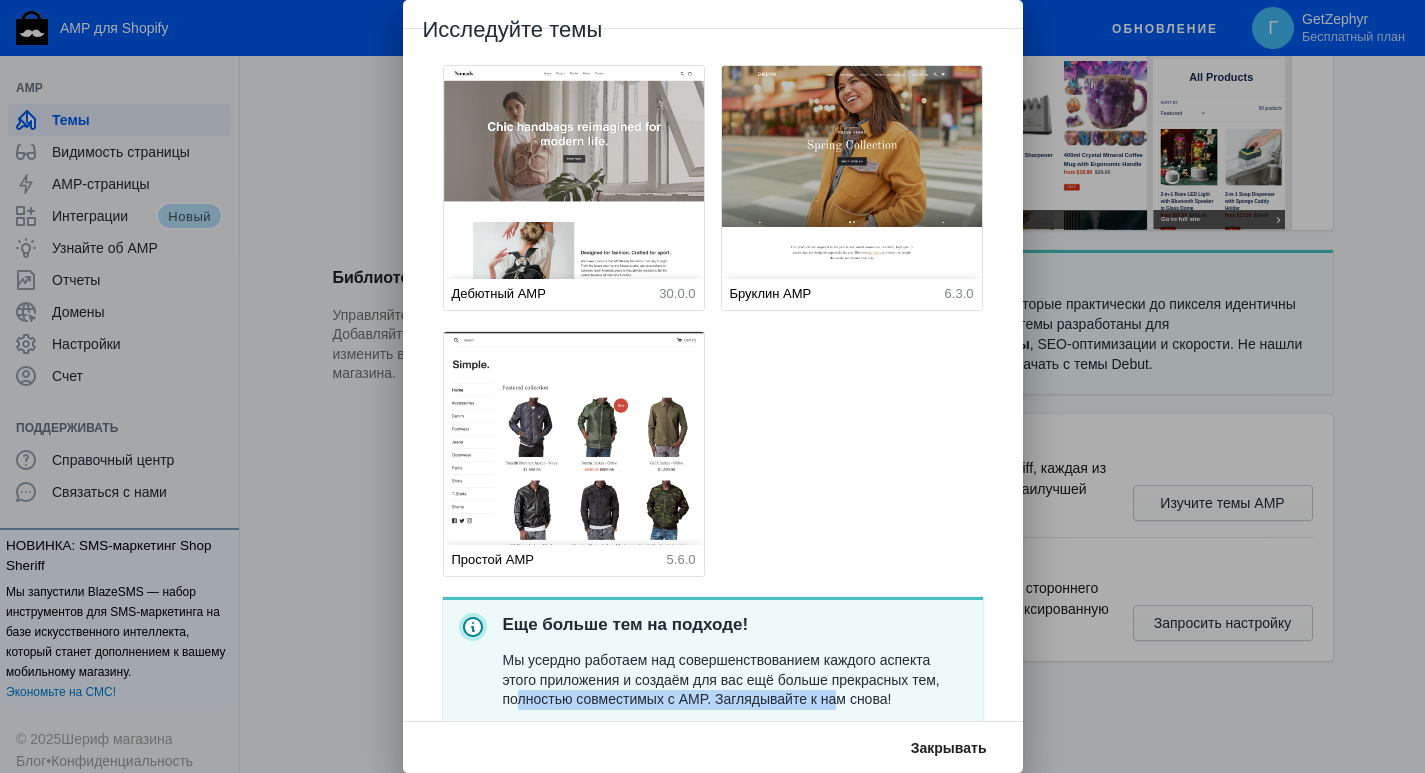 click on "Закрывать" at bounding box center (949, 748) 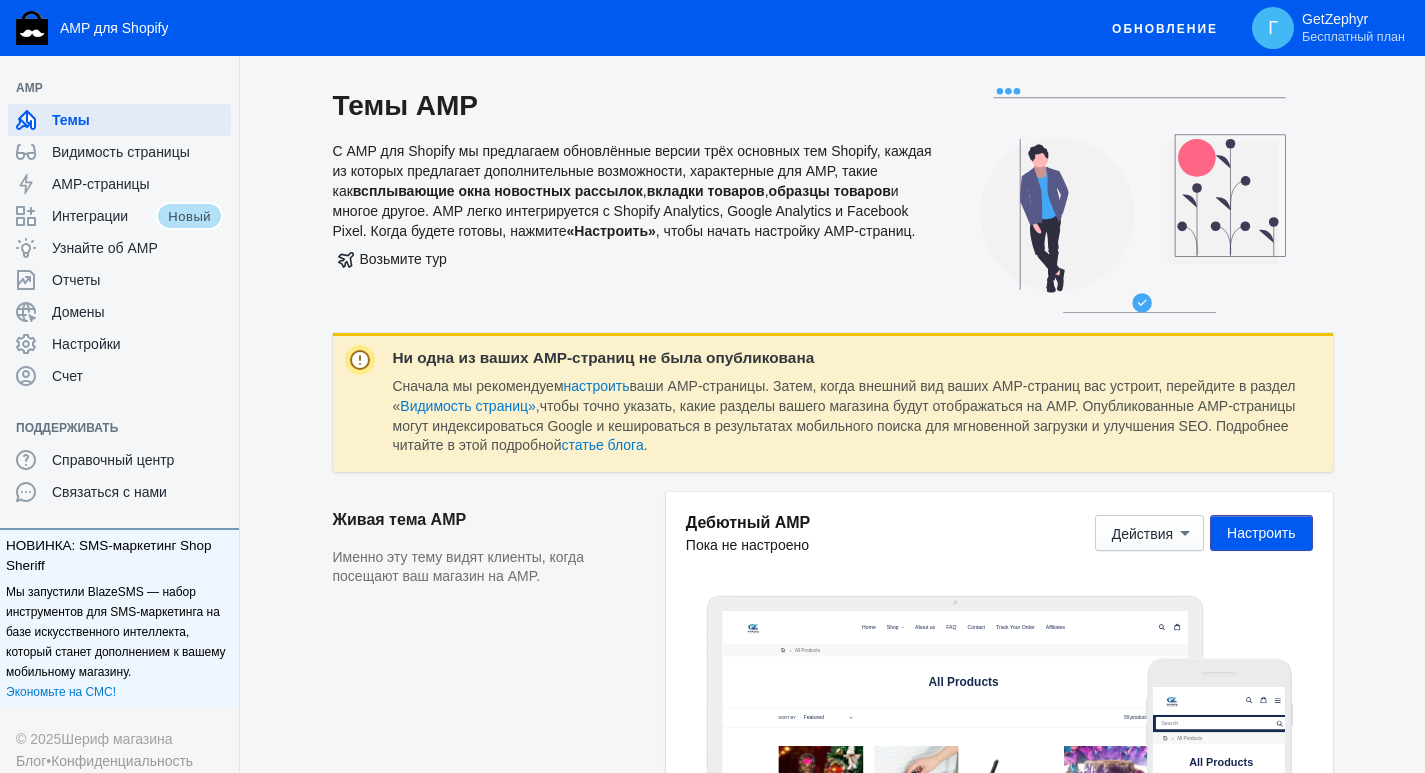 scroll, scrollTop: 685, scrollLeft: 0, axis: vertical 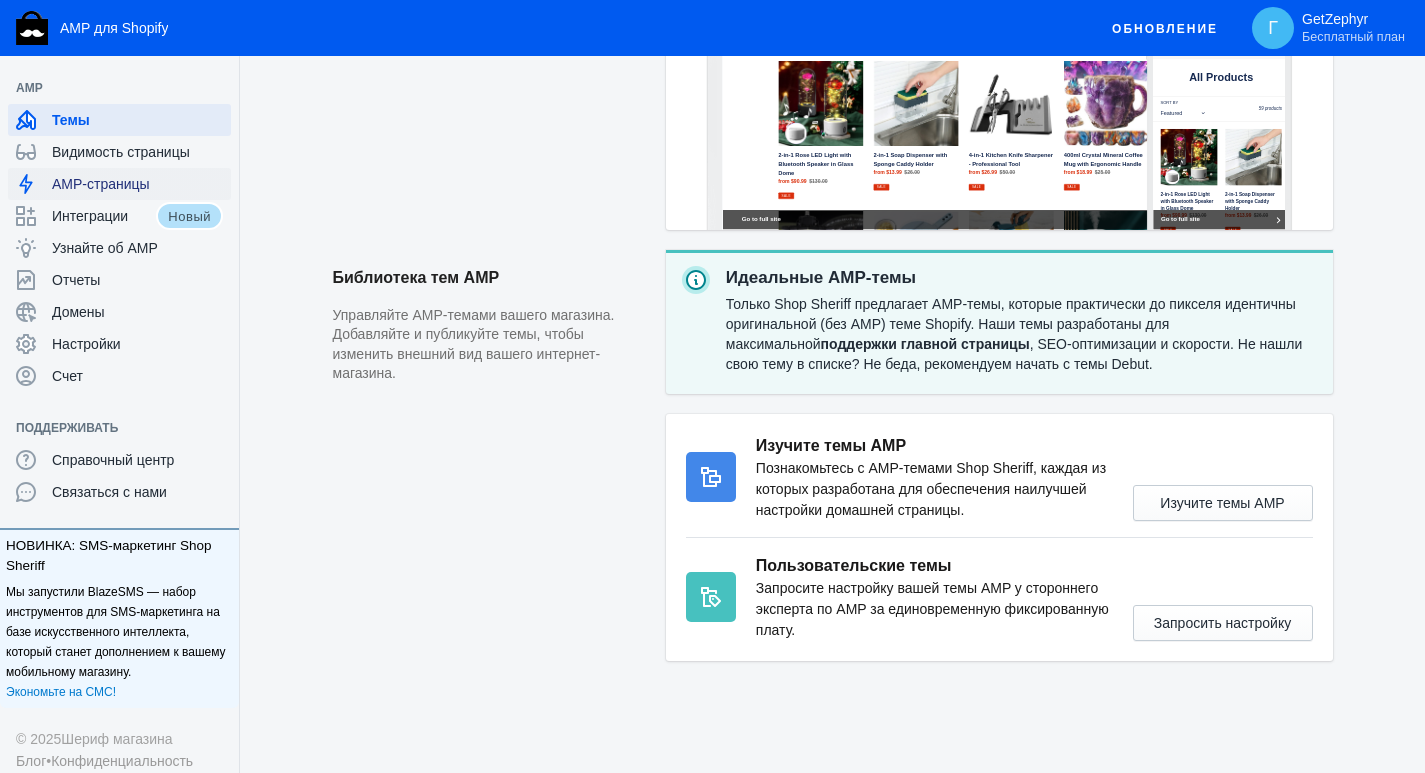click on "AMP-страницы" at bounding box center (101, 184) 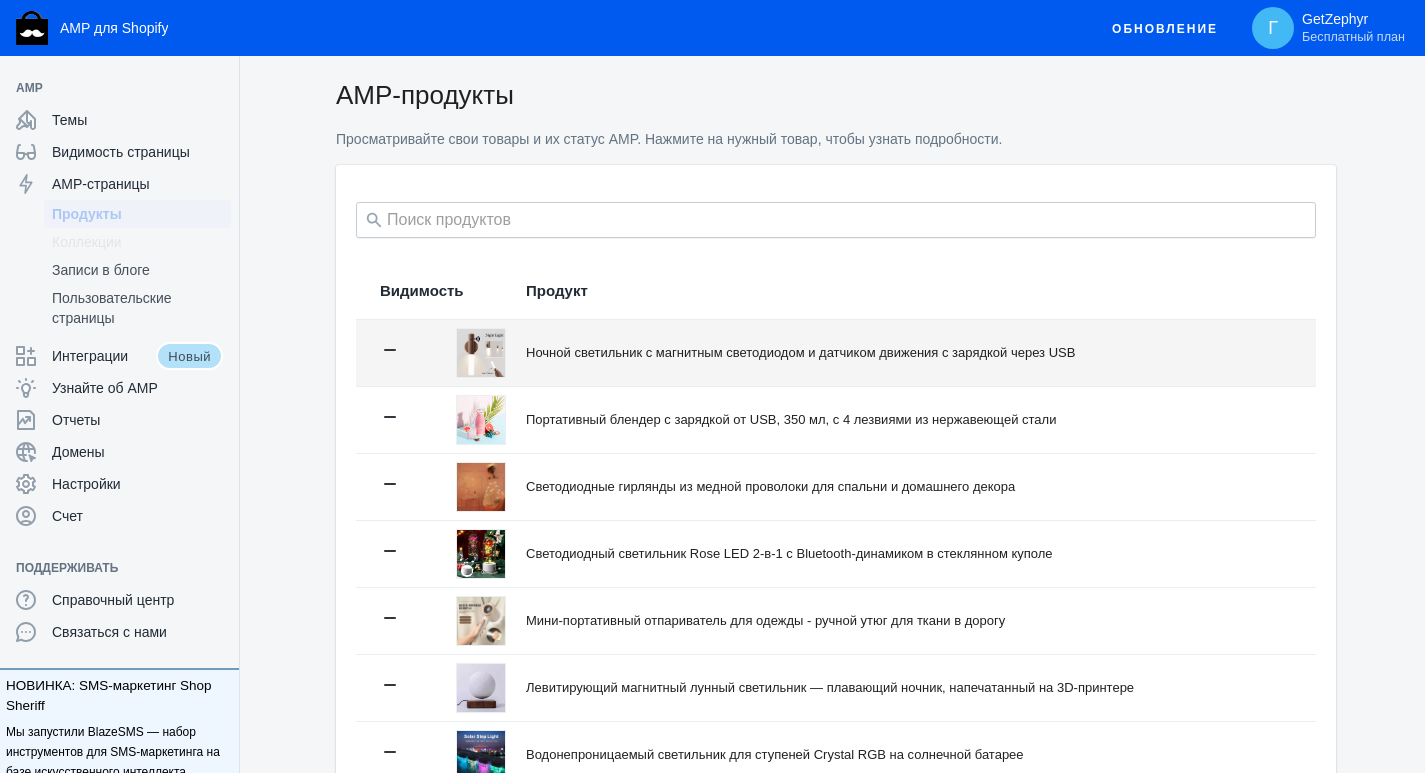 scroll, scrollTop: 0, scrollLeft: 0, axis: both 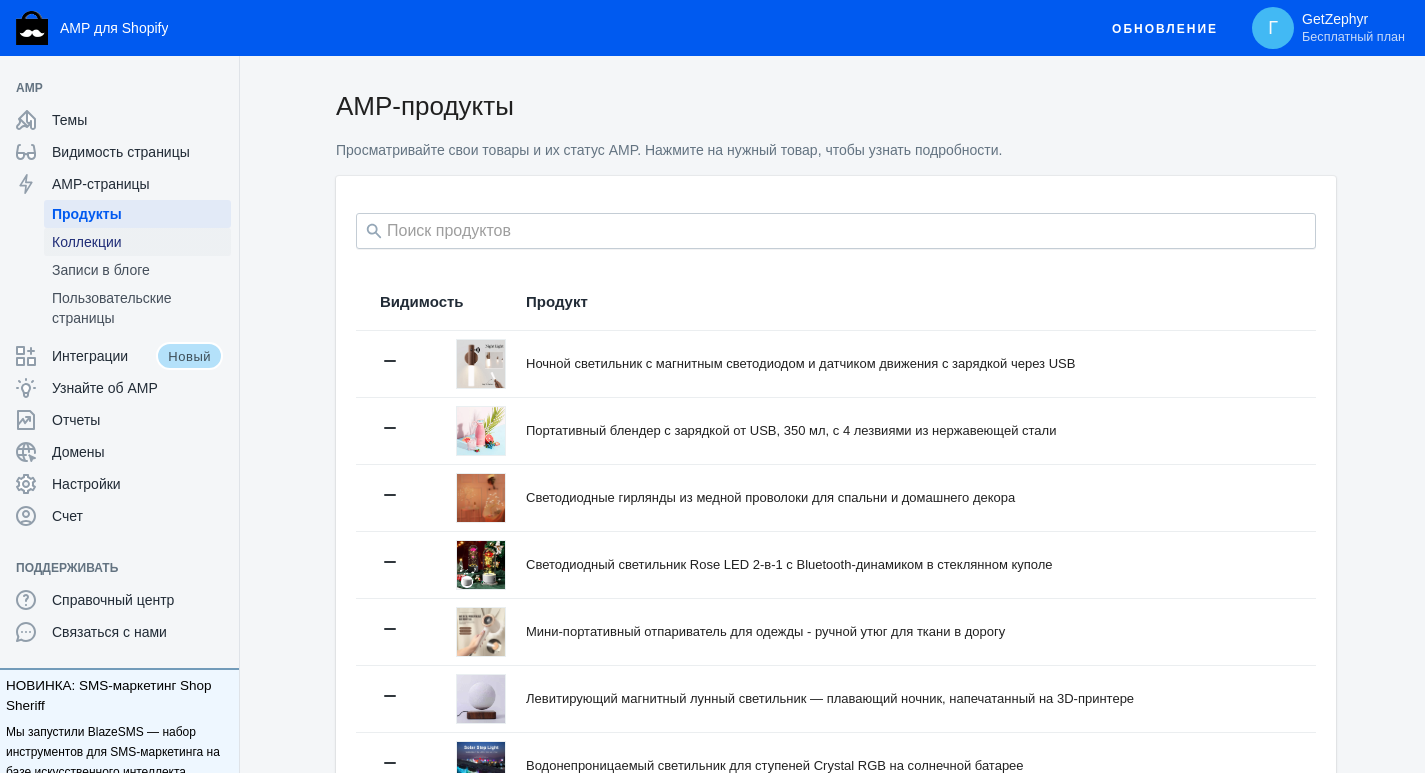 click on "Коллекции" at bounding box center [87, 242] 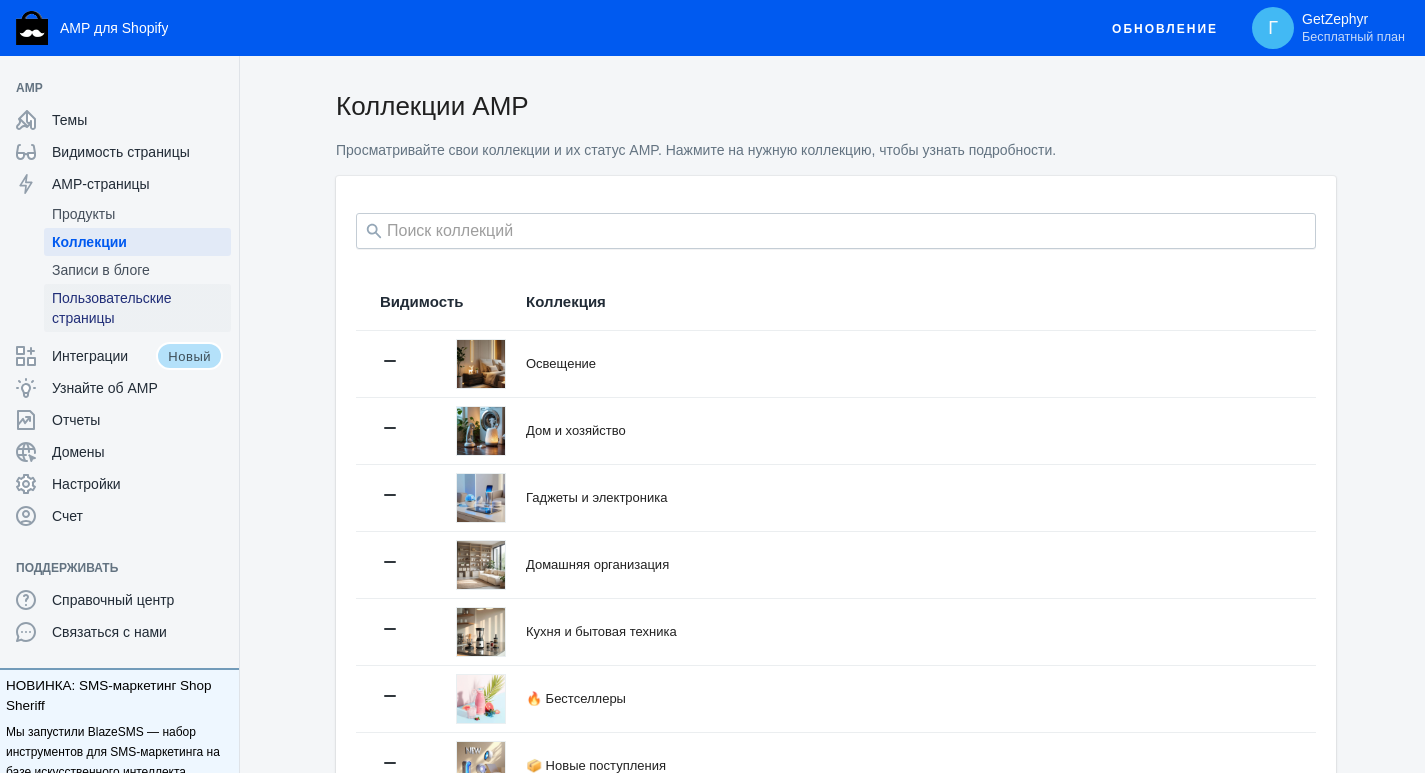 click on "Пользовательские страницы" at bounding box center [112, 308] 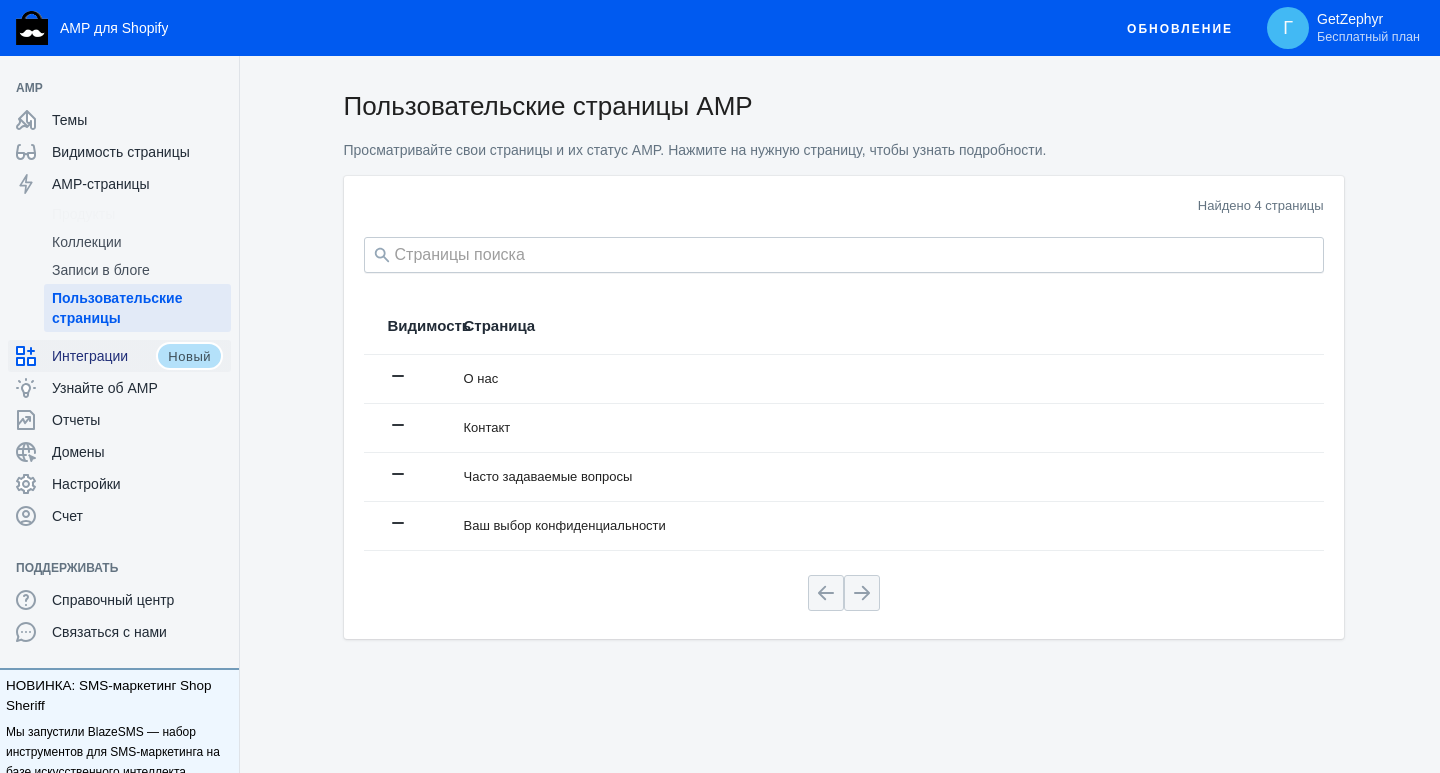 click on "Интеграции" at bounding box center [90, 356] 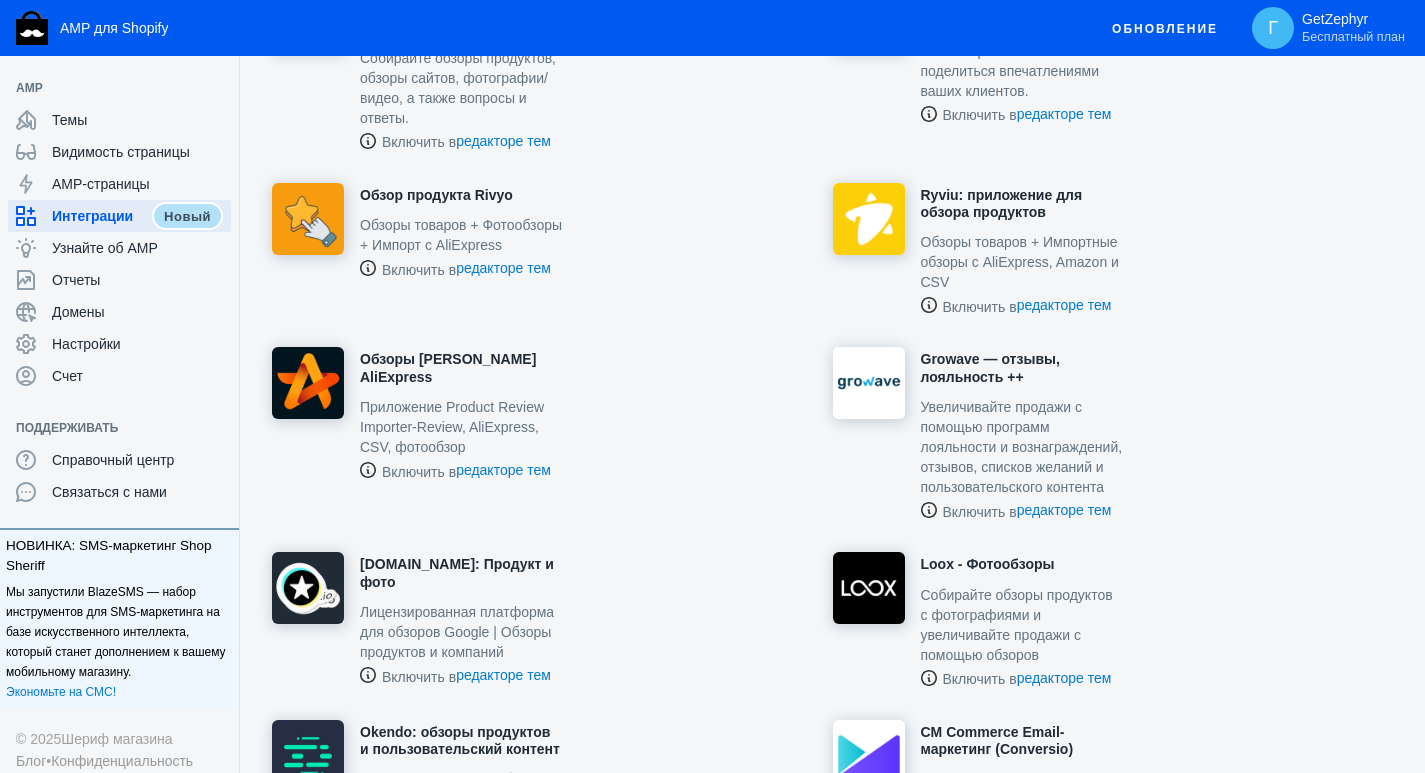 scroll, scrollTop: 1600, scrollLeft: 0, axis: vertical 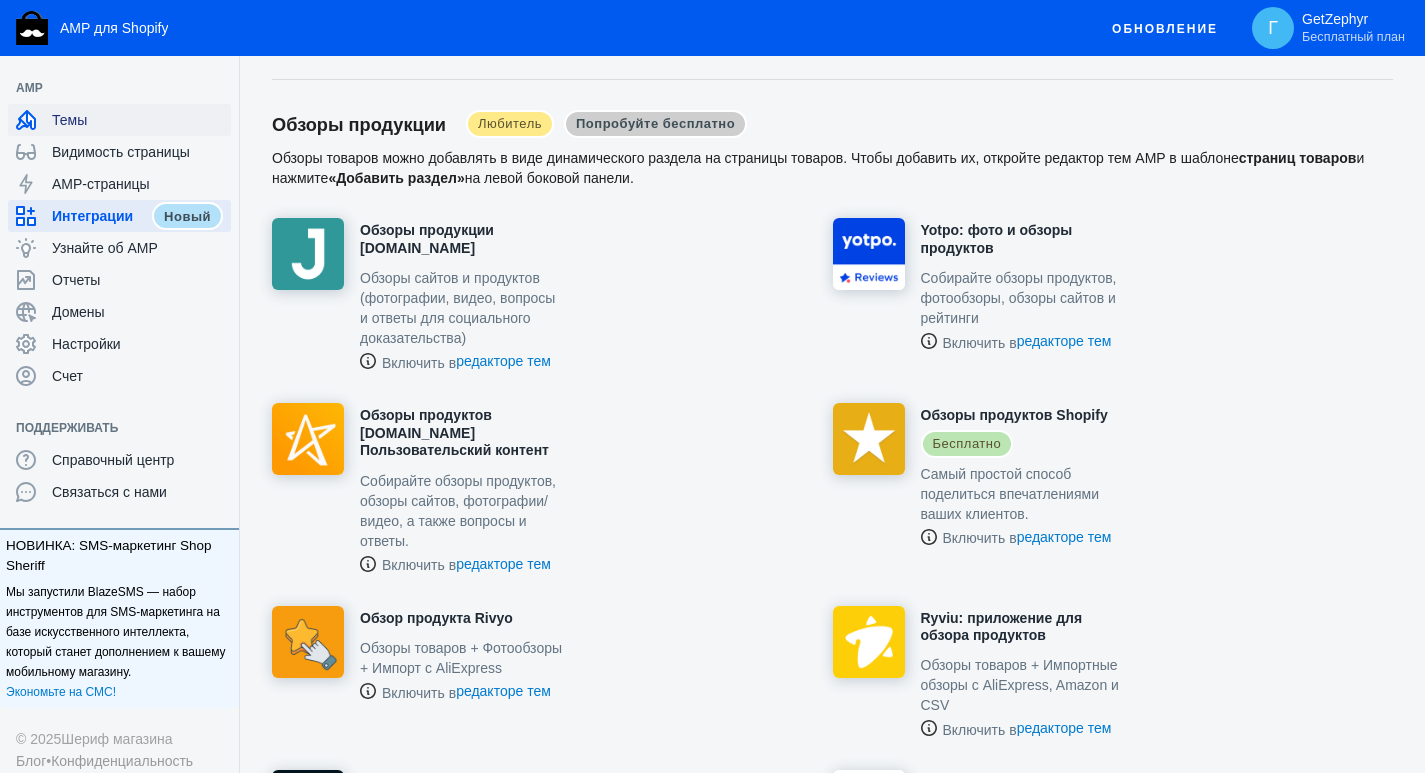 click on "Темы" 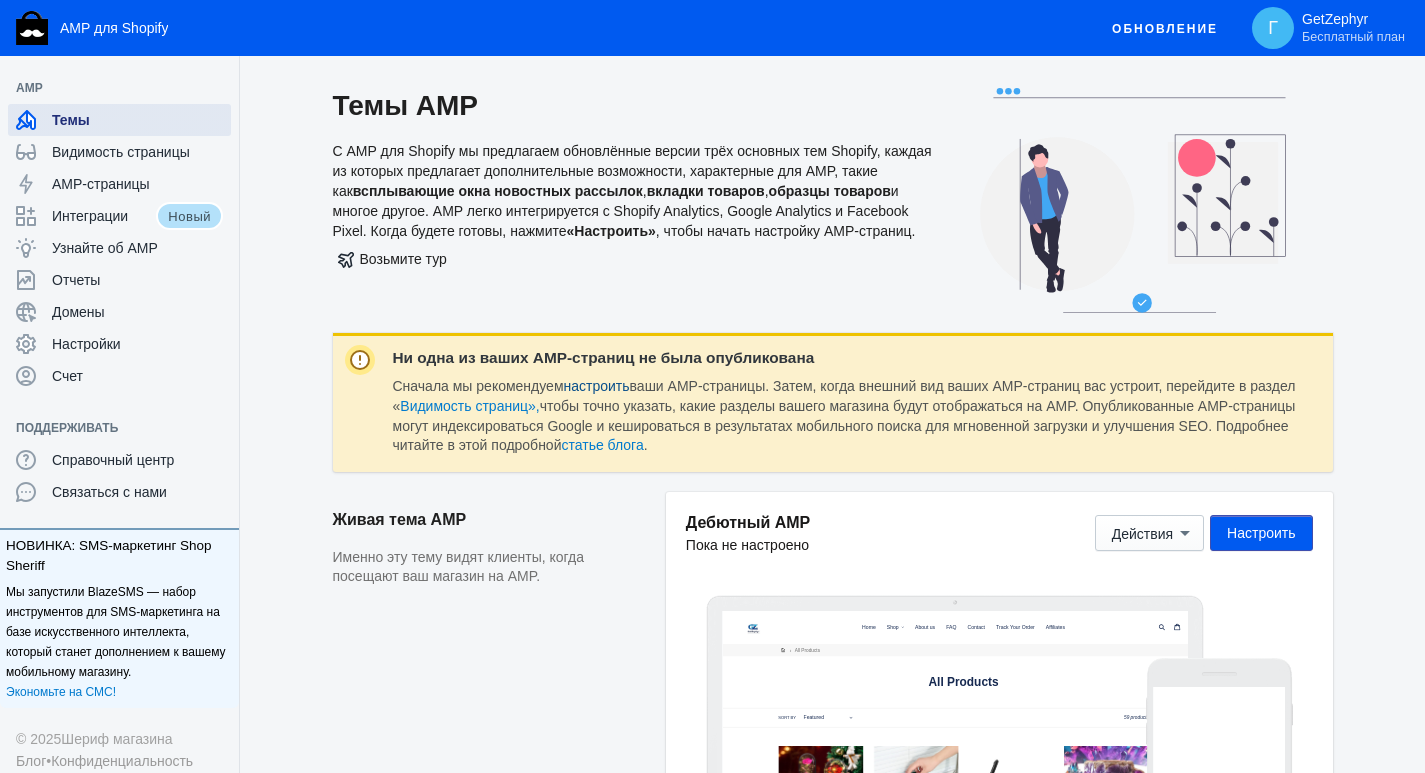 scroll, scrollTop: 0, scrollLeft: 0, axis: both 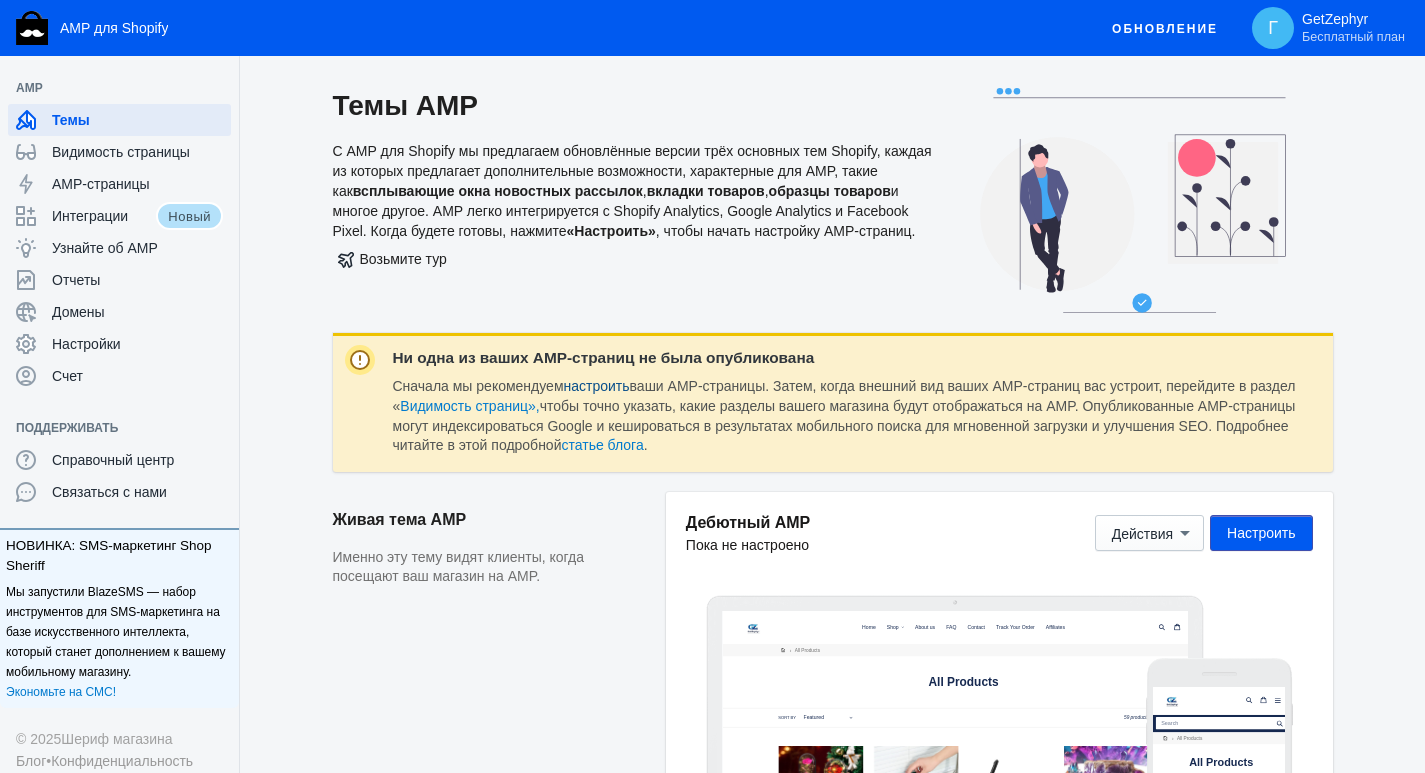 click on "настроить" 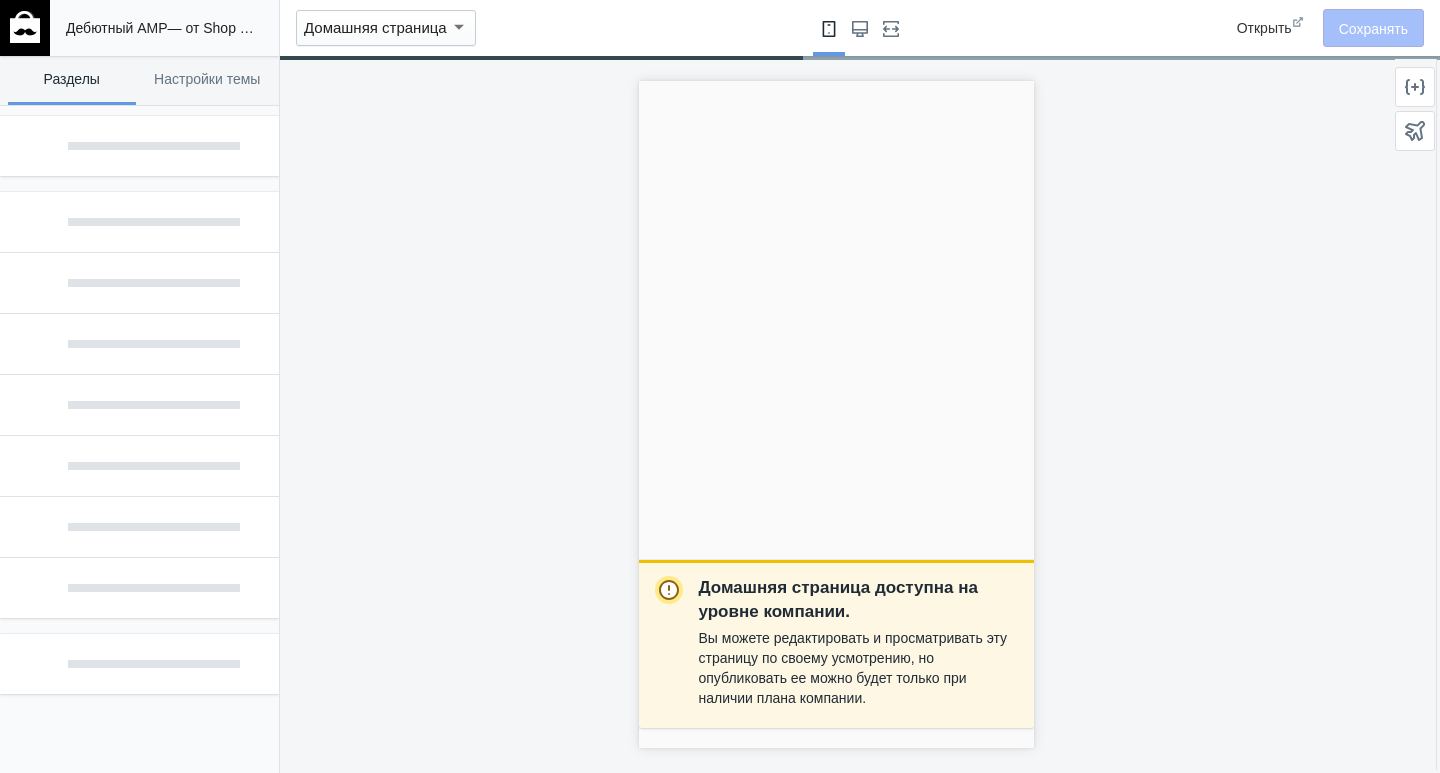 scroll, scrollTop: 0, scrollLeft: 0, axis: both 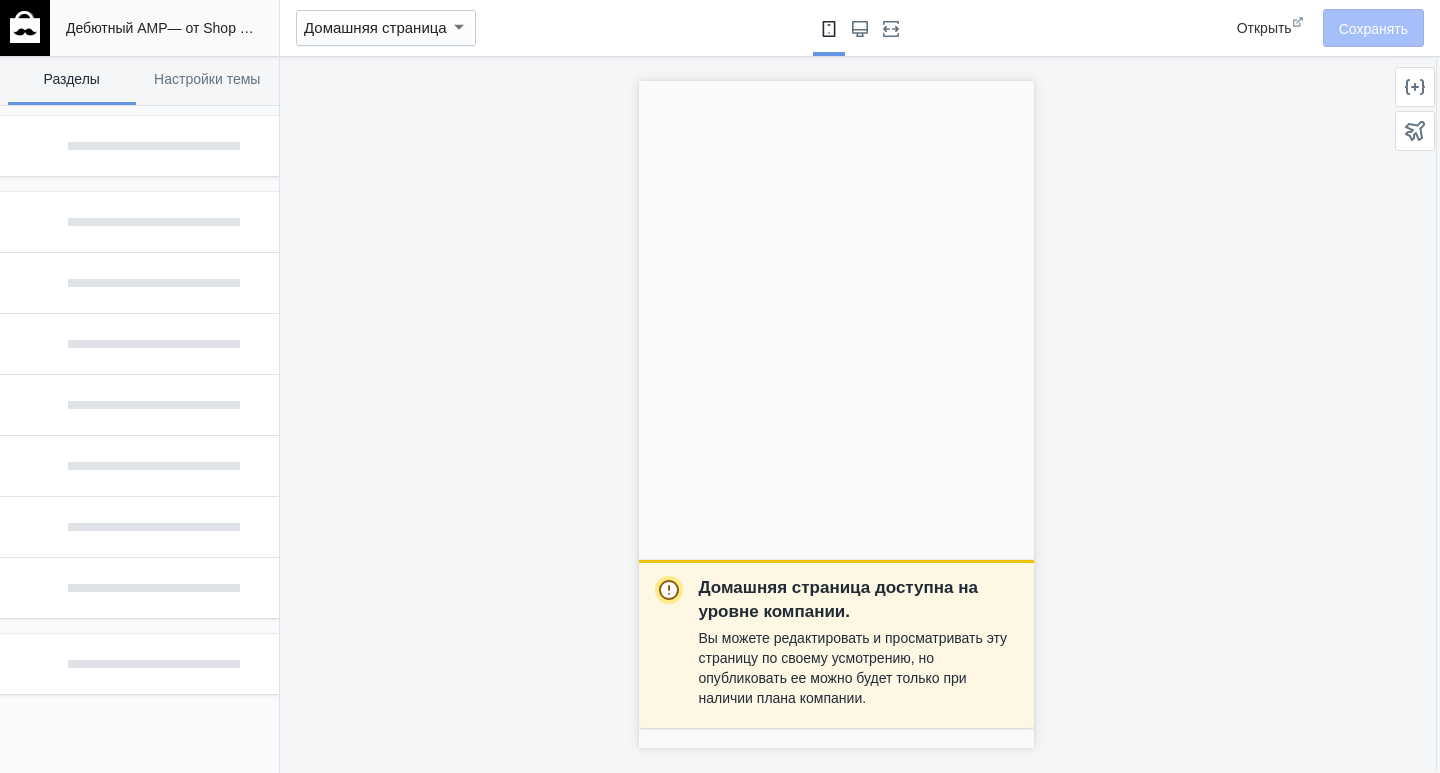 click on "Домашняя страница" at bounding box center [386, 28] 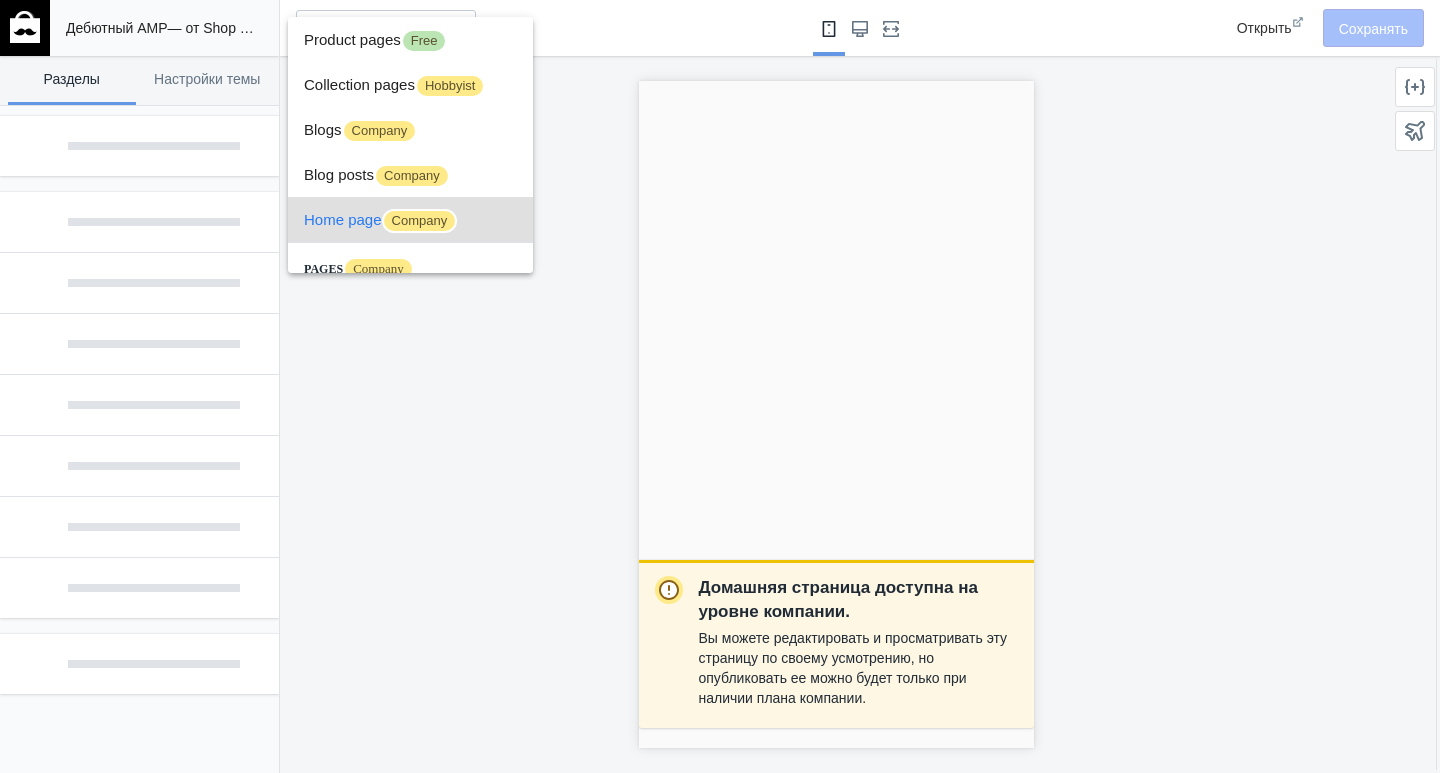 scroll, scrollTop: 75, scrollLeft: 0, axis: vertical 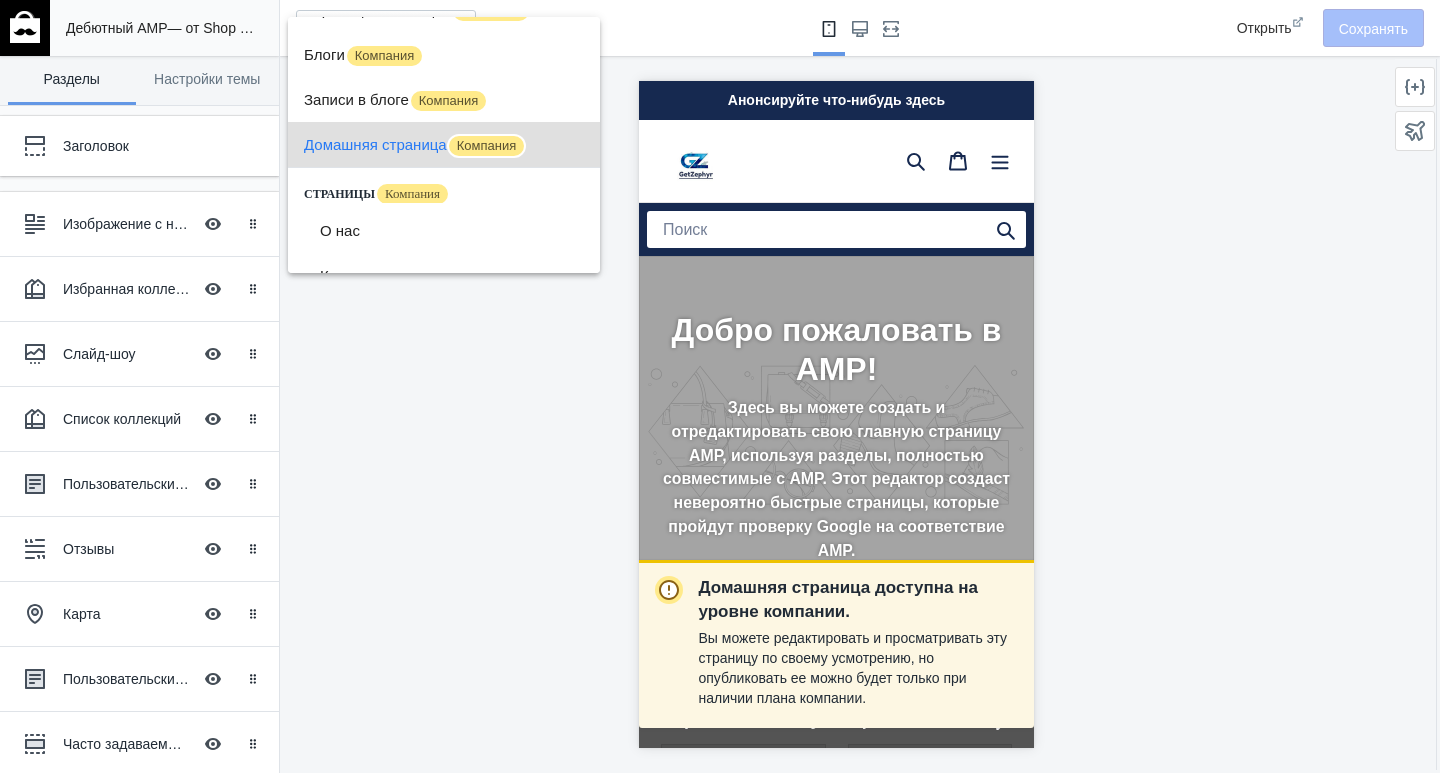 click at bounding box center [720, 386] 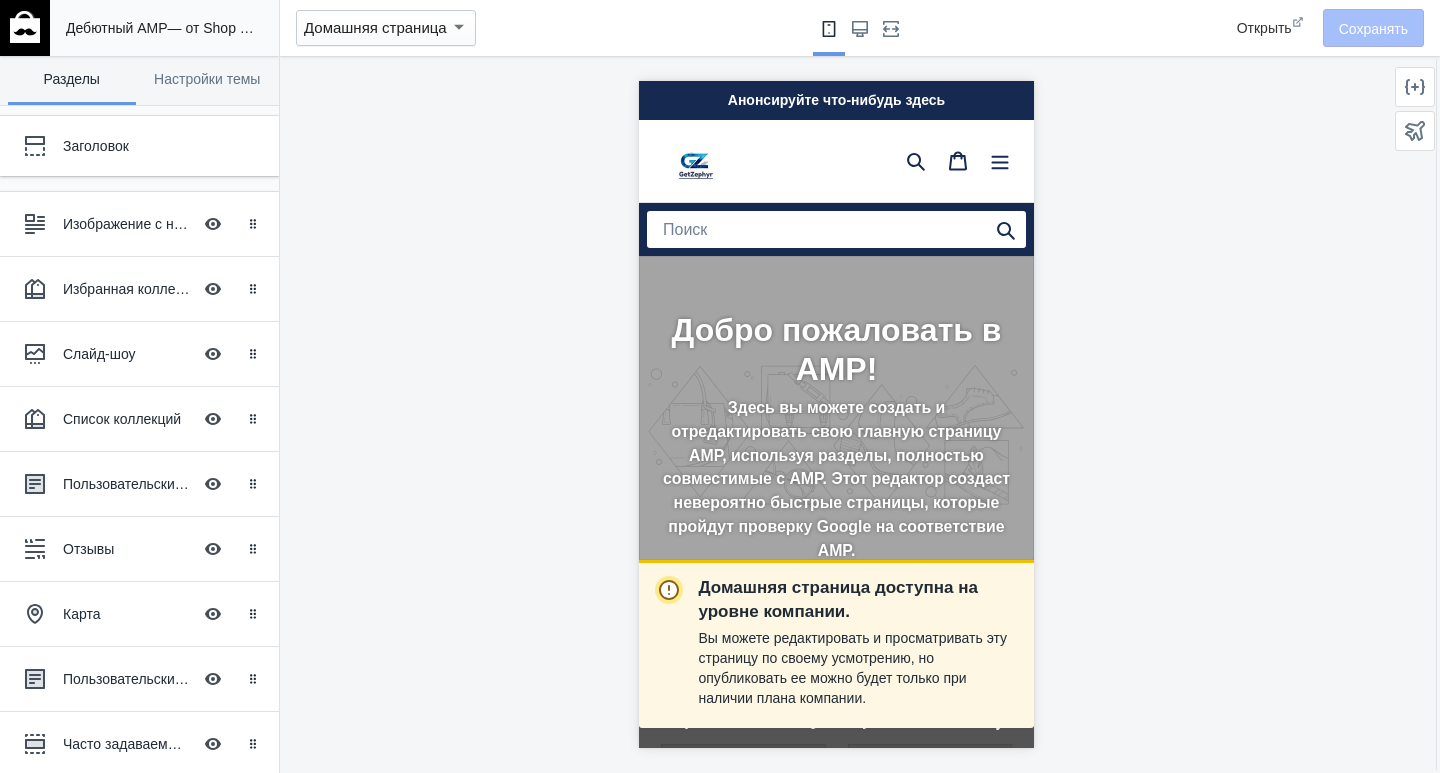 scroll, scrollTop: 0, scrollLeft: 336, axis: horizontal 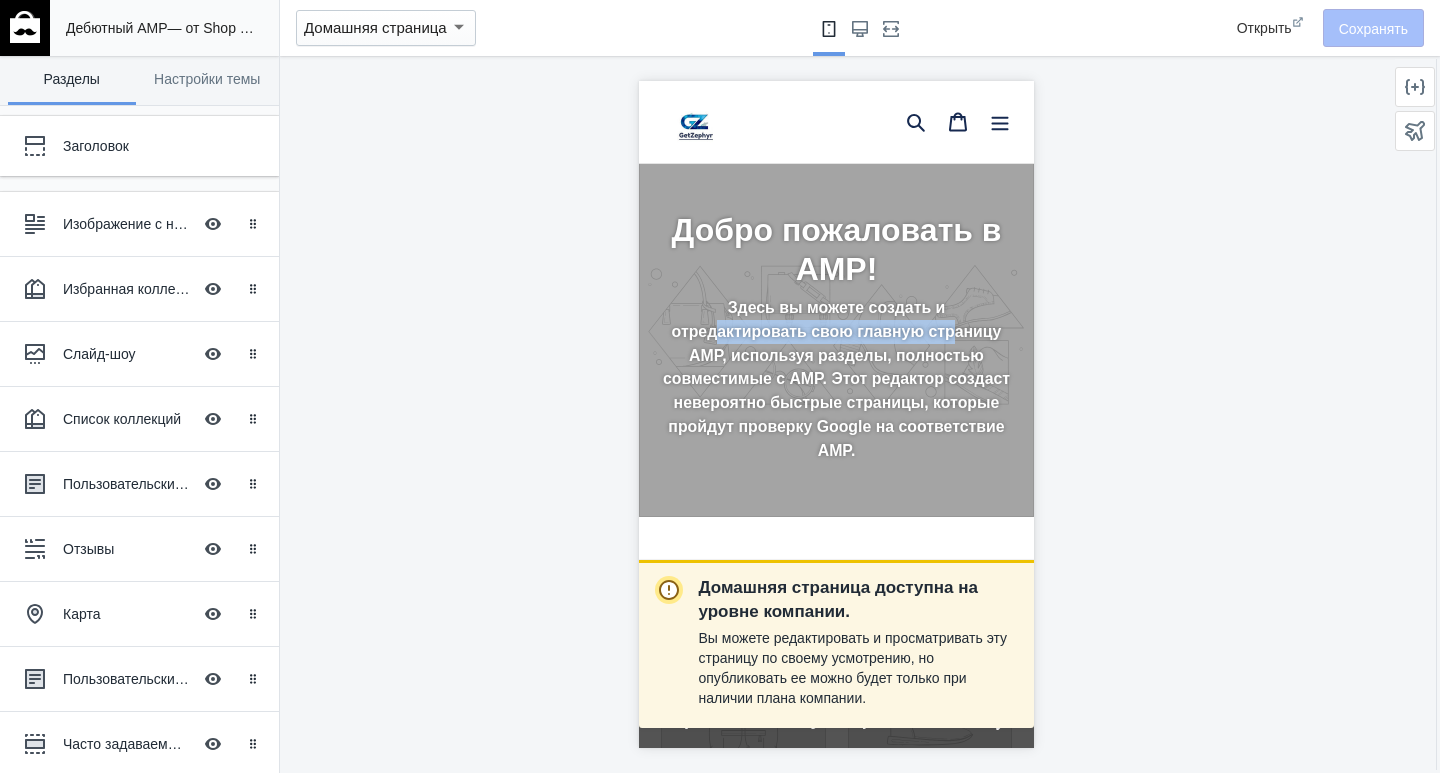 drag, startPoint x: 707, startPoint y: 321, endPoint x: 941, endPoint y: 321, distance: 234 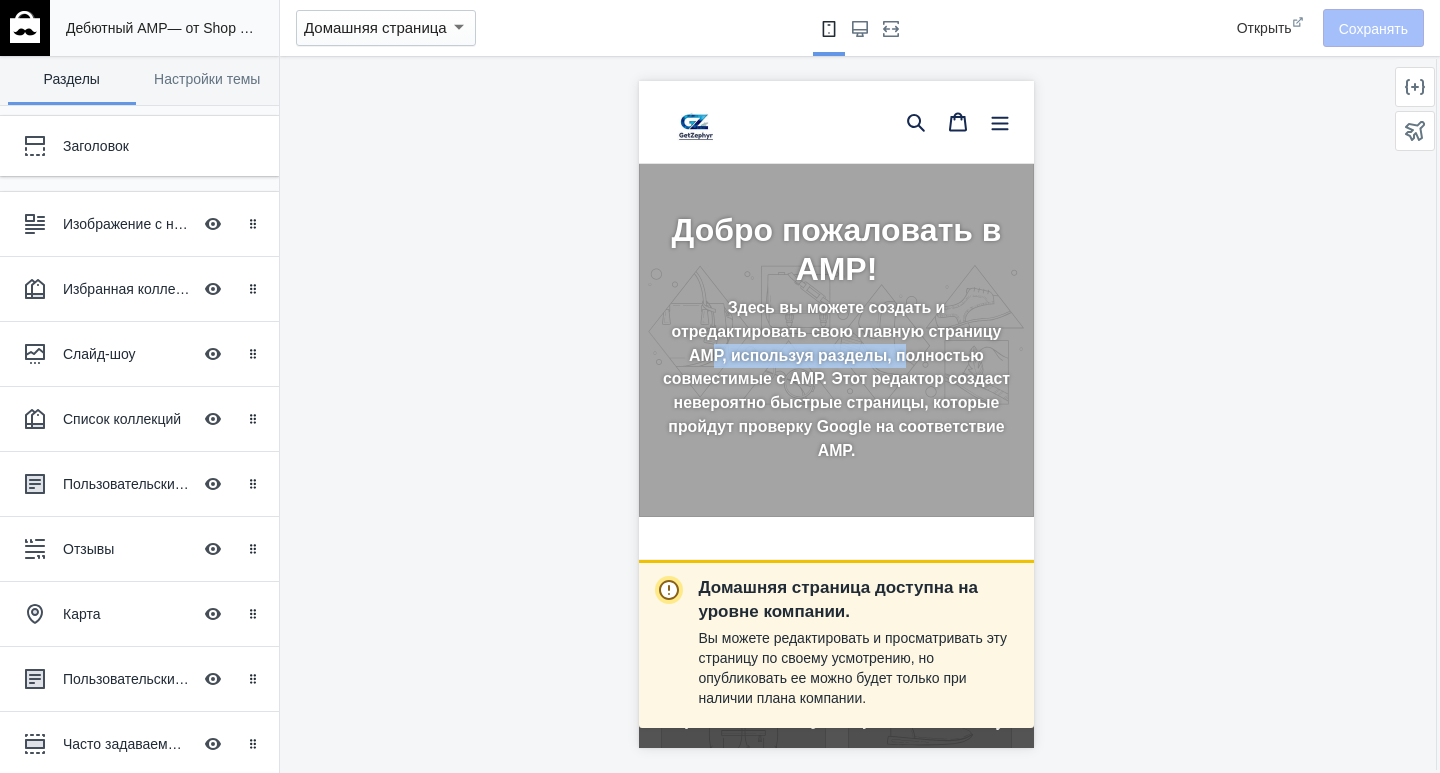 scroll, scrollTop: 0, scrollLeft: 0, axis: both 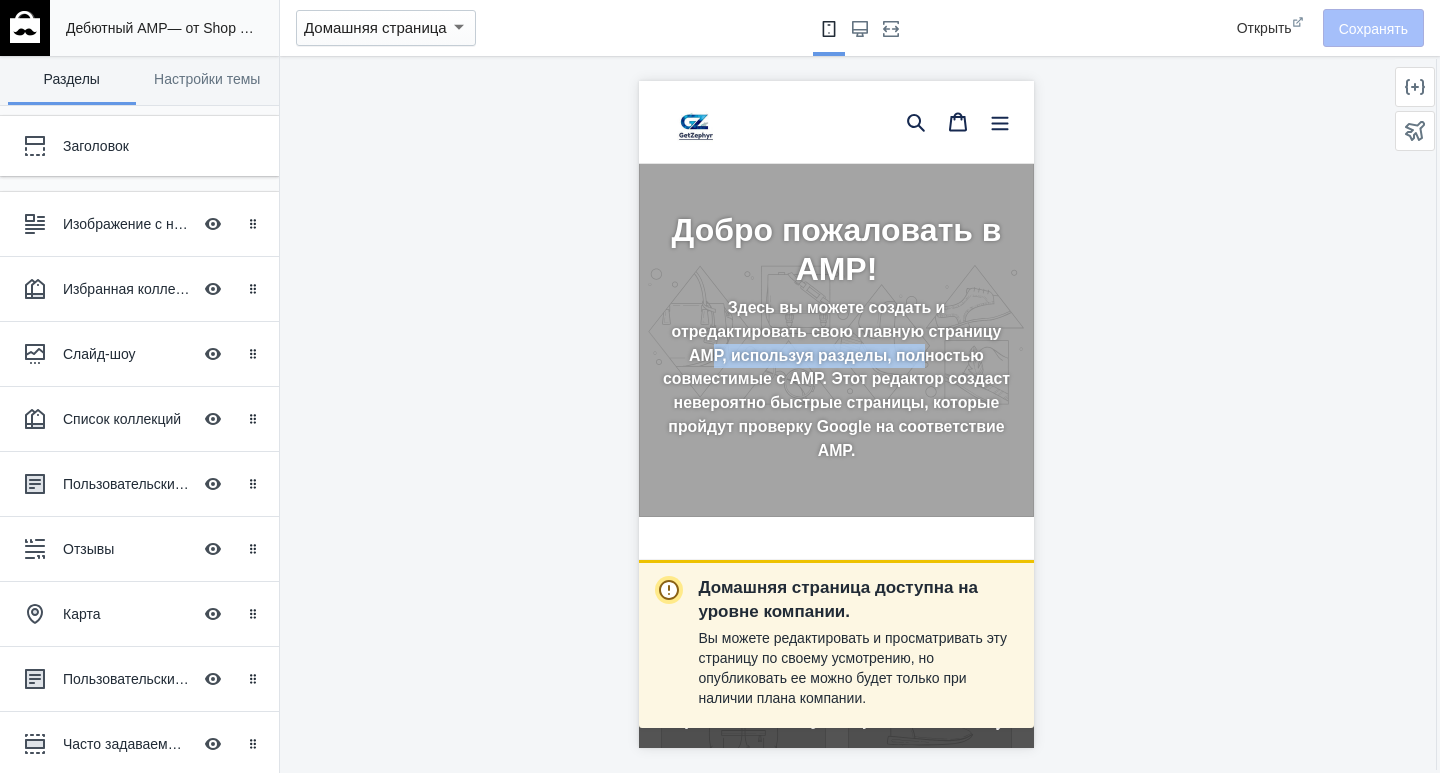 drag, startPoint x: 700, startPoint y: 349, endPoint x: 913, endPoint y: 353, distance: 213.03755 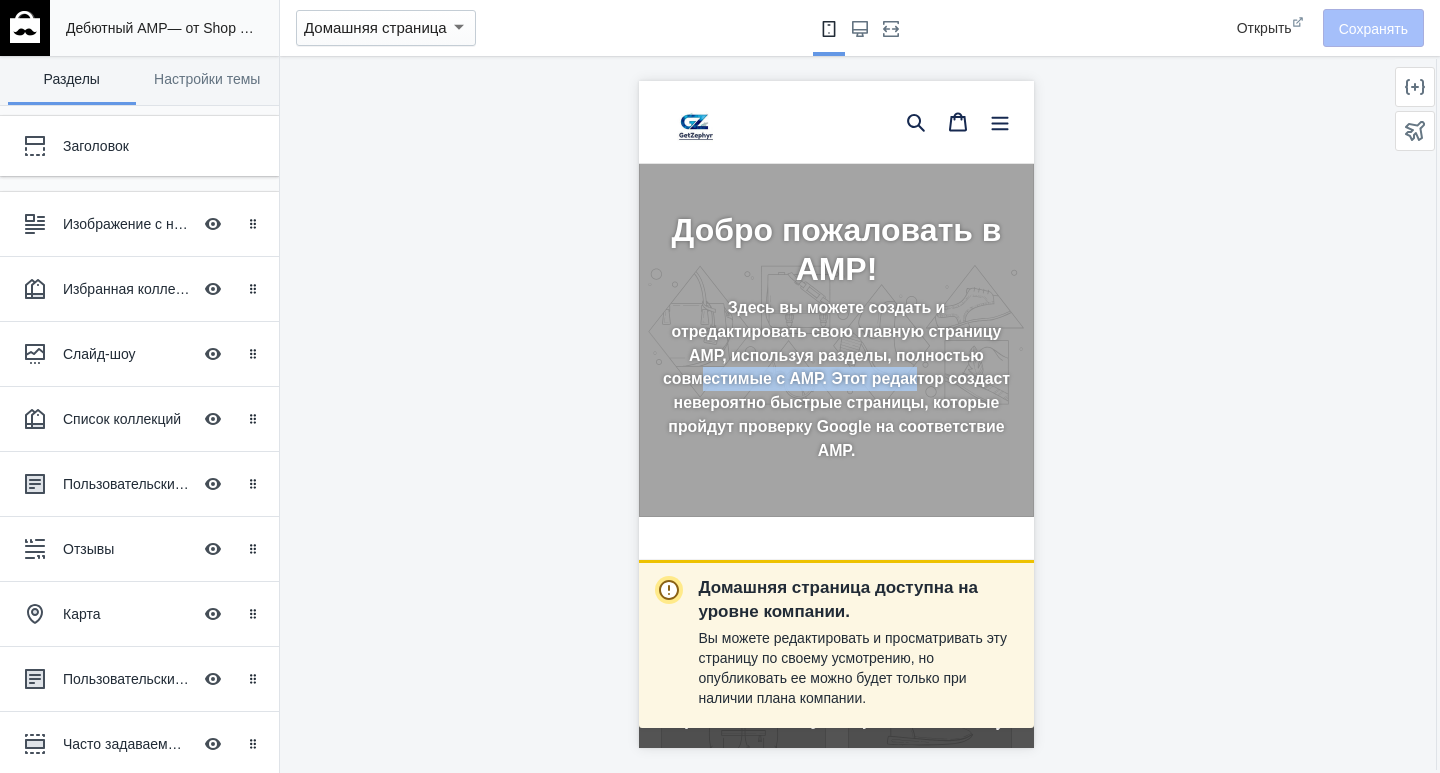 drag, startPoint x: 727, startPoint y: 378, endPoint x: 938, endPoint y: 377, distance: 211.00237 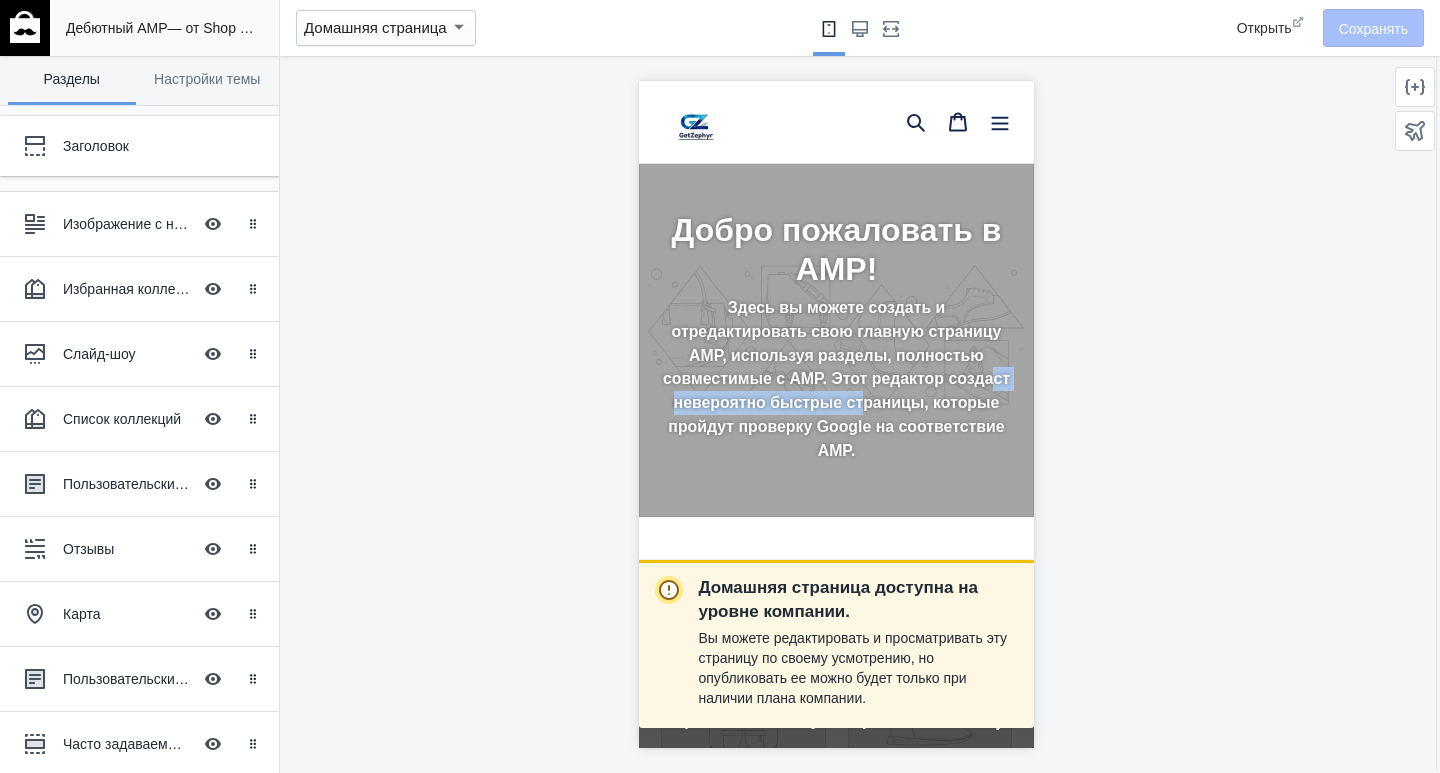 drag, startPoint x: 709, startPoint y: 403, endPoint x: 921, endPoint y: 403, distance: 212 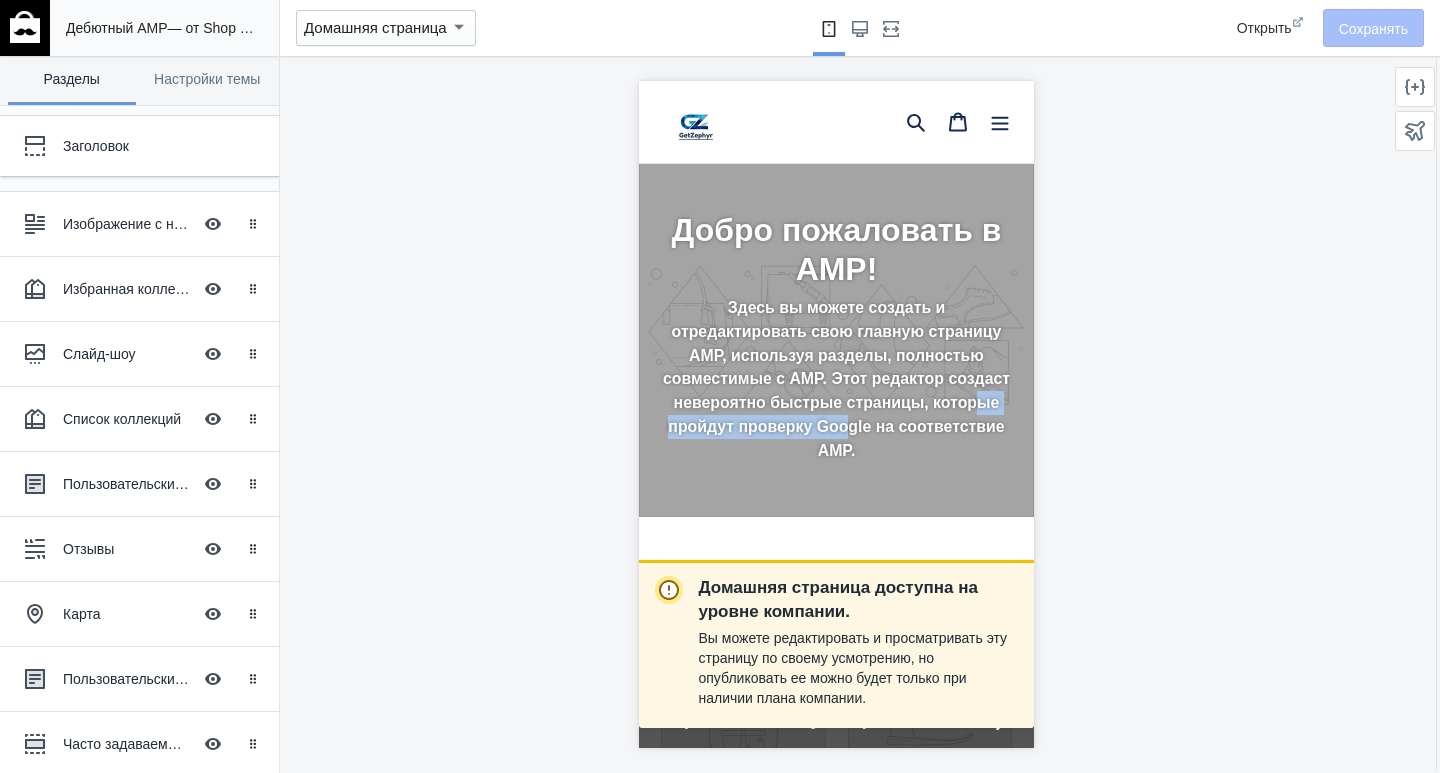 drag, startPoint x: 720, startPoint y: 425, endPoint x: 931, endPoint y: 425, distance: 211 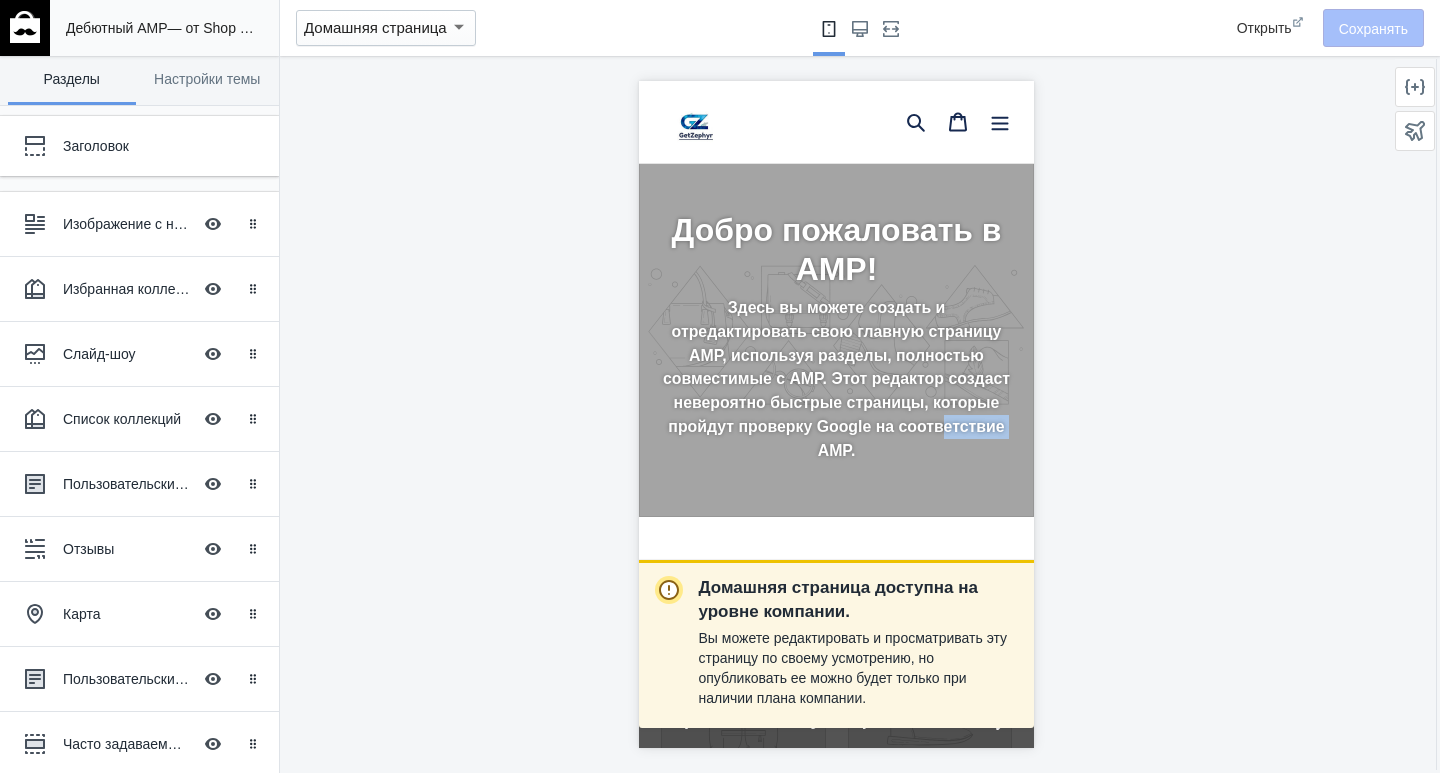 drag, startPoint x: 796, startPoint y: 455, endPoint x: 869, endPoint y: 452, distance: 73.061615 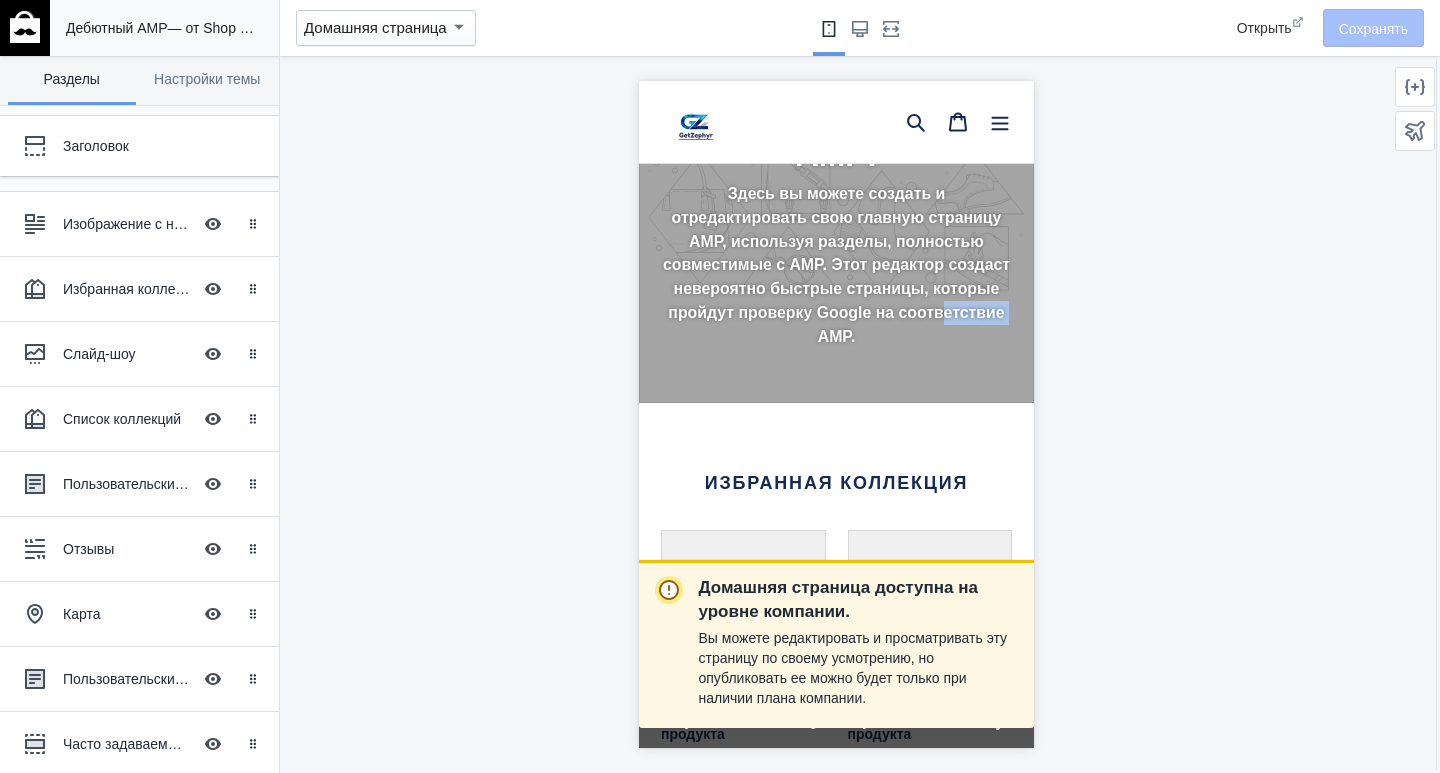 scroll, scrollTop: 500, scrollLeft: 0, axis: vertical 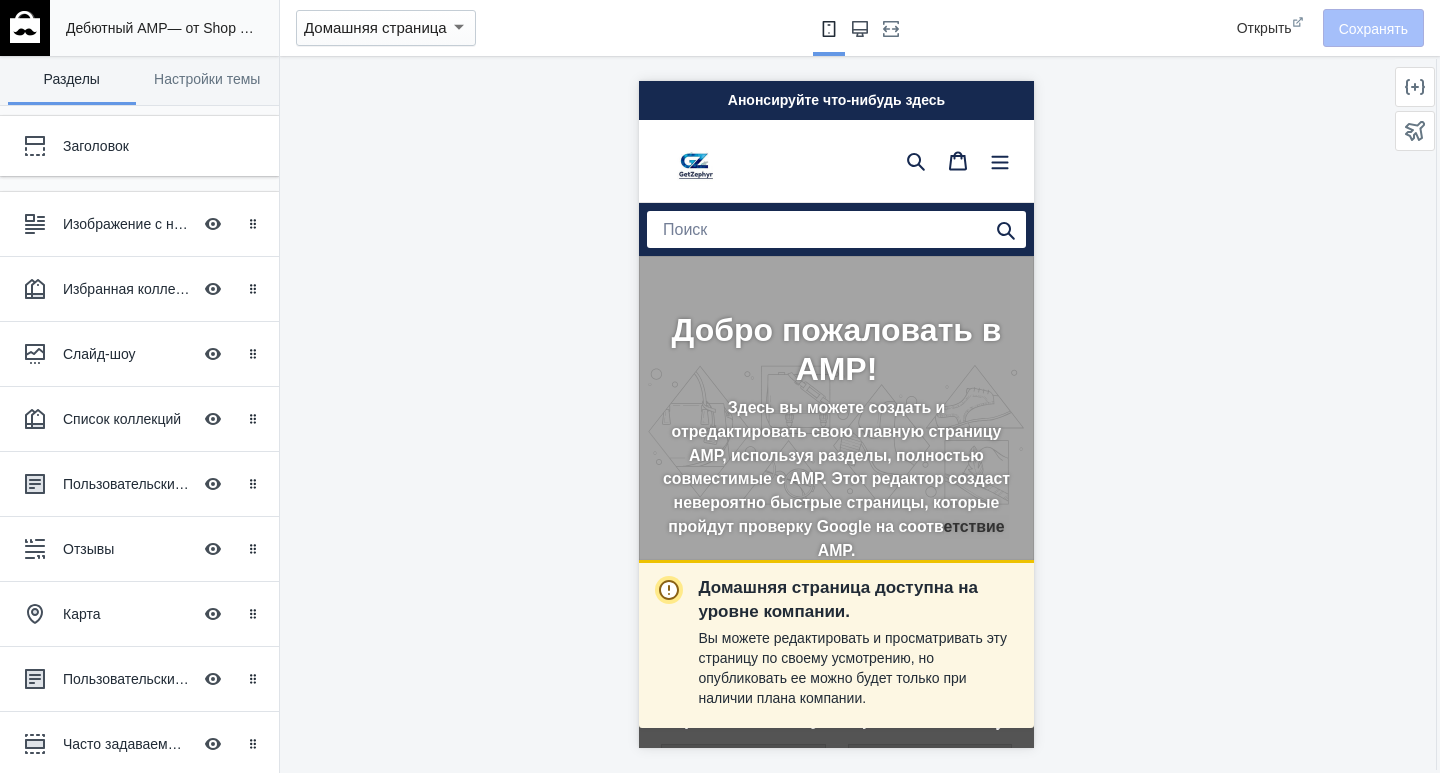 click 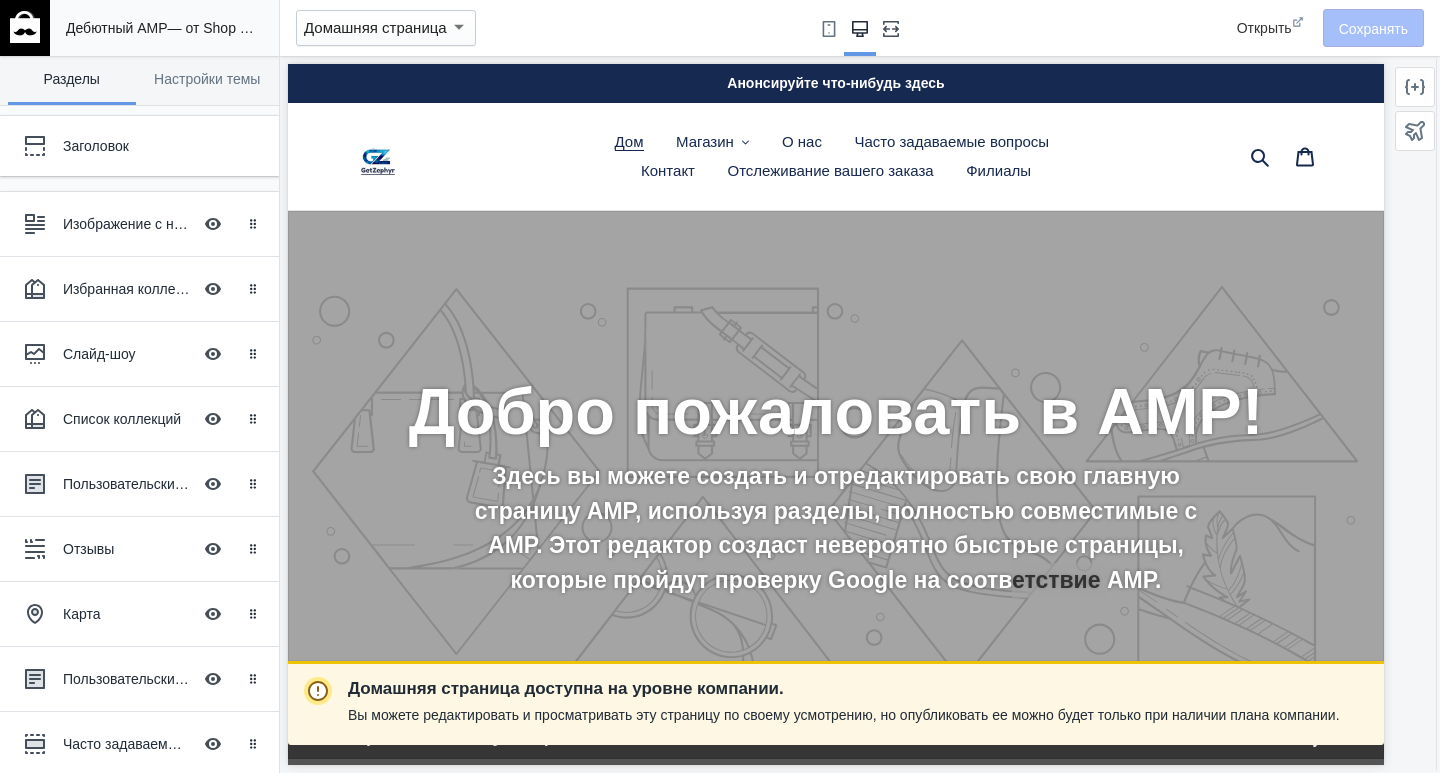 click 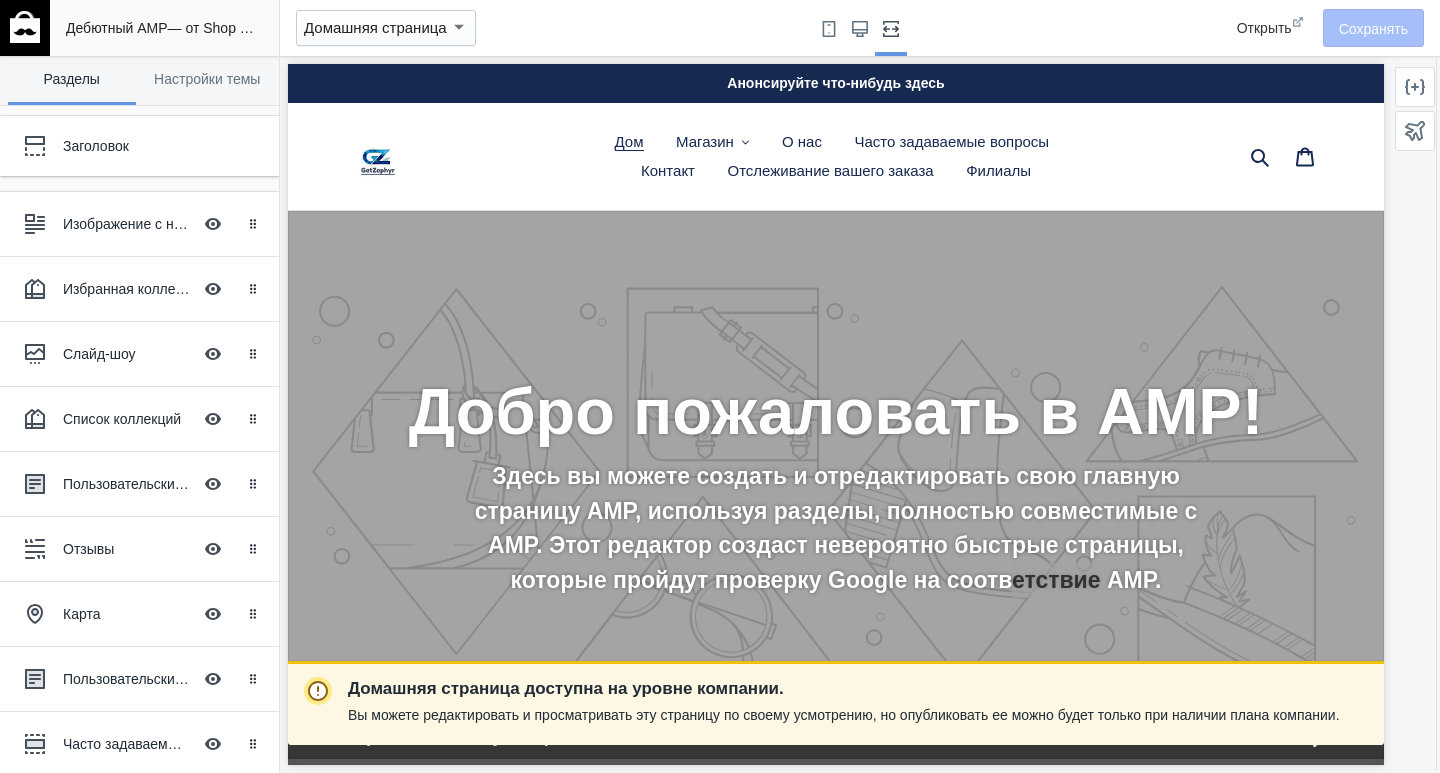 scroll, scrollTop: 0, scrollLeft: 971, axis: horizontal 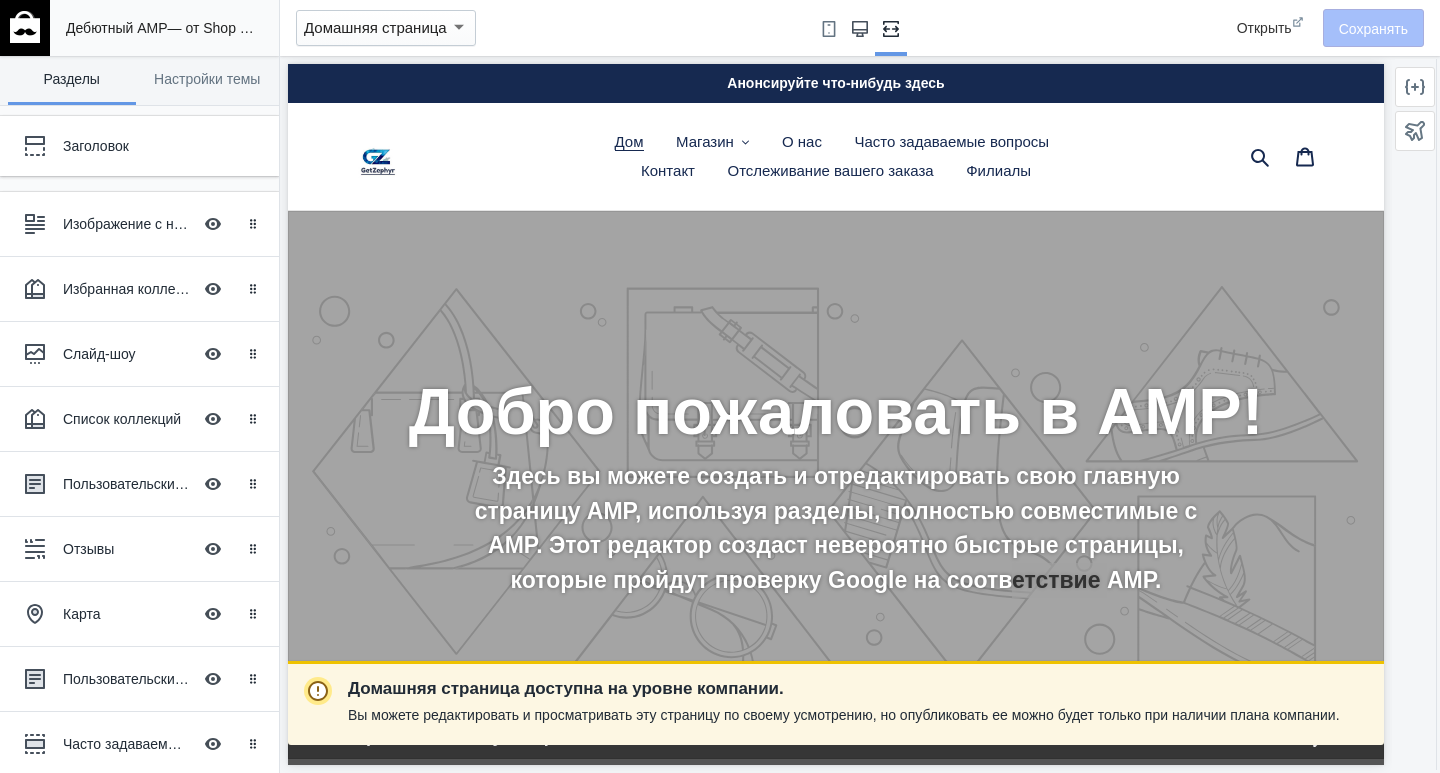 click 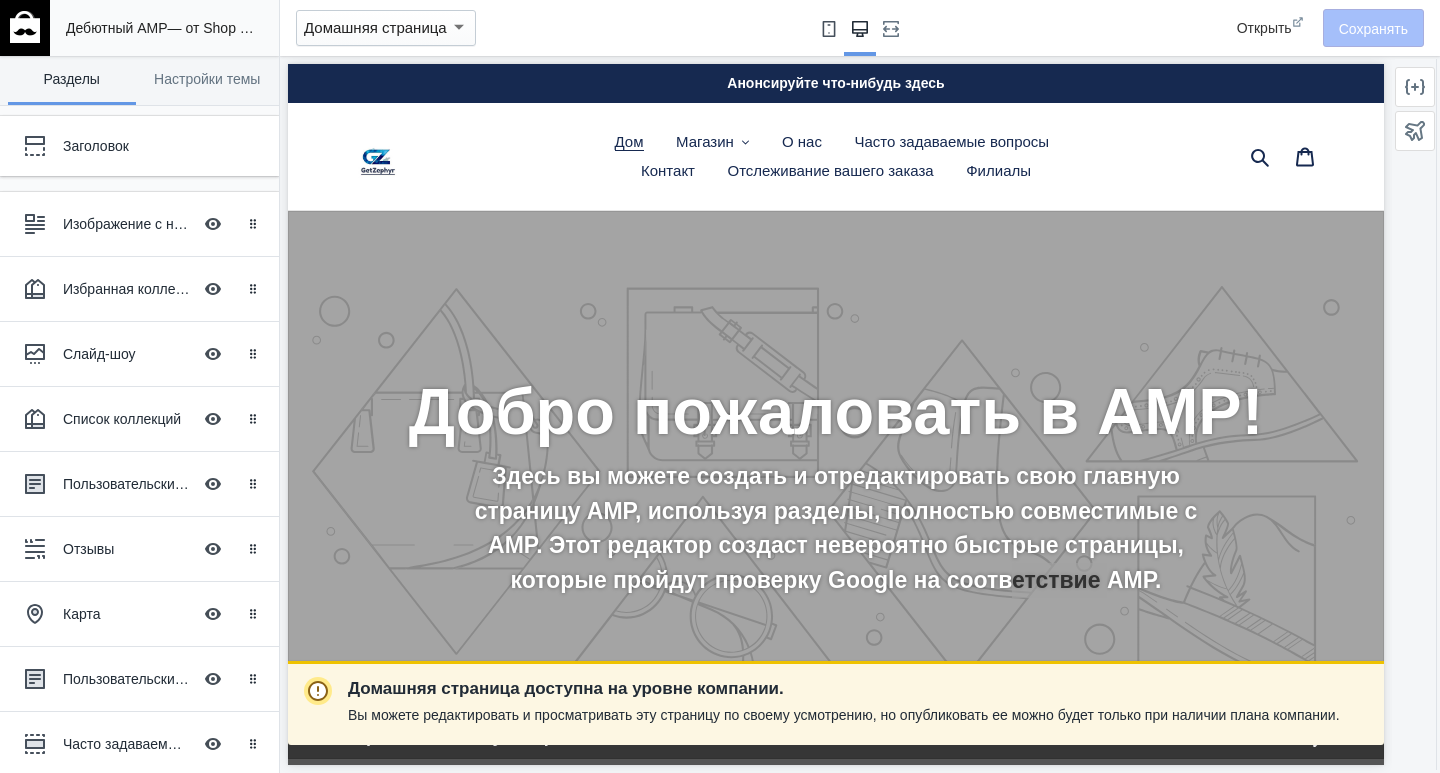 click 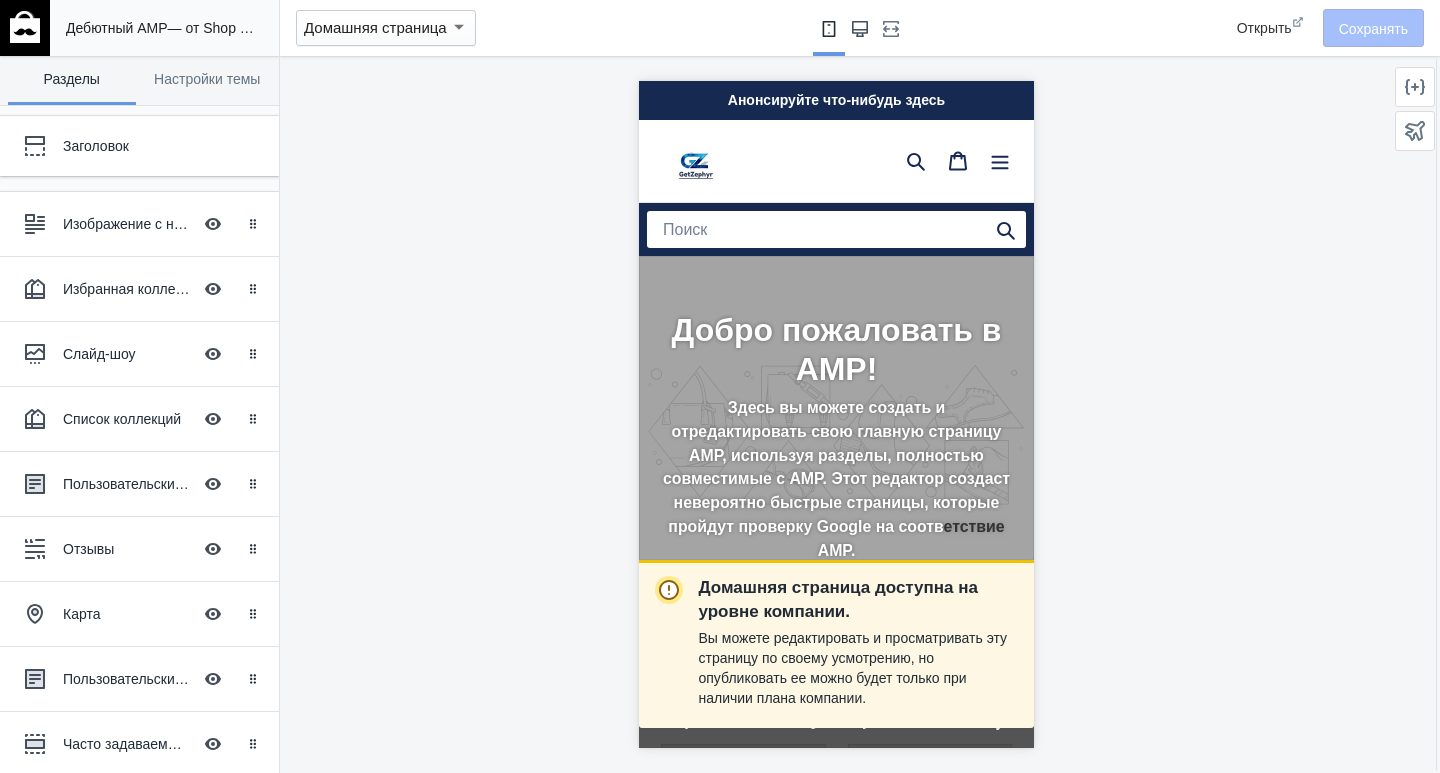 click 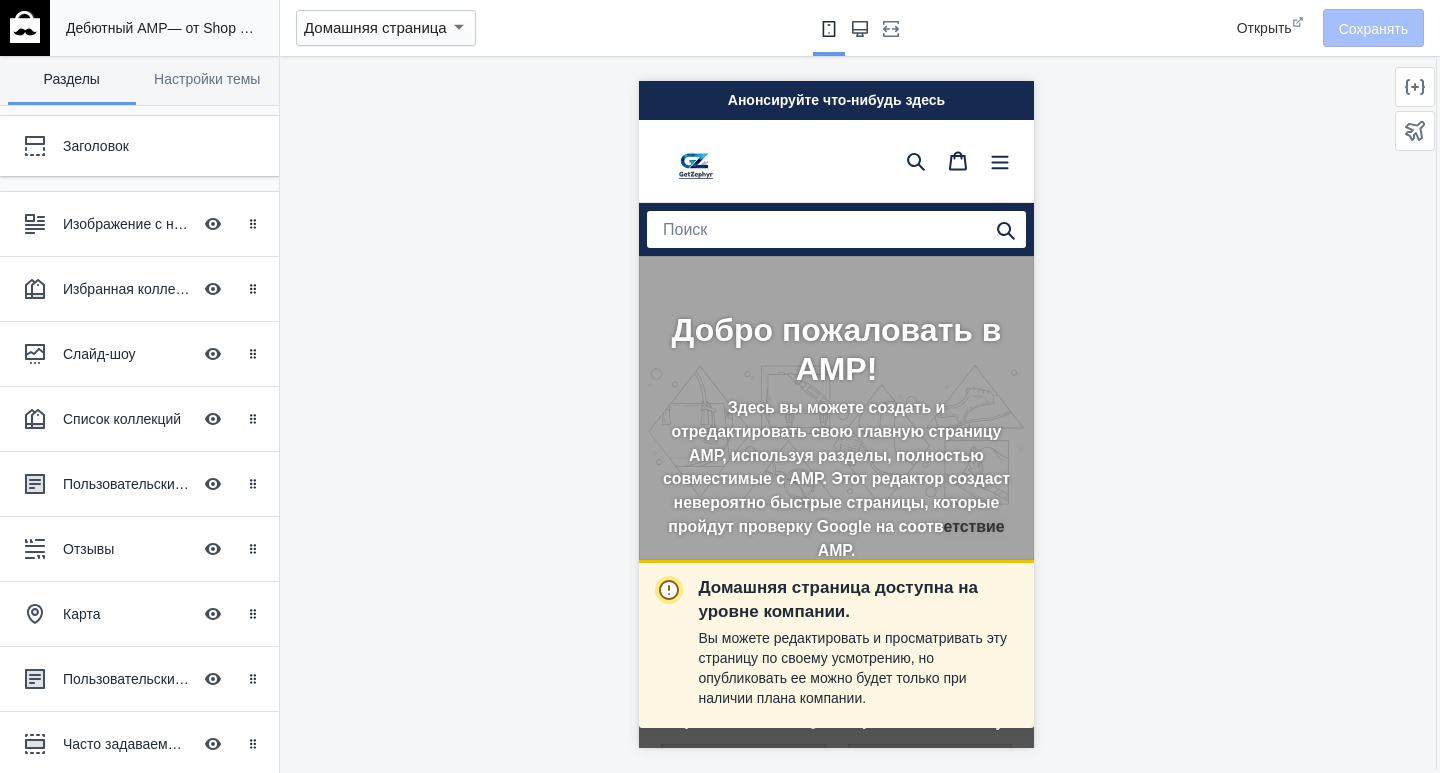 scroll, scrollTop: 0, scrollLeft: 971, axis: horizontal 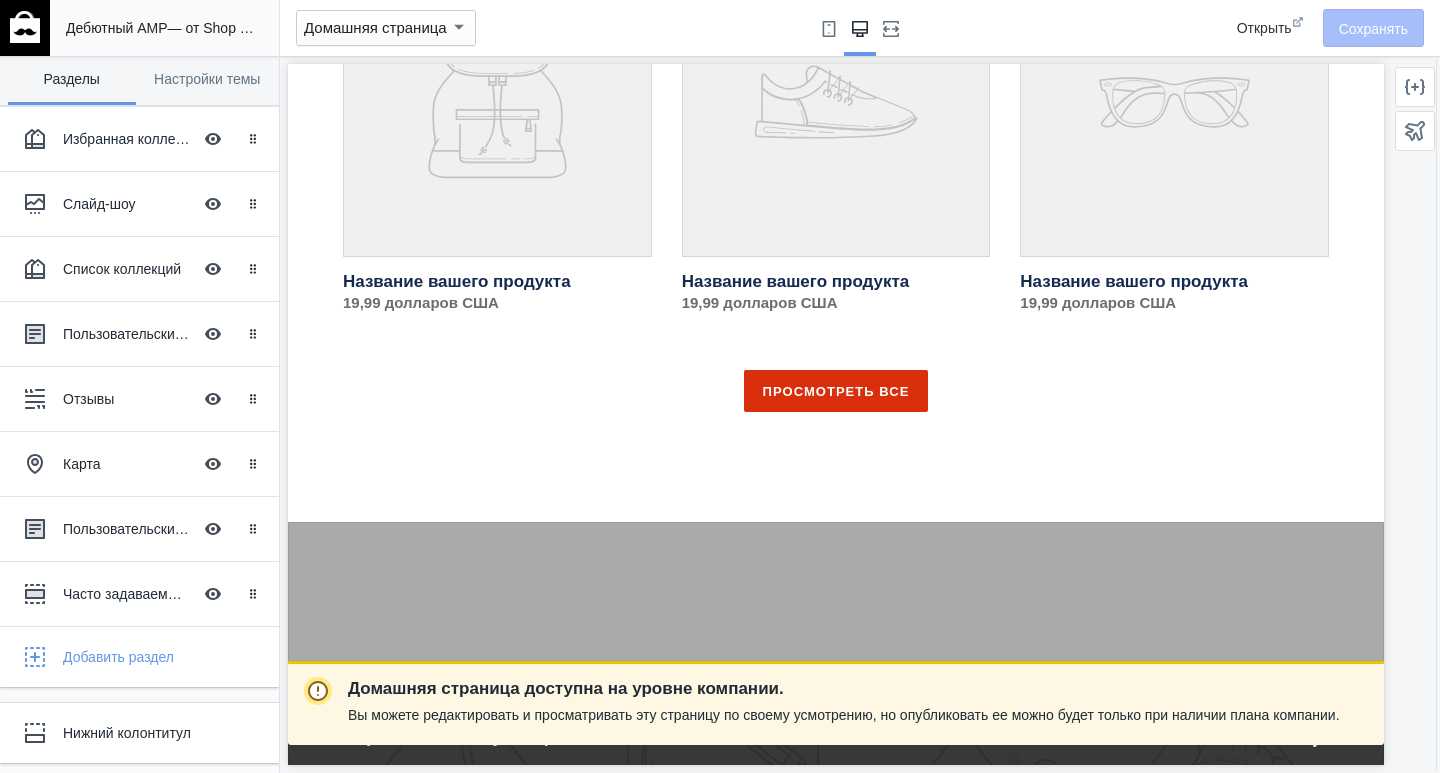 click on "Название вашего продукта" at bounding box center [497, 139] 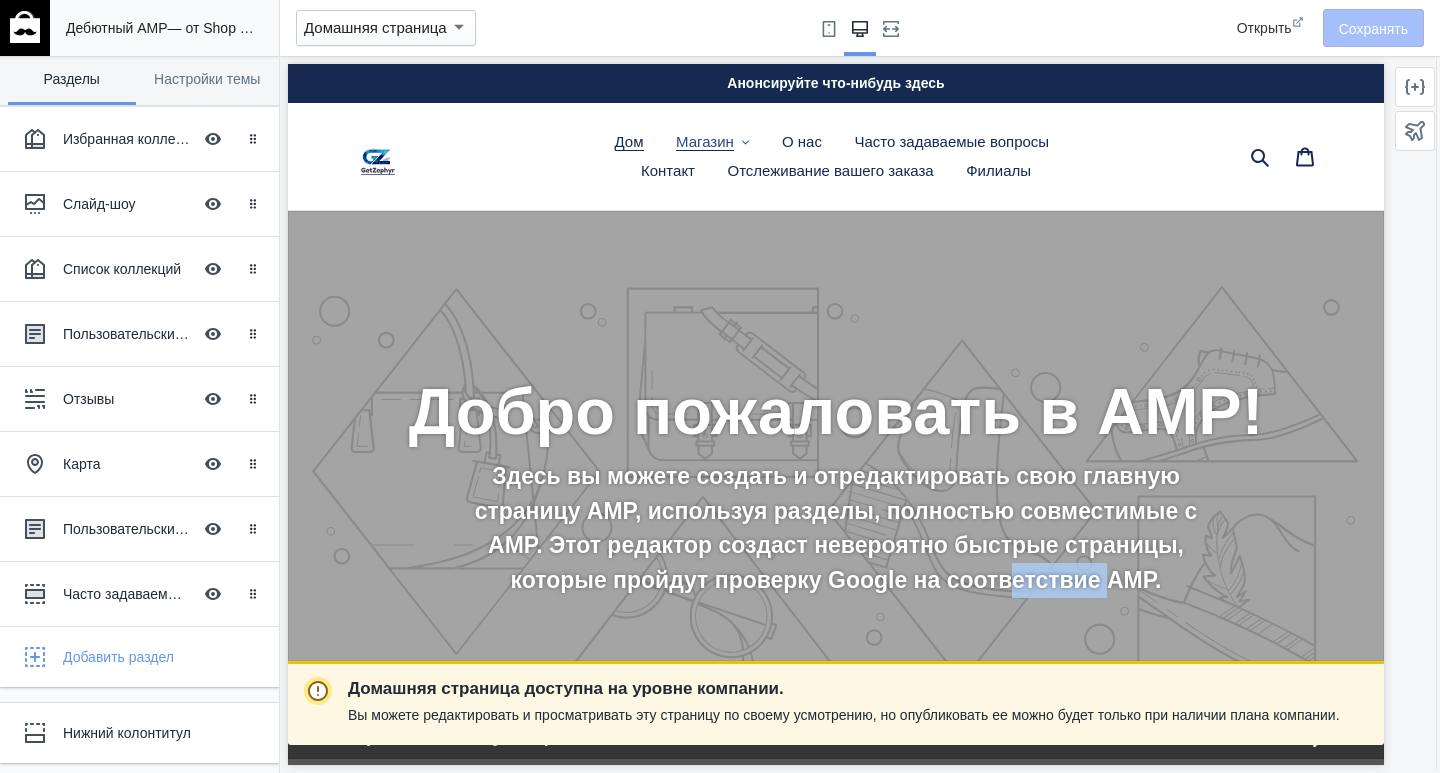 click on "Магазин .cls-1{fill:#231f20}" at bounding box center (712, 142) 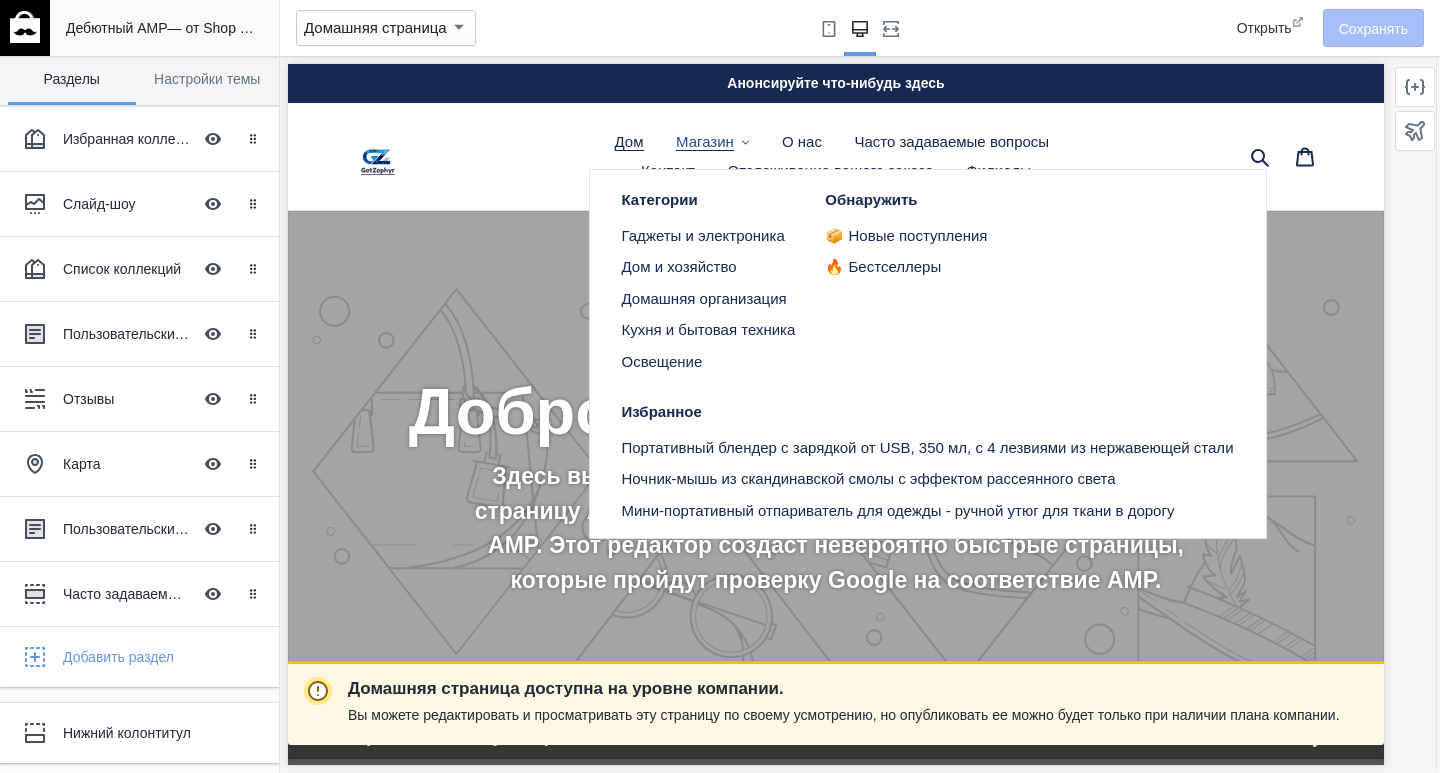 click at bounding box center [836, 414] 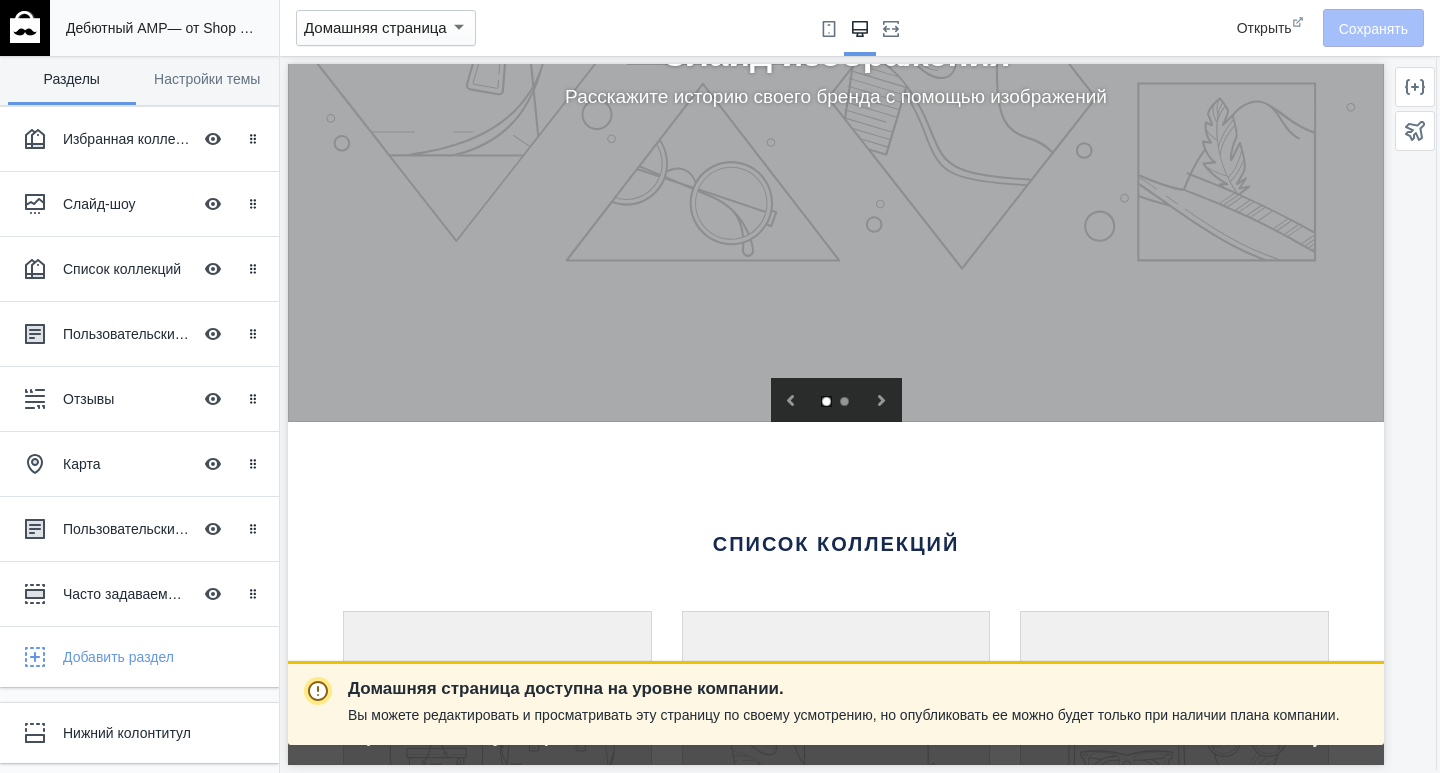 click at bounding box center [846, 403] 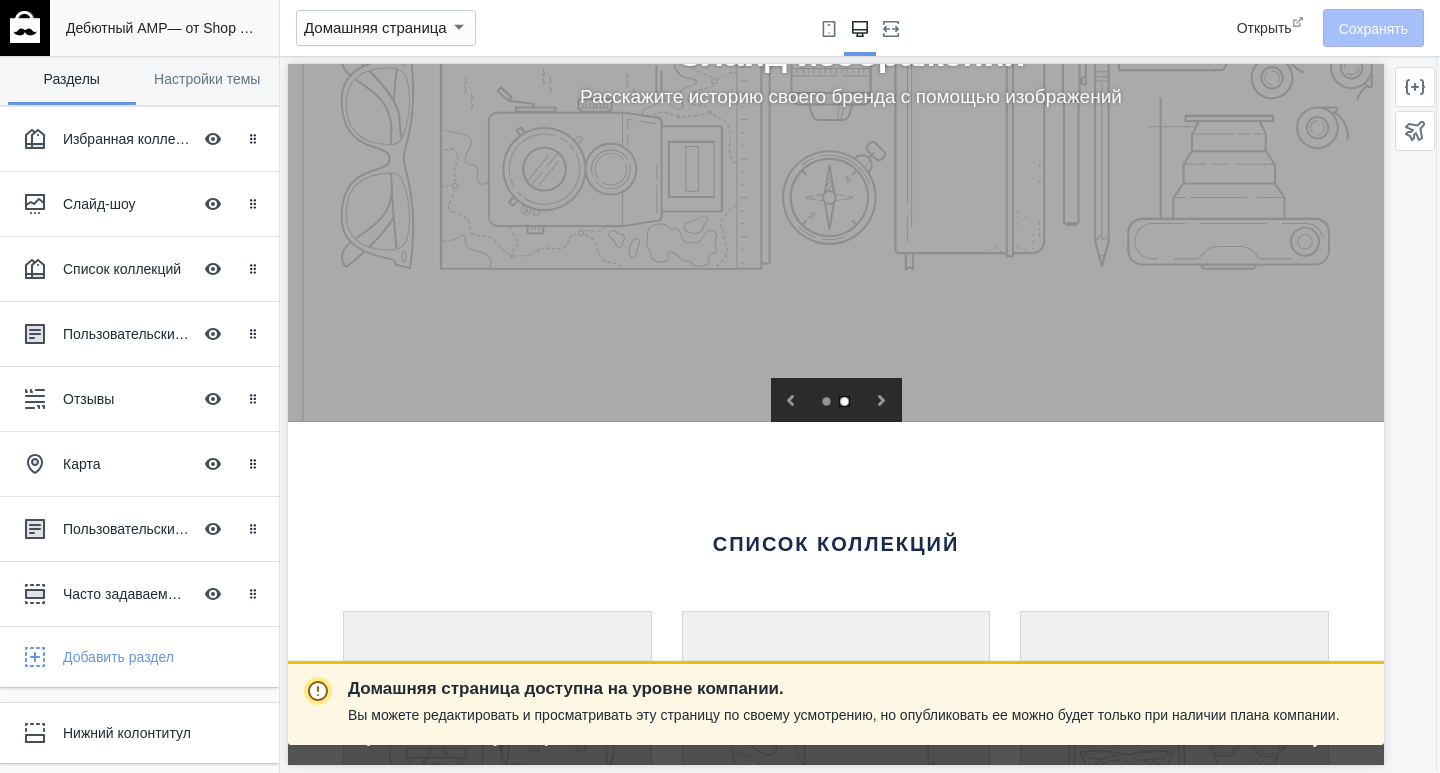 click at bounding box center [846, 403] 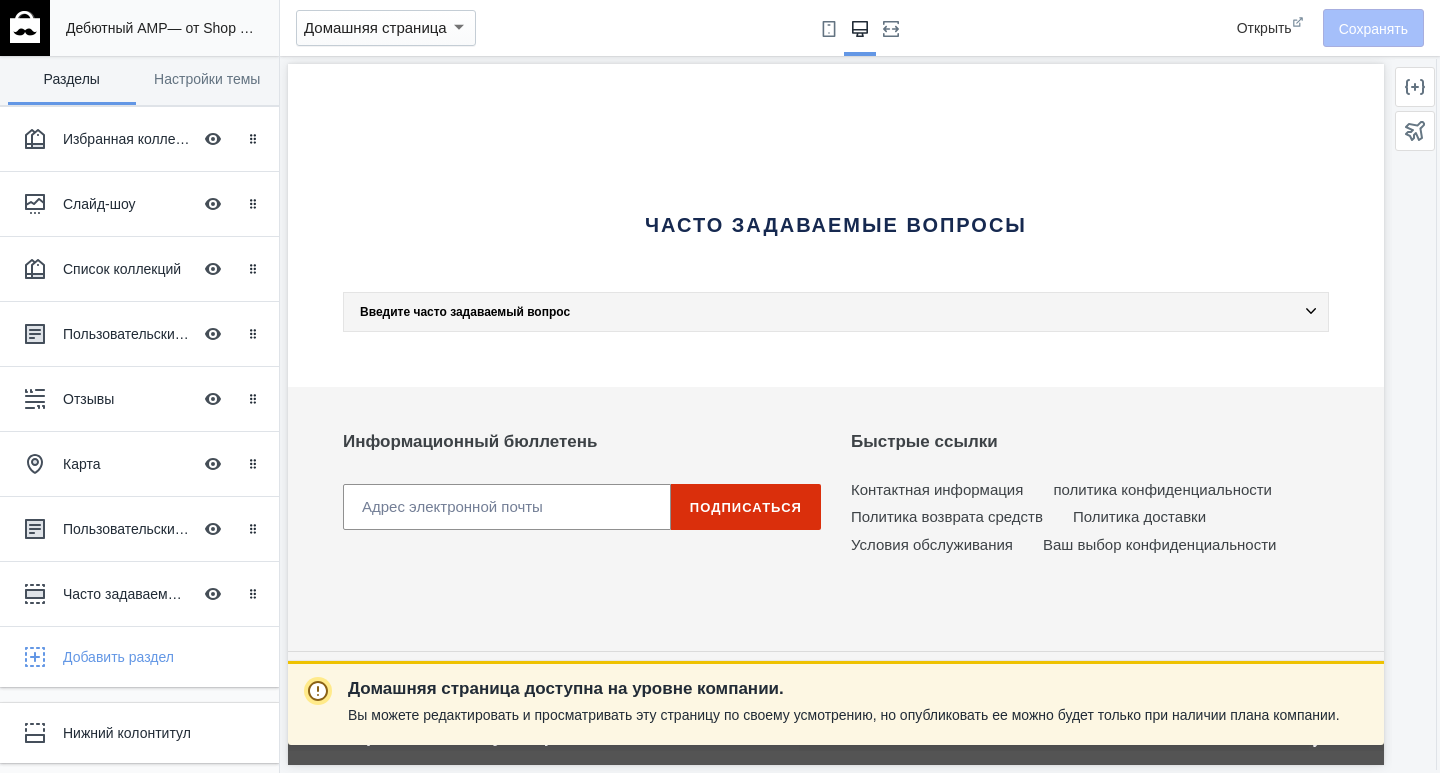 scroll, scrollTop: 0, scrollLeft: 971, axis: horizontal 